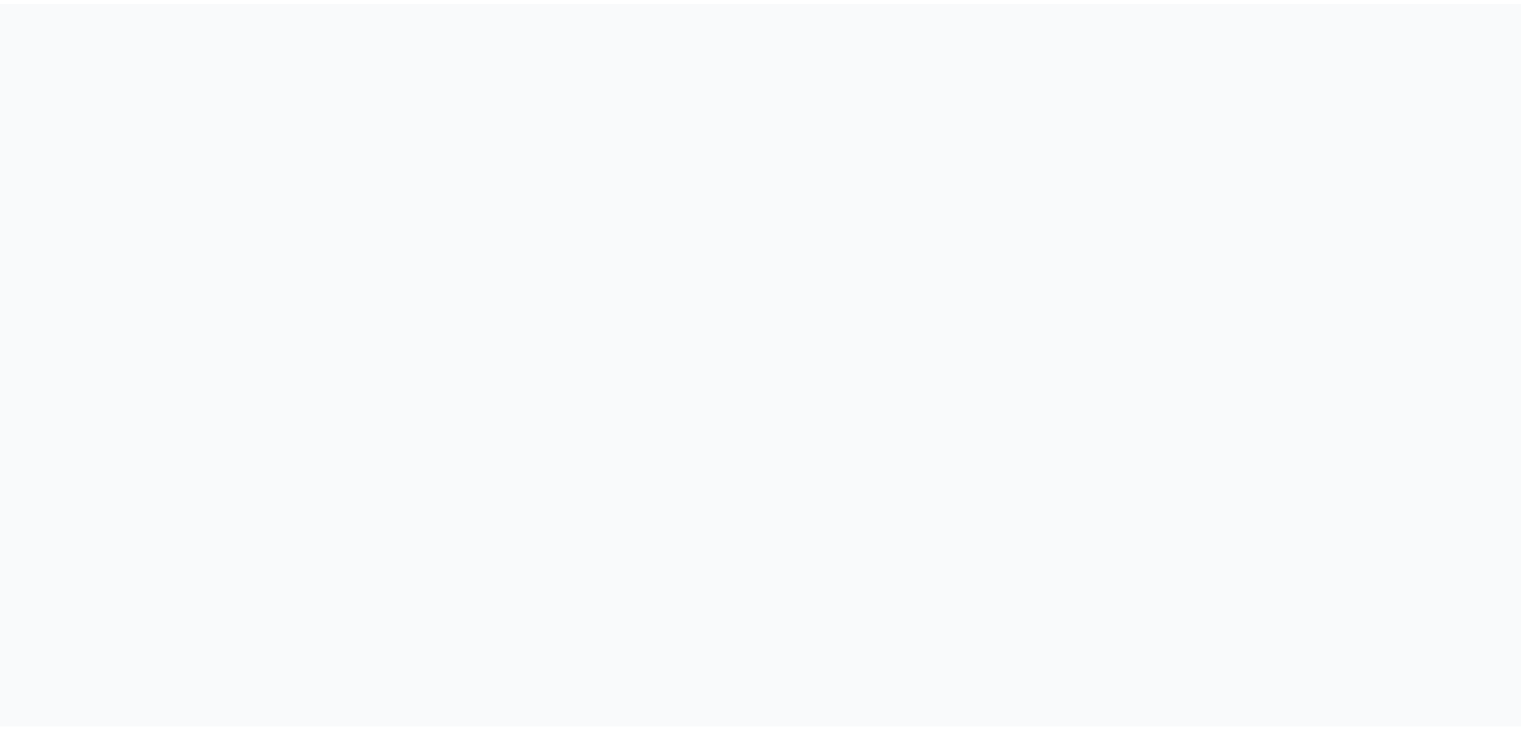 scroll, scrollTop: 0, scrollLeft: 0, axis: both 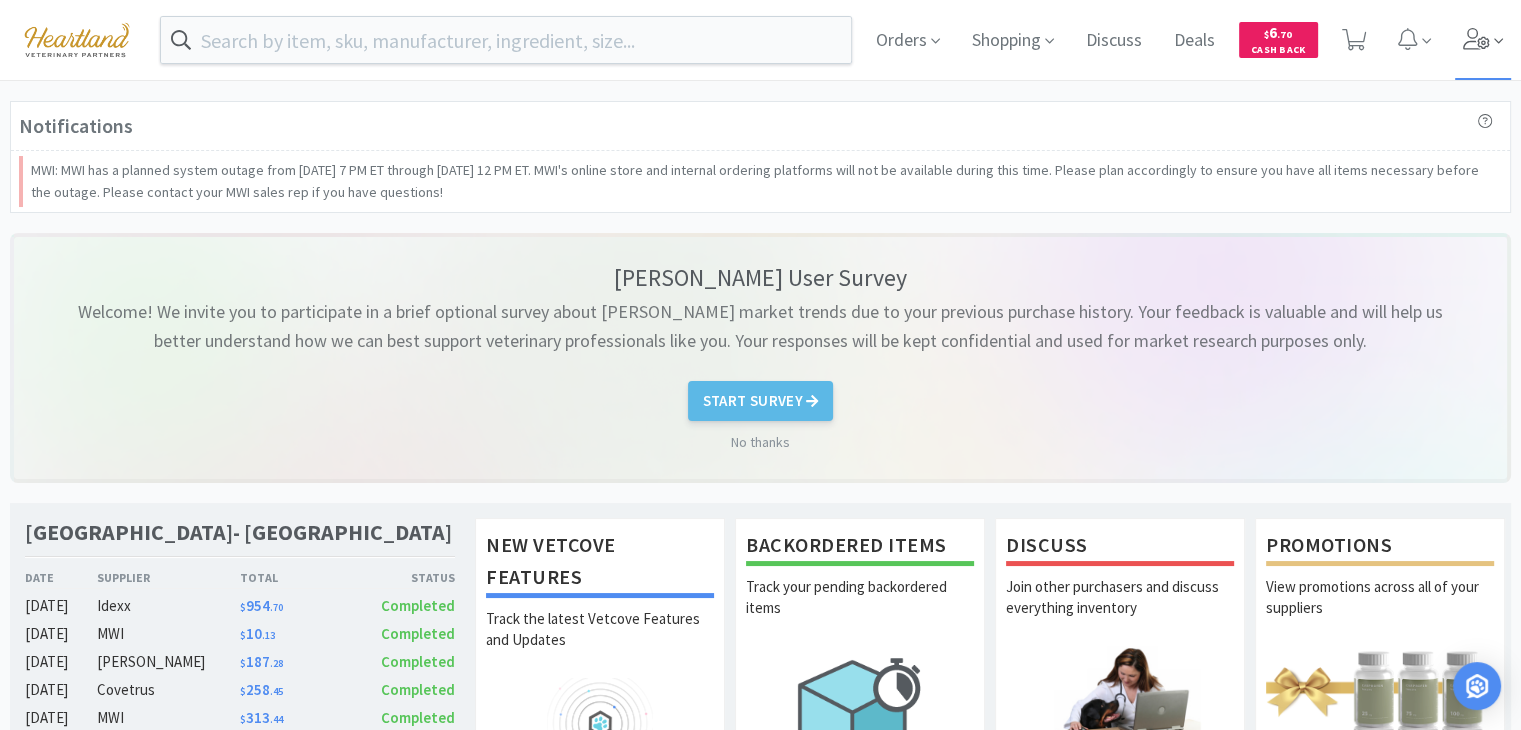 click 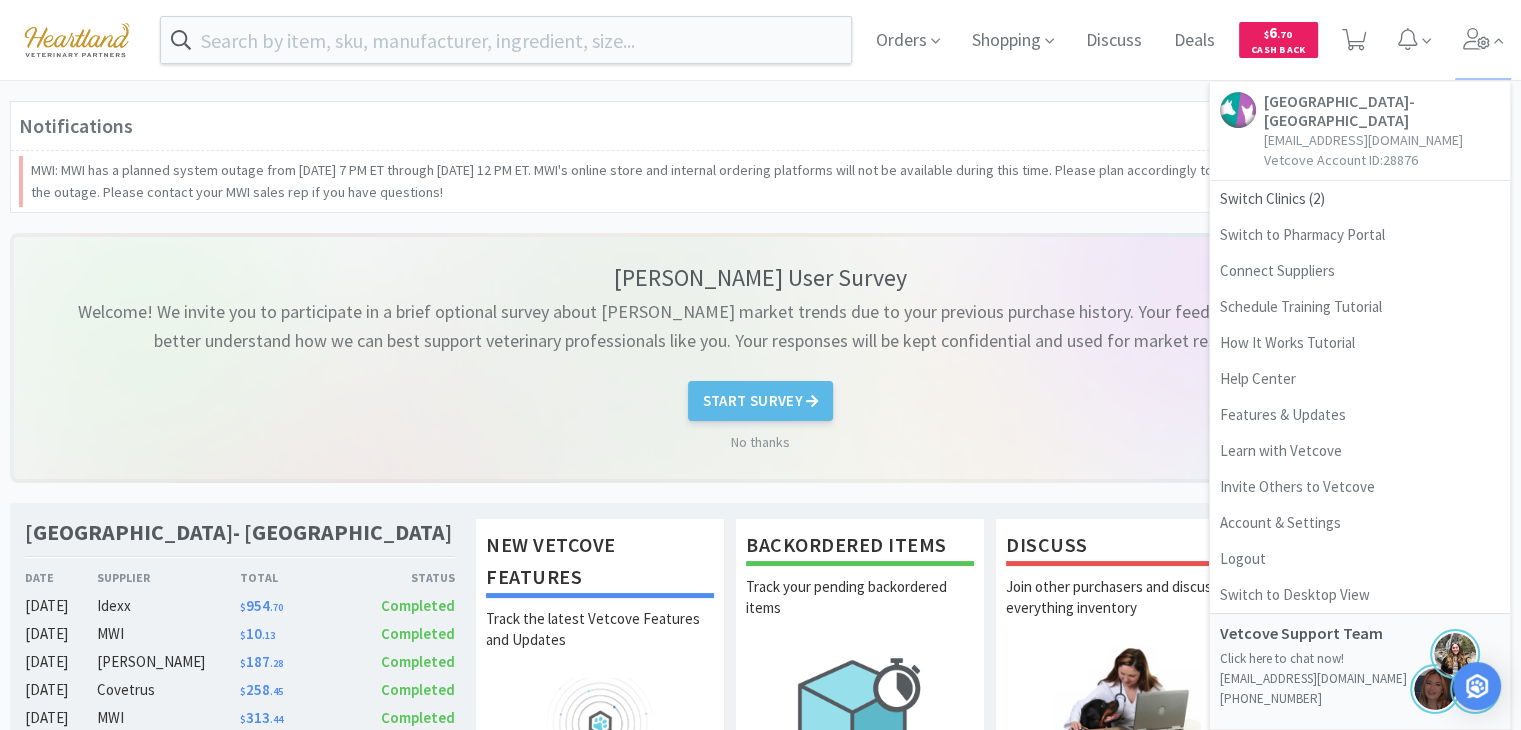 click on "[GEOGRAPHIC_DATA]- [GEOGRAPHIC_DATA]" at bounding box center [1382, 111] 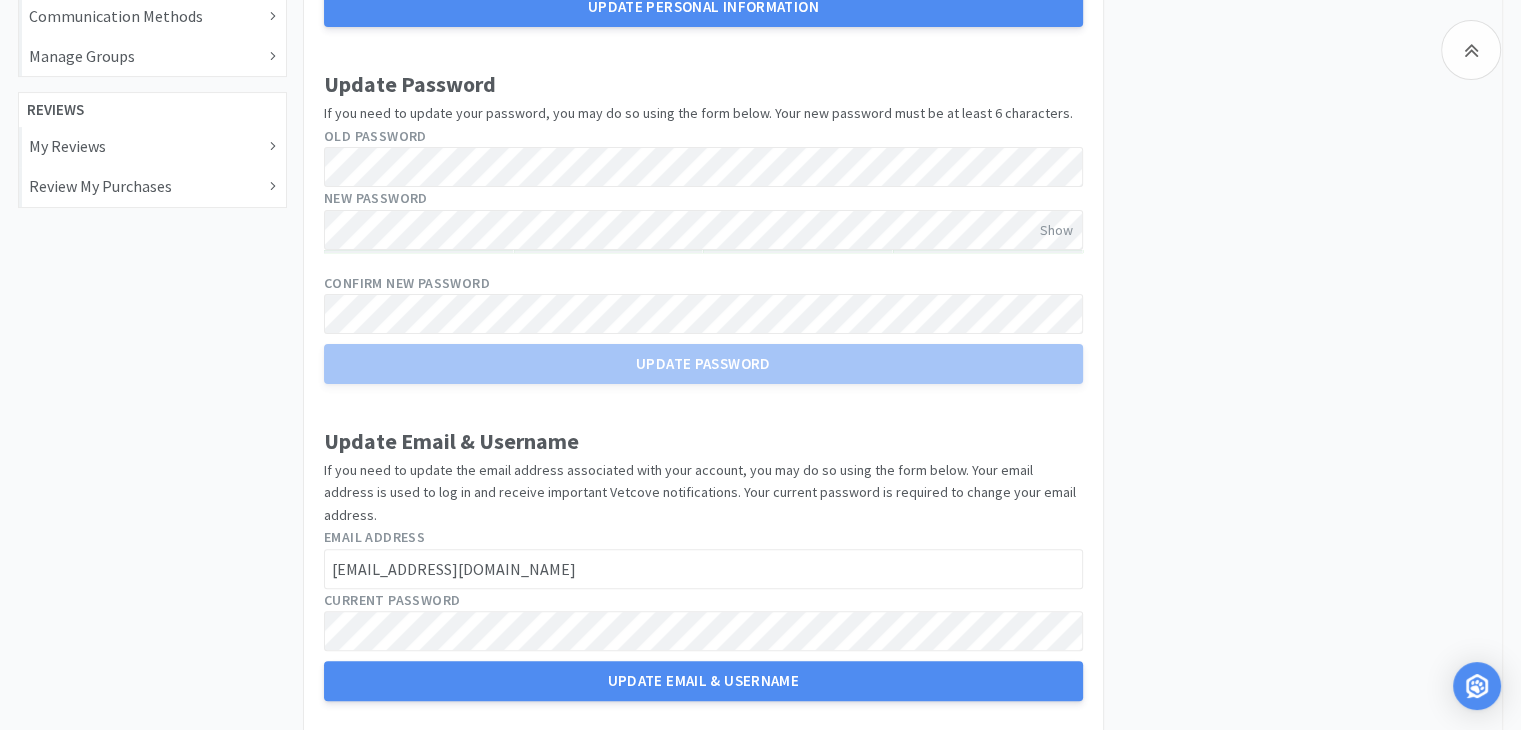 scroll, scrollTop: 0, scrollLeft: 0, axis: both 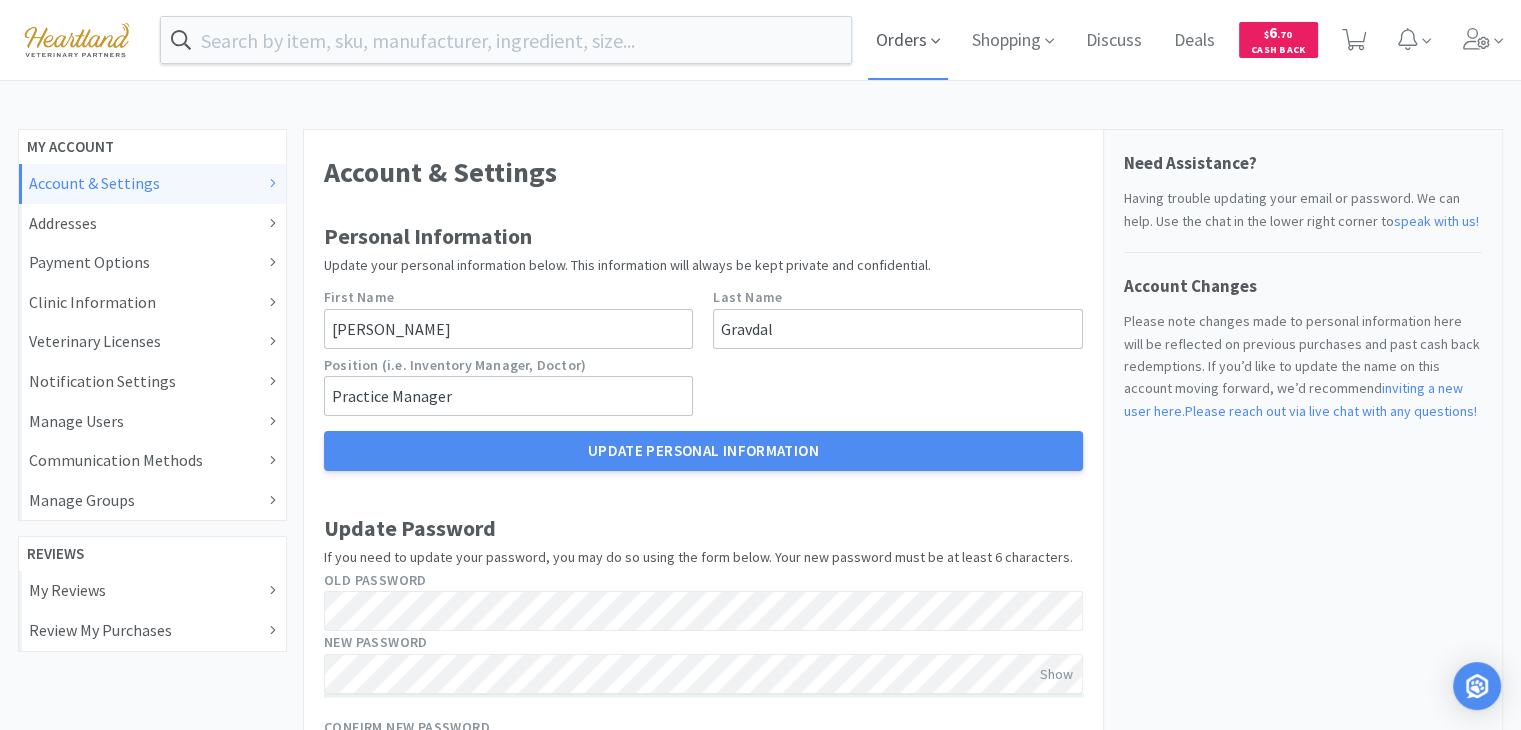 click on "Orders" at bounding box center (908, 40) 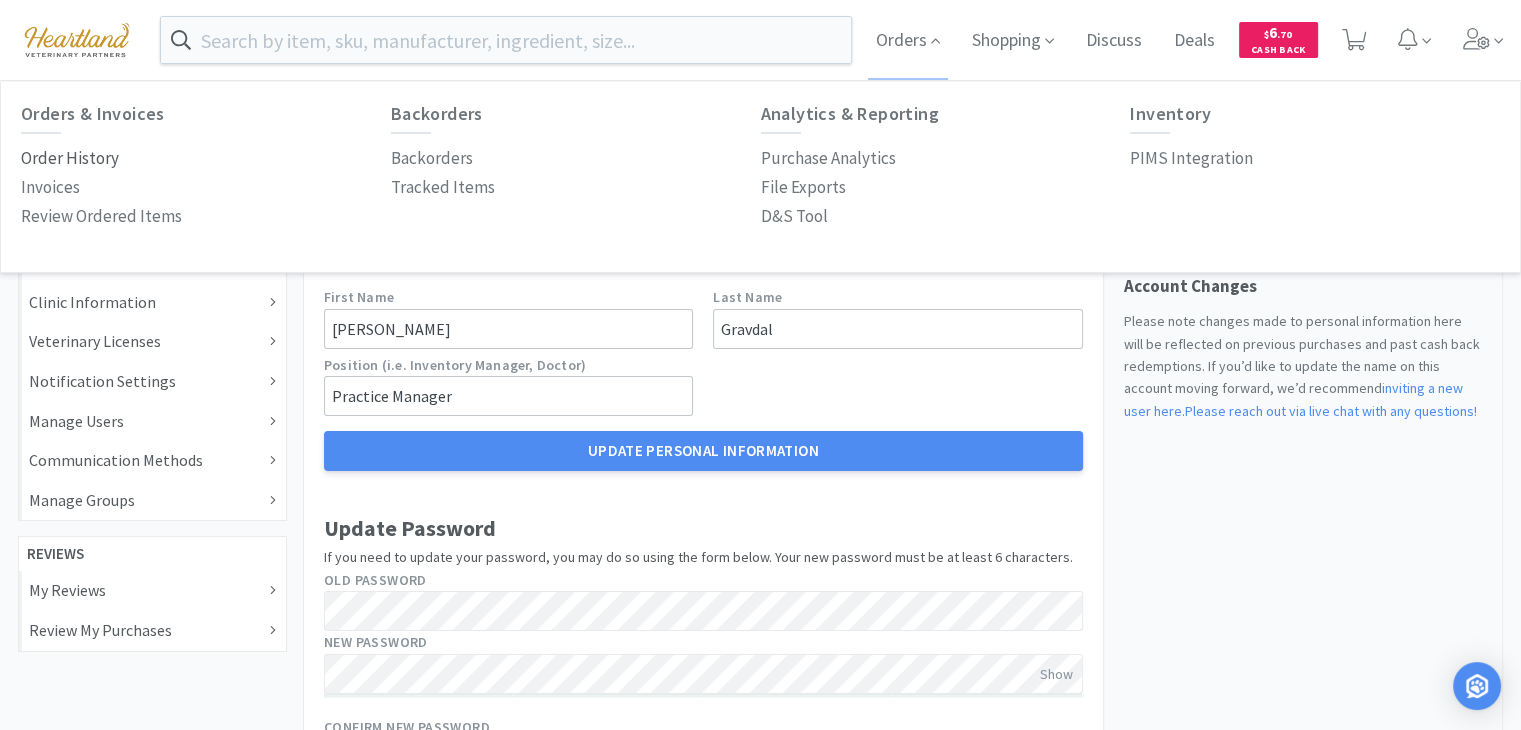 click on "Order History" at bounding box center [70, 158] 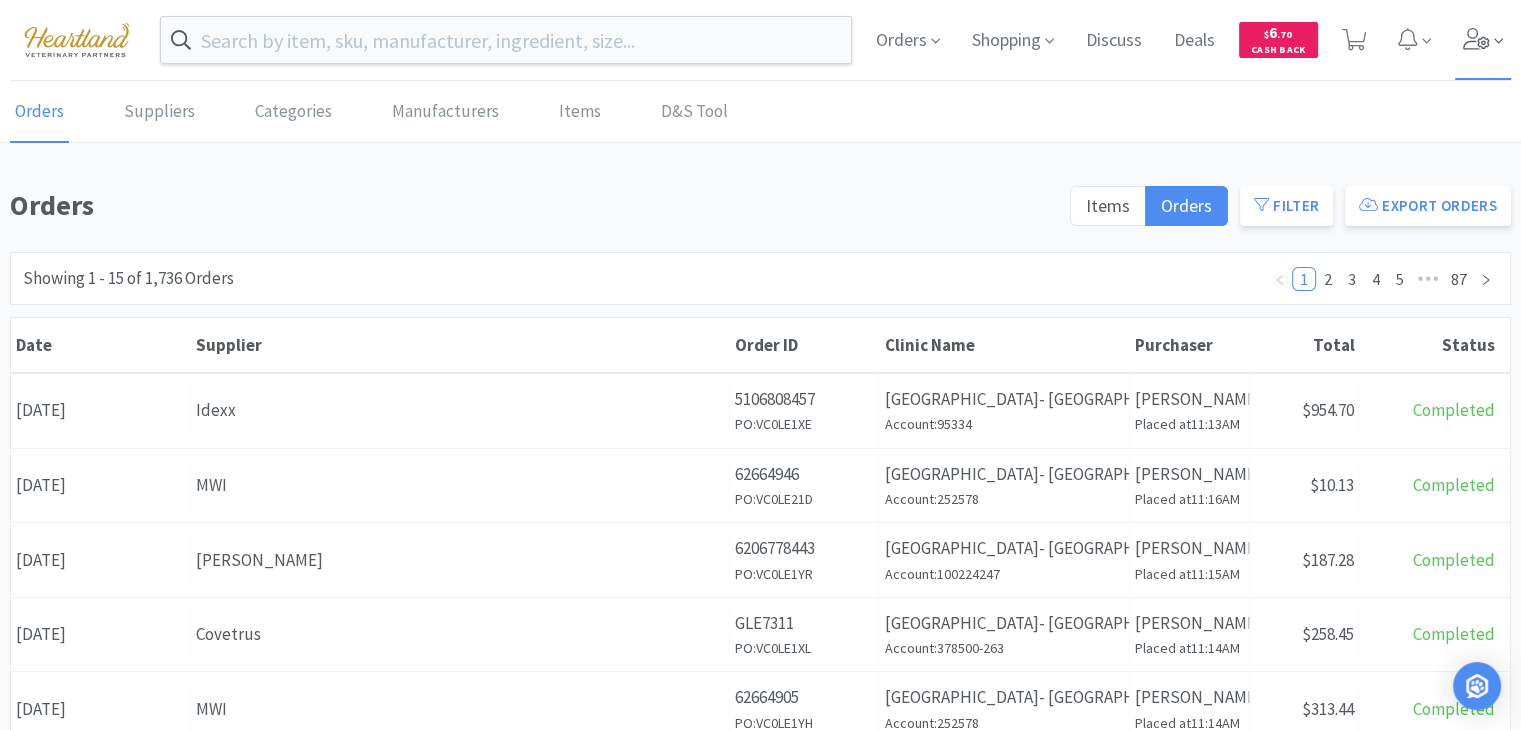 click 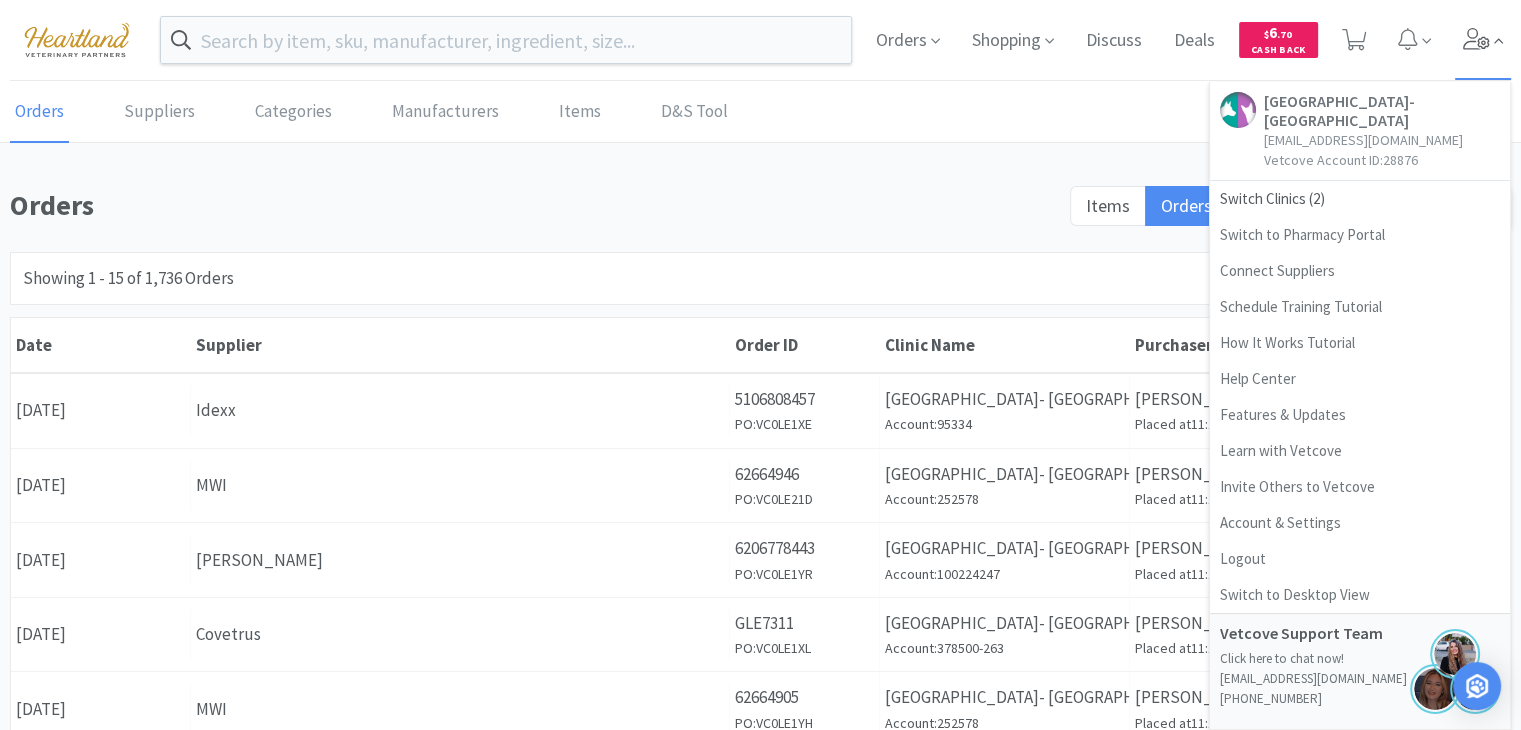 click 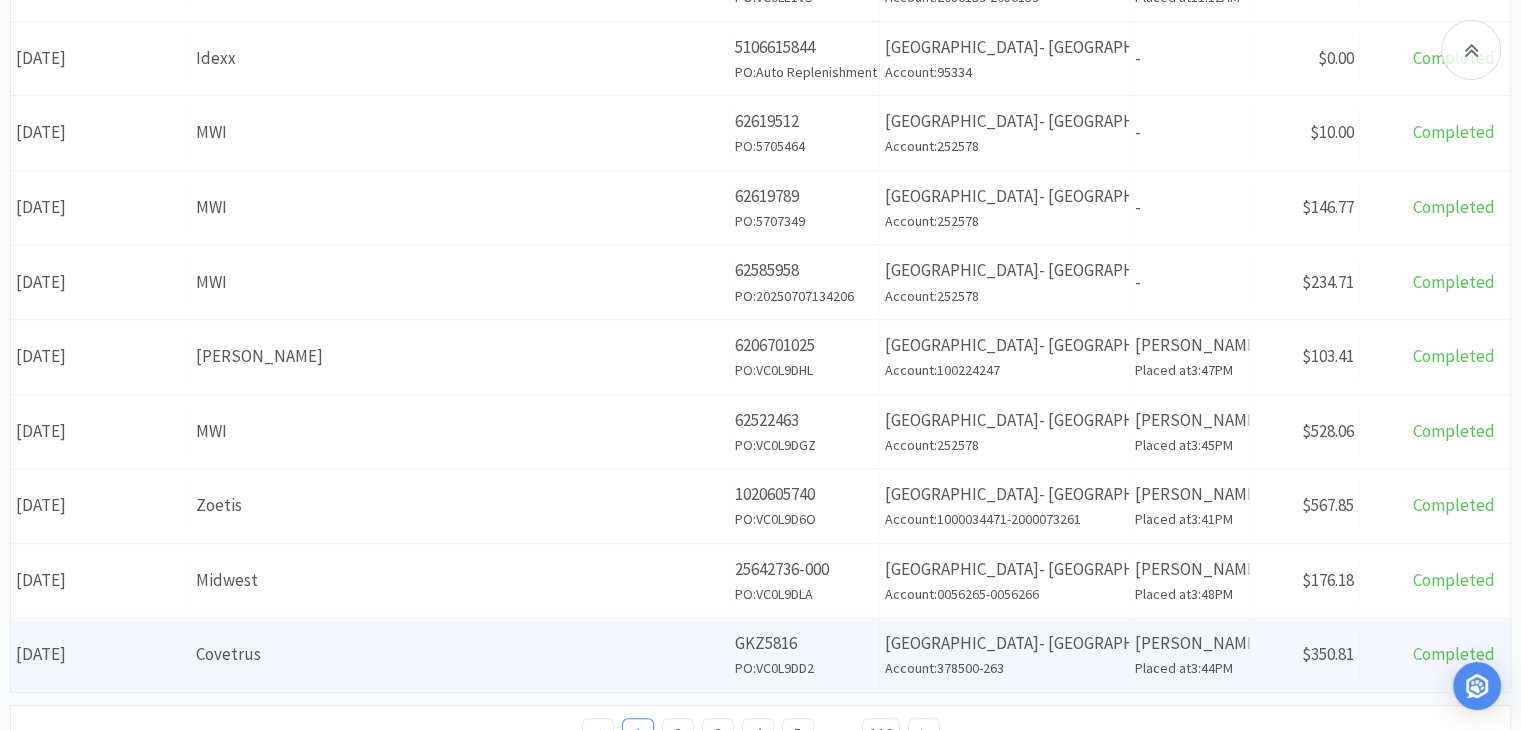 scroll, scrollTop: 888, scrollLeft: 0, axis: vertical 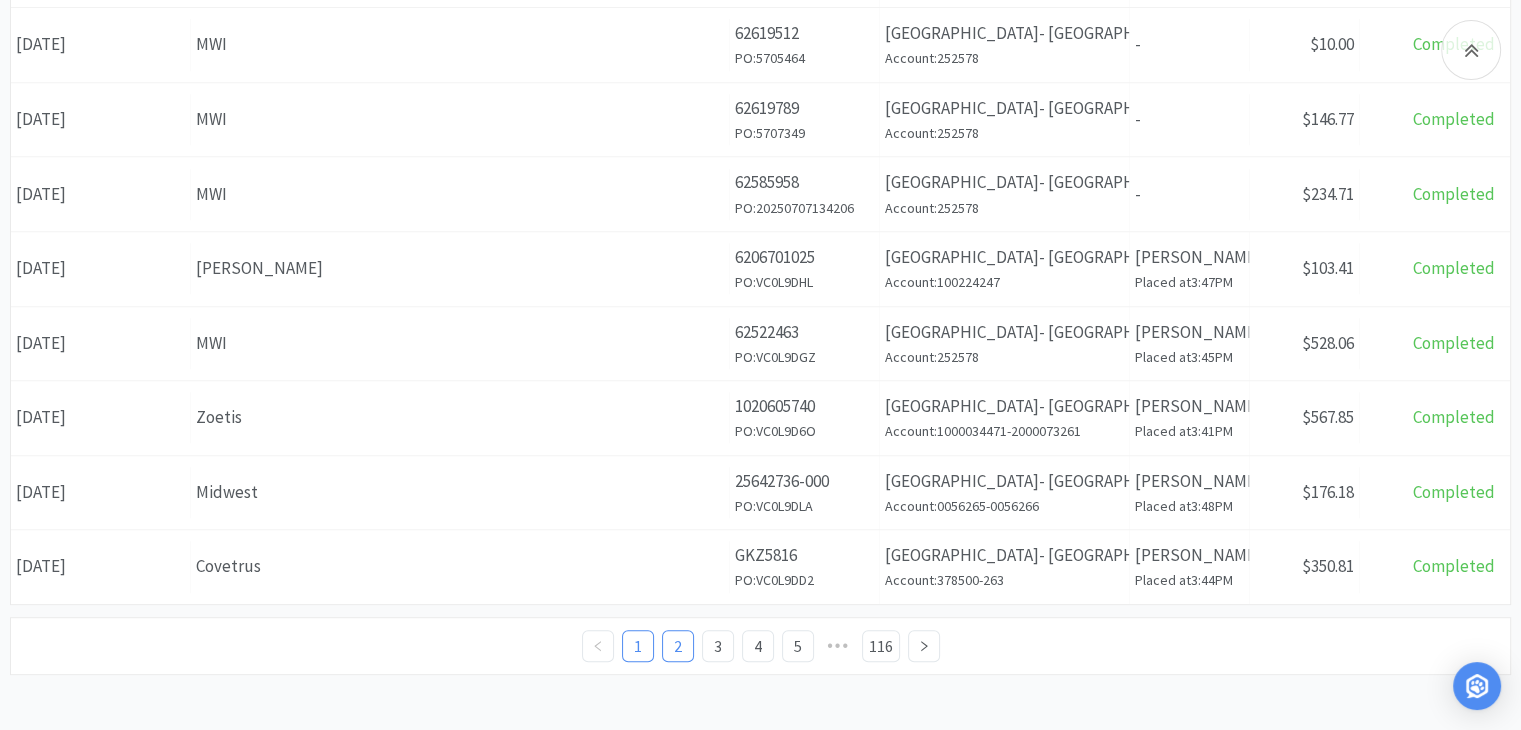 click on "2" at bounding box center (678, 646) 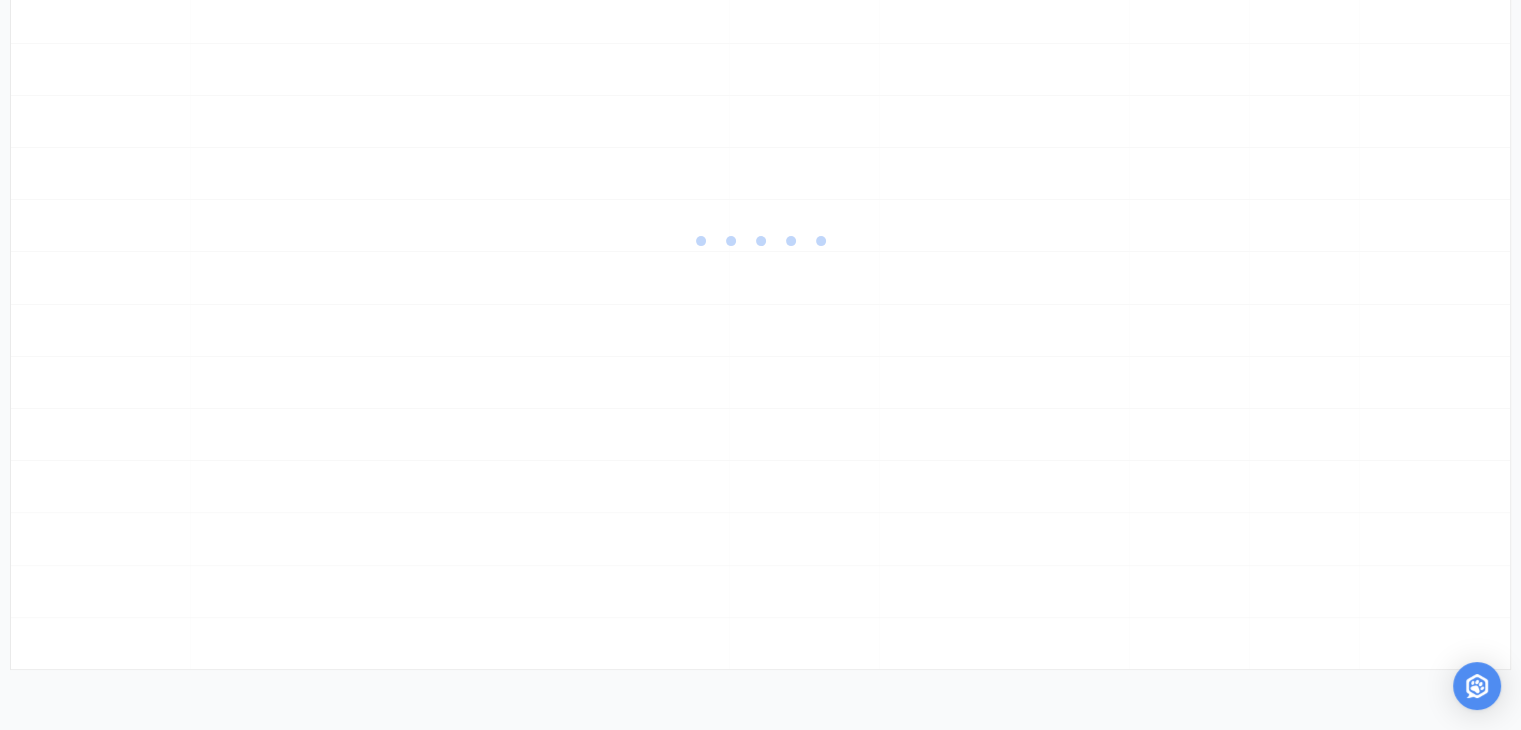 scroll, scrollTop: 0, scrollLeft: 0, axis: both 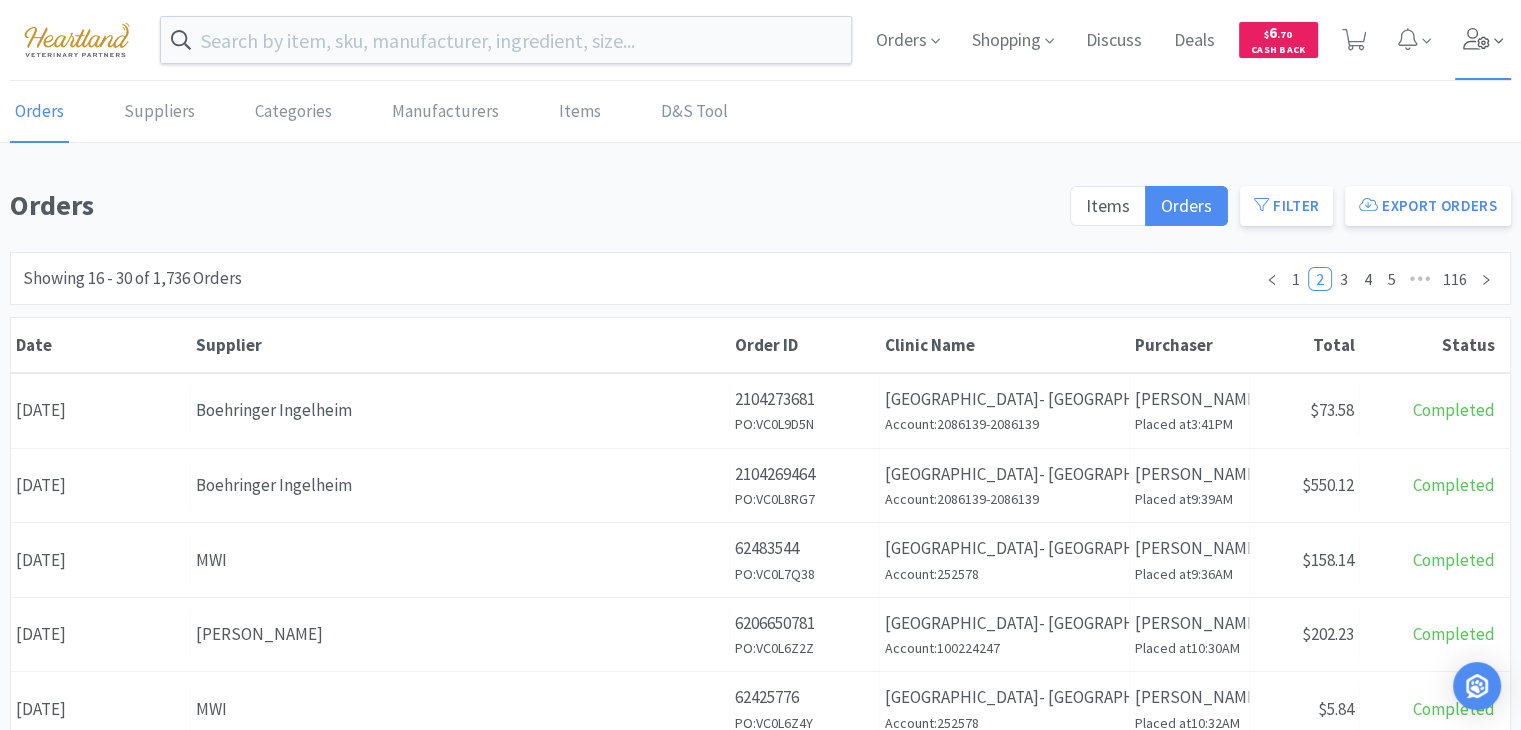 click at bounding box center (1483, 40) 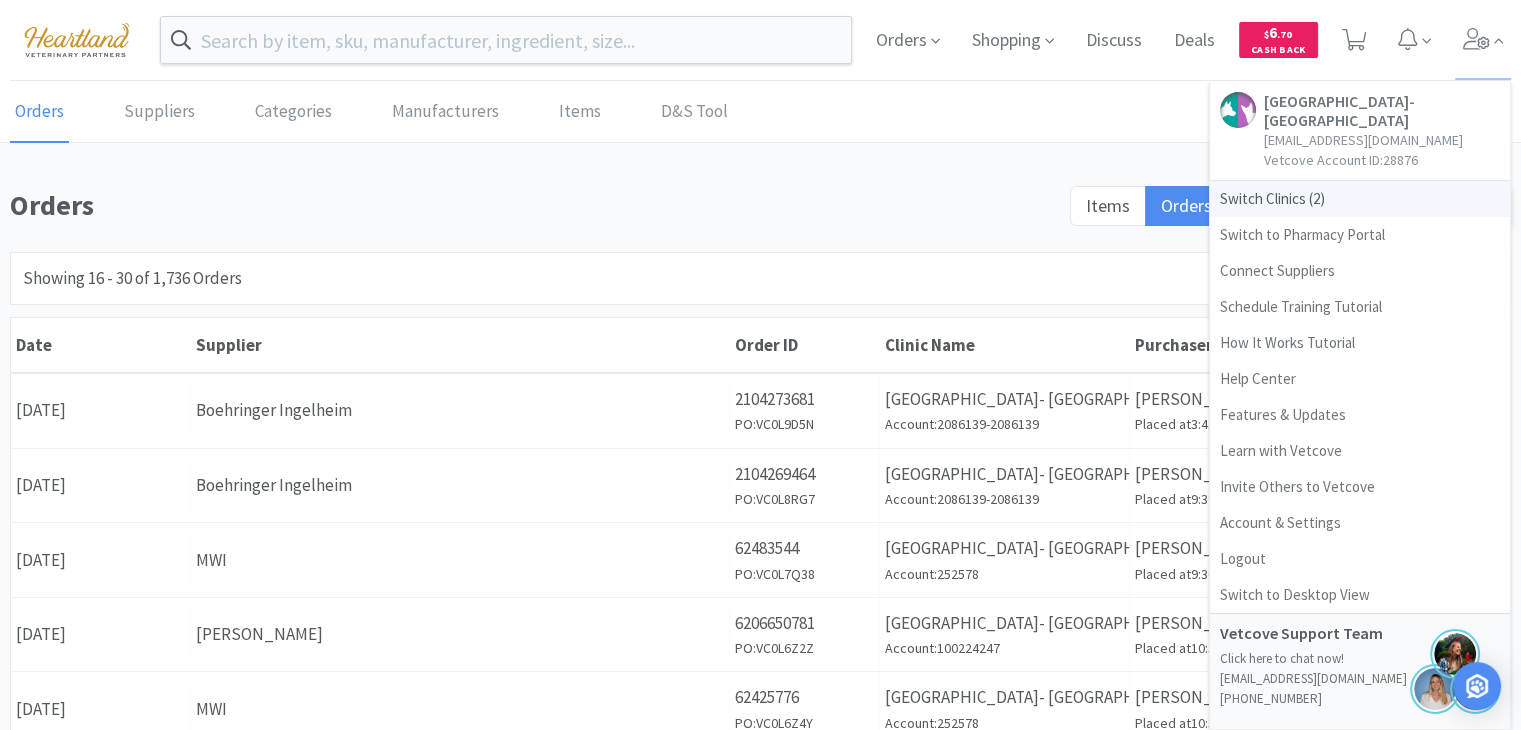 click on "Switch Clinics ( 2 )" at bounding box center [1360, 199] 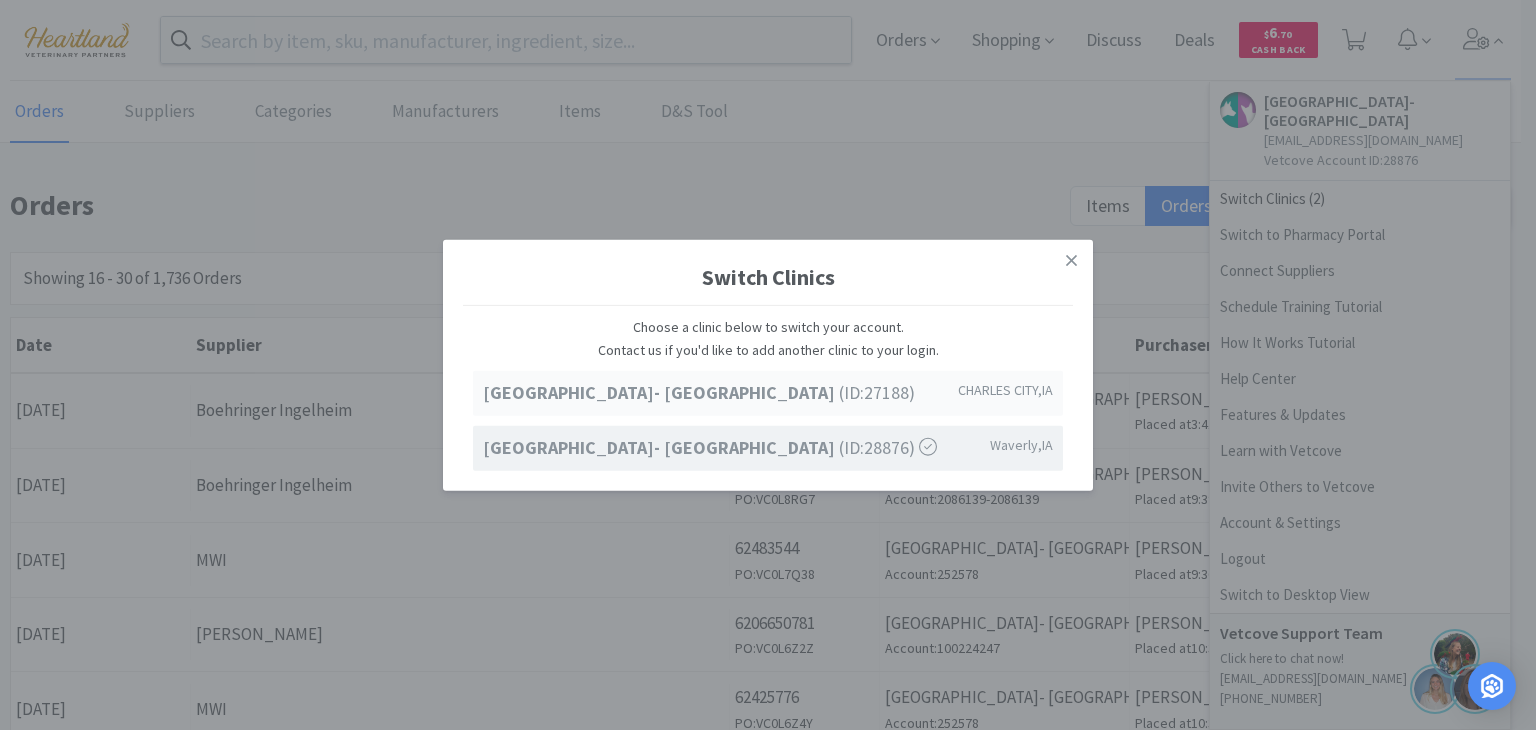 click on "Ave of the Saints Animal Hospital- Charles City" at bounding box center (661, 392) 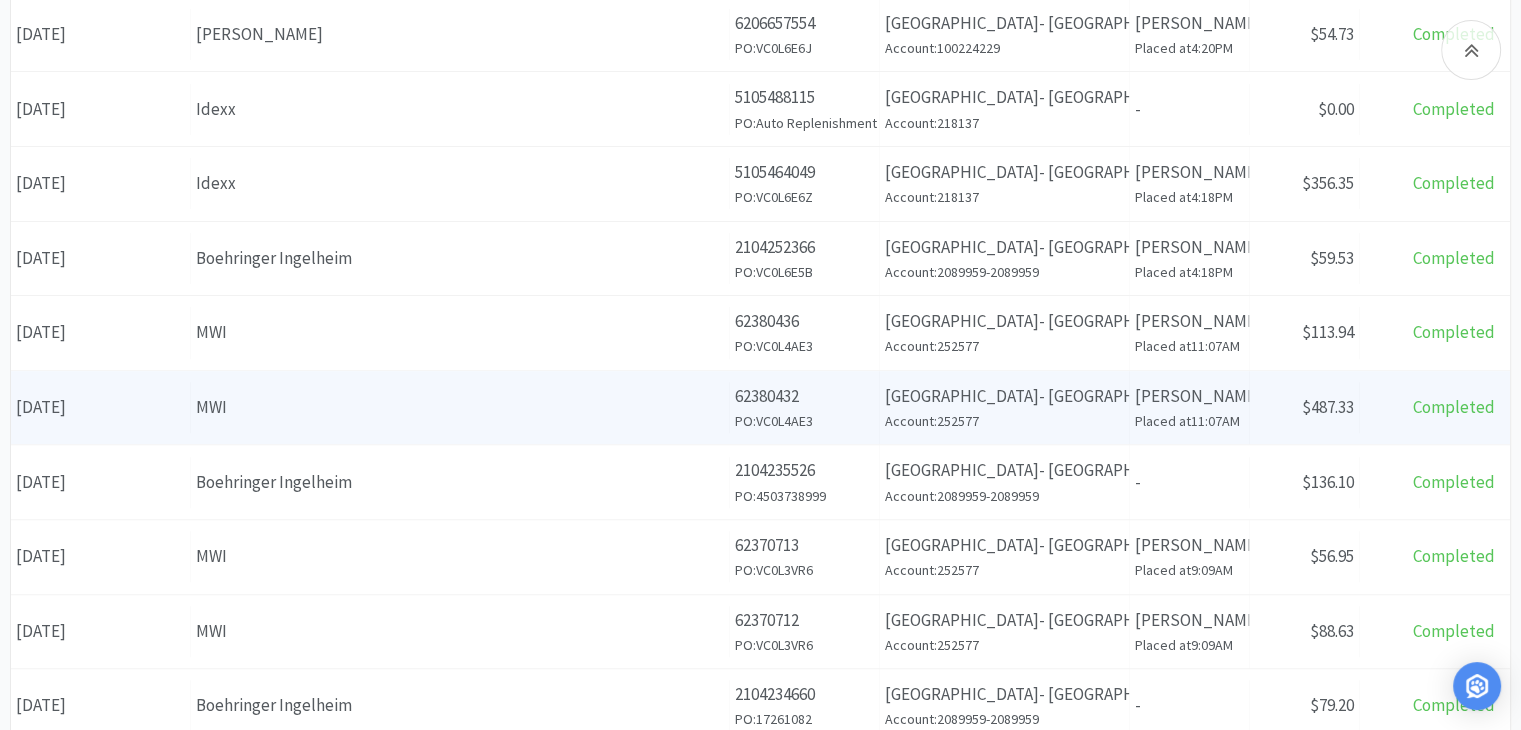 scroll, scrollTop: 888, scrollLeft: 0, axis: vertical 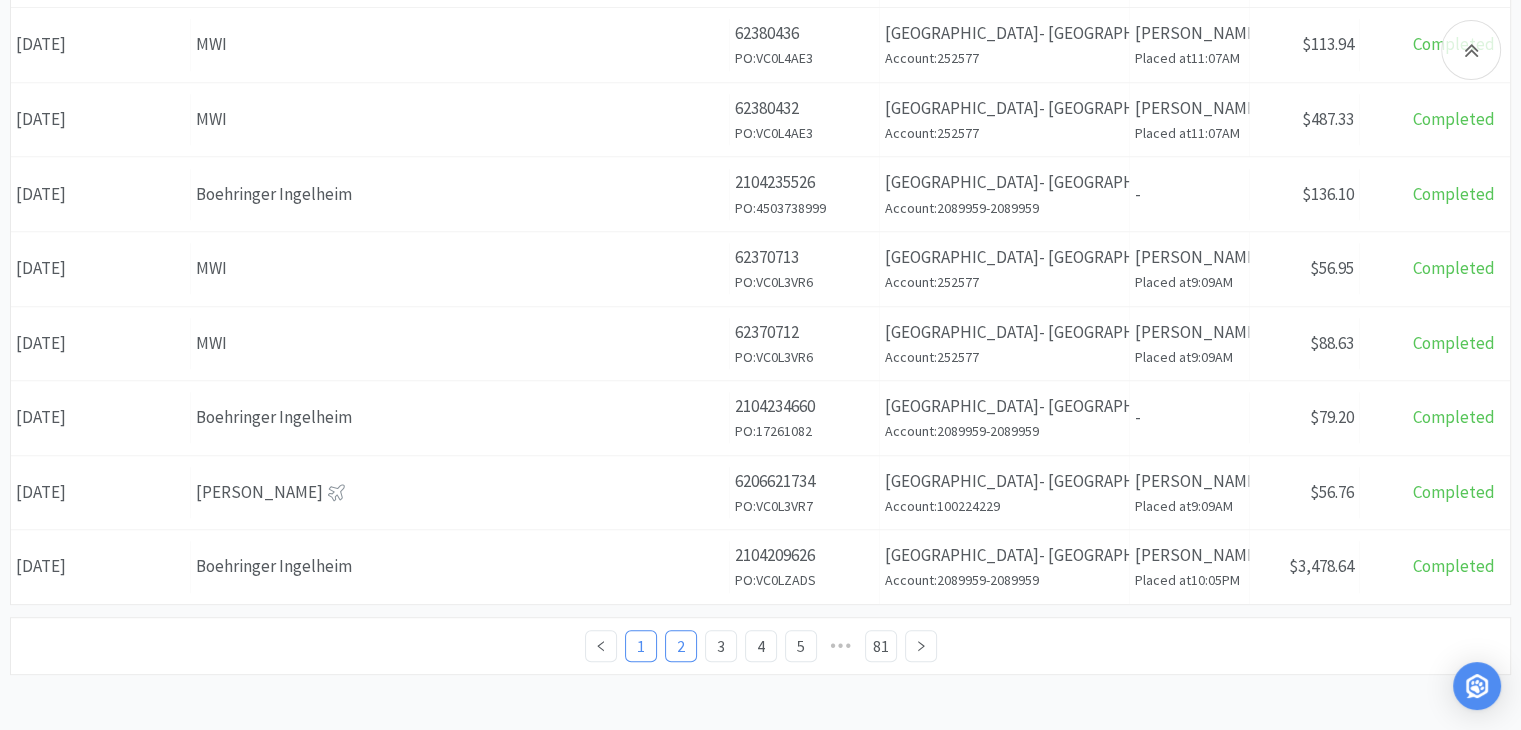 click on "1" at bounding box center (641, 646) 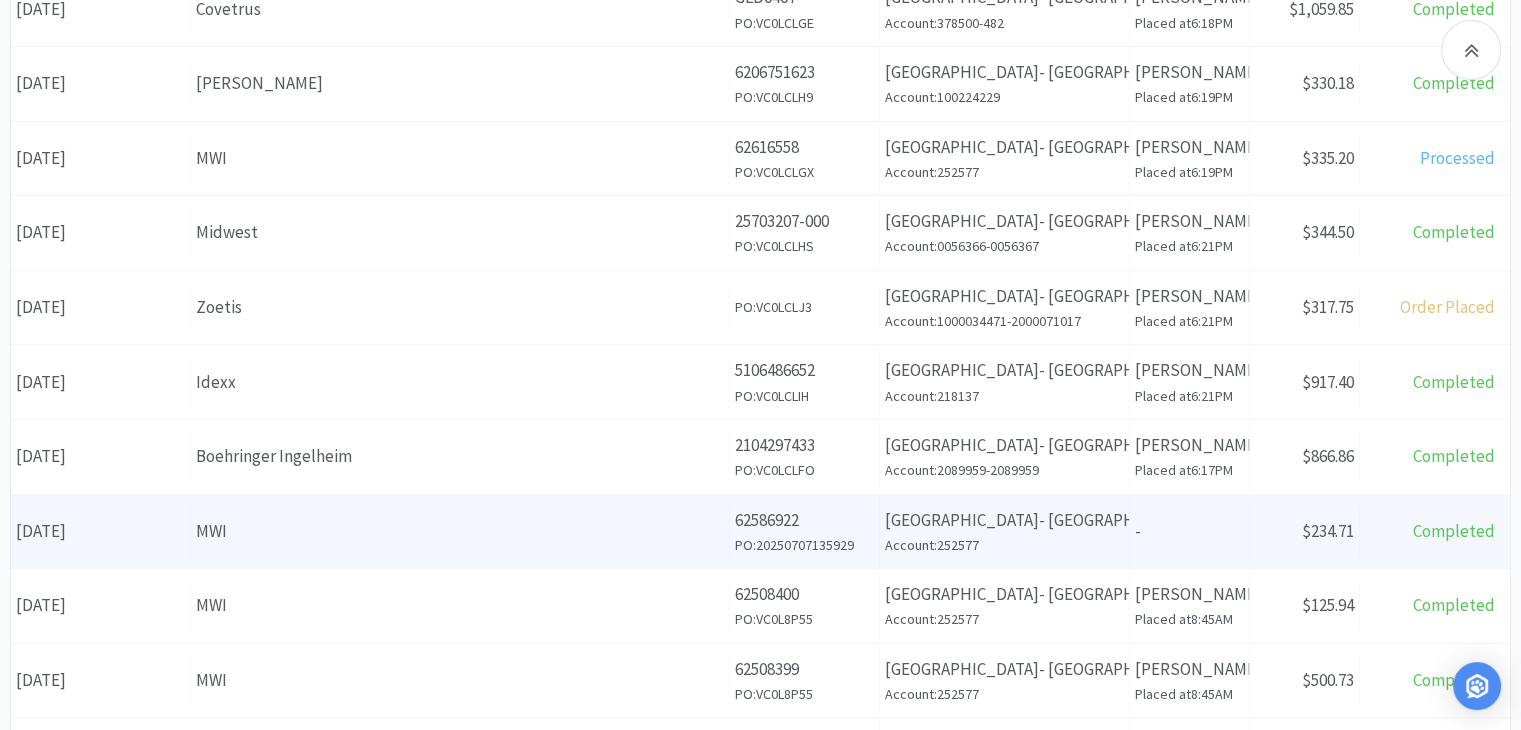 scroll, scrollTop: 800, scrollLeft: 0, axis: vertical 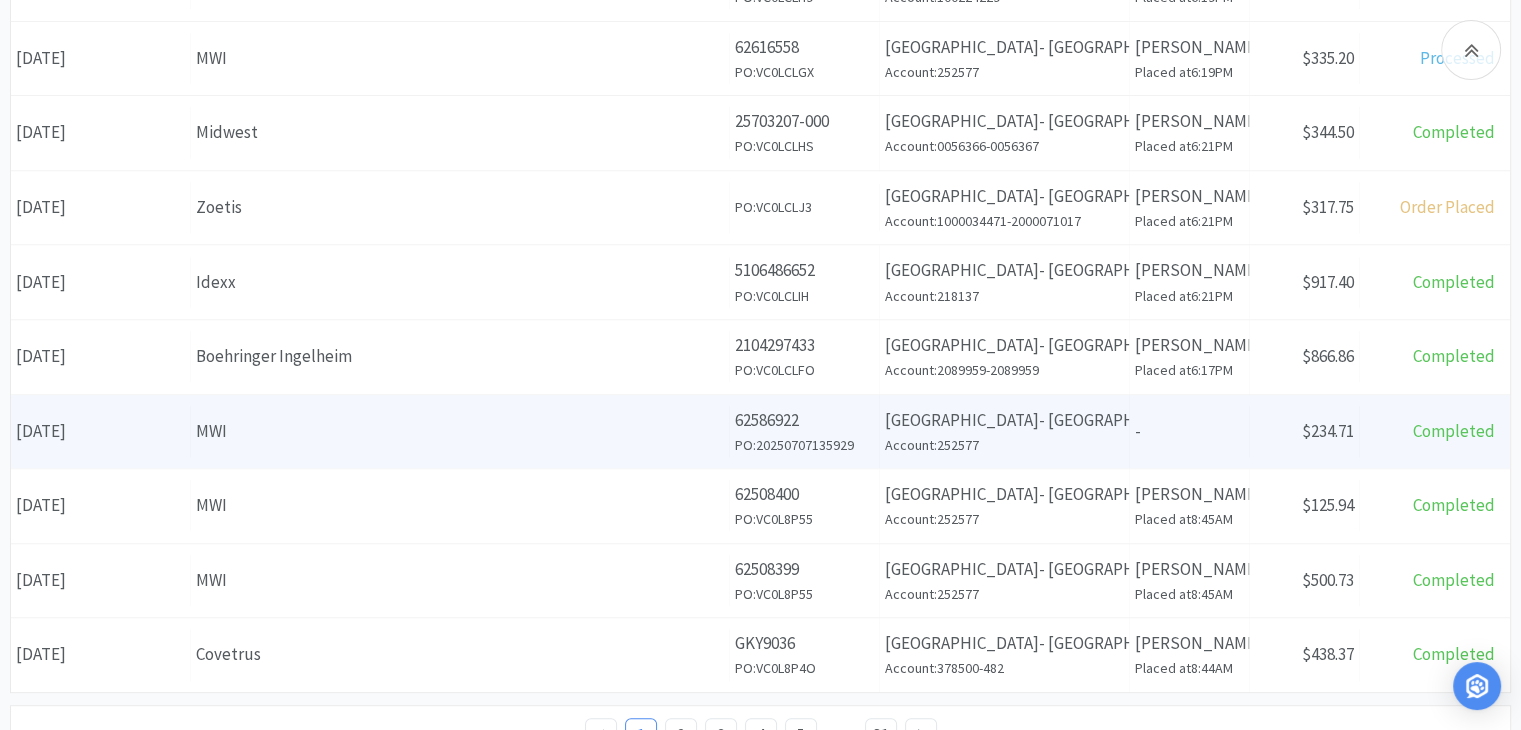 click on "Account:  252577" at bounding box center (1004, 445) 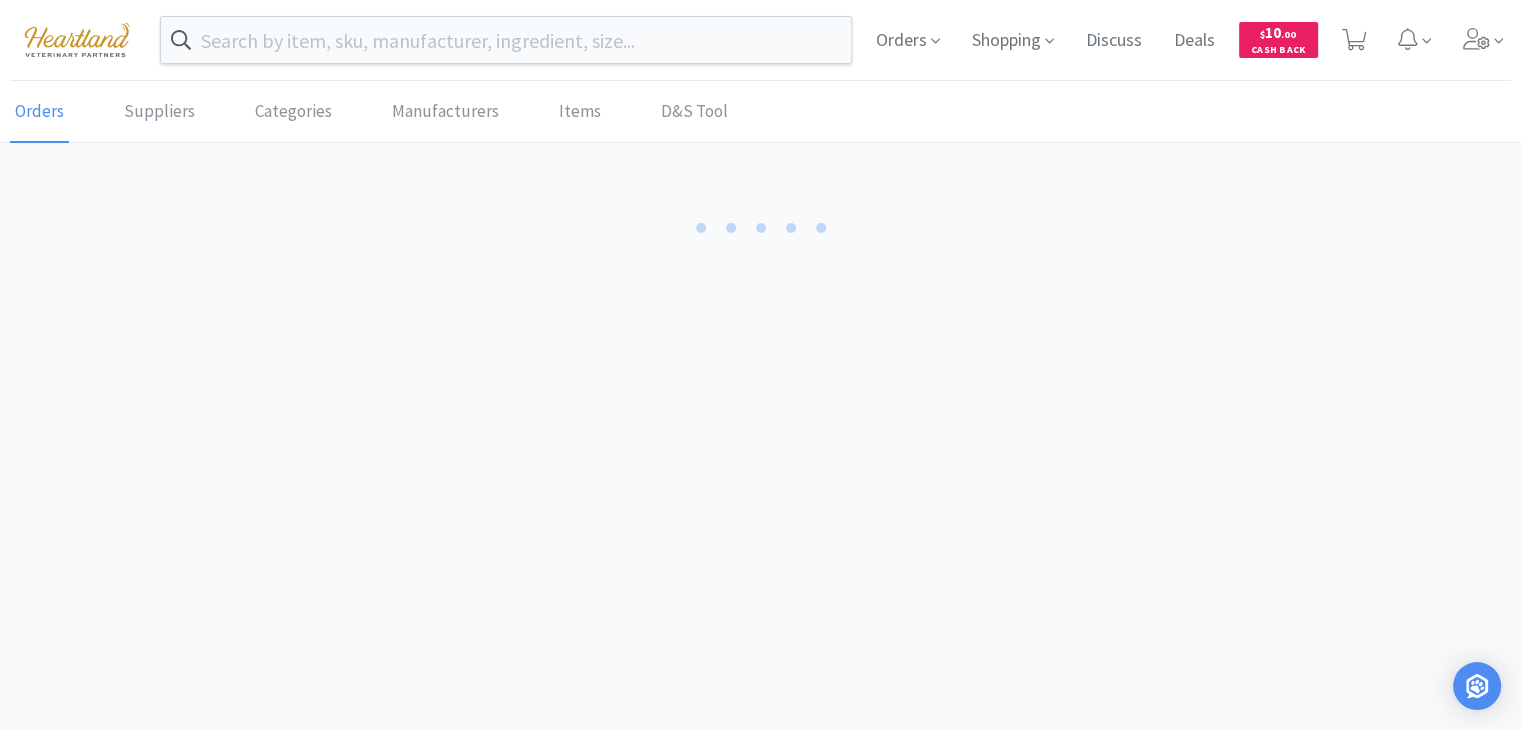 scroll, scrollTop: 0, scrollLeft: 0, axis: both 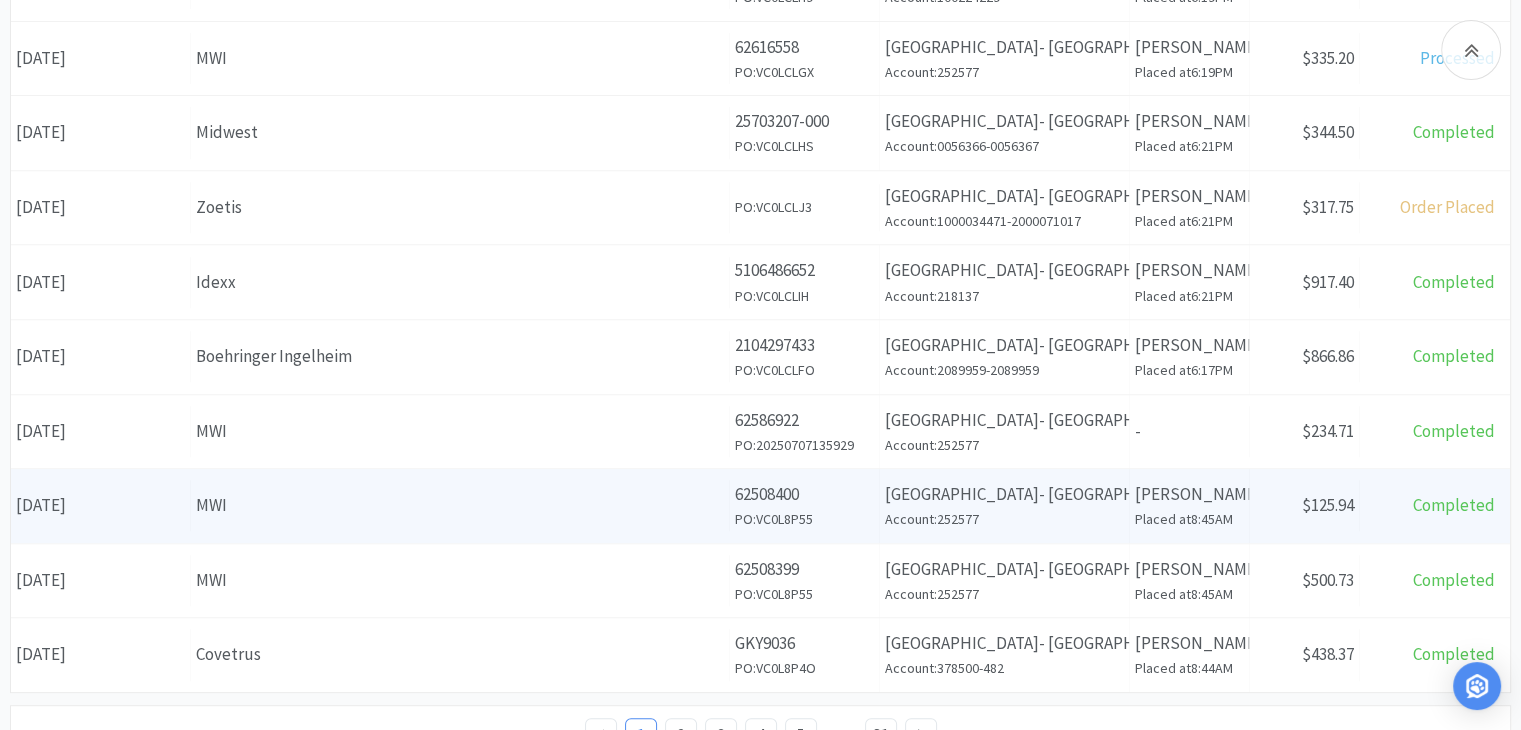 click on "Account:  252577" at bounding box center [1004, 519] 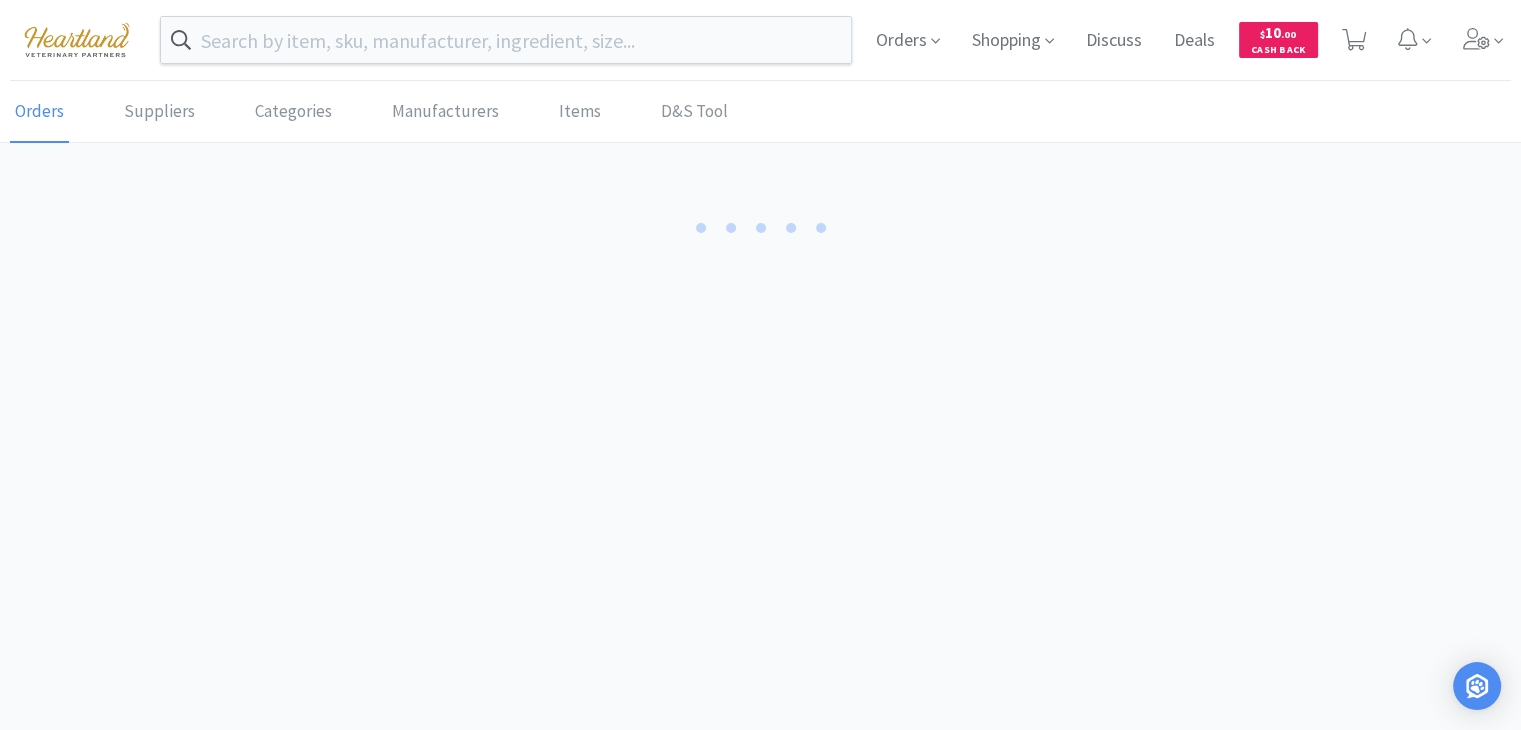 scroll, scrollTop: 0, scrollLeft: 0, axis: both 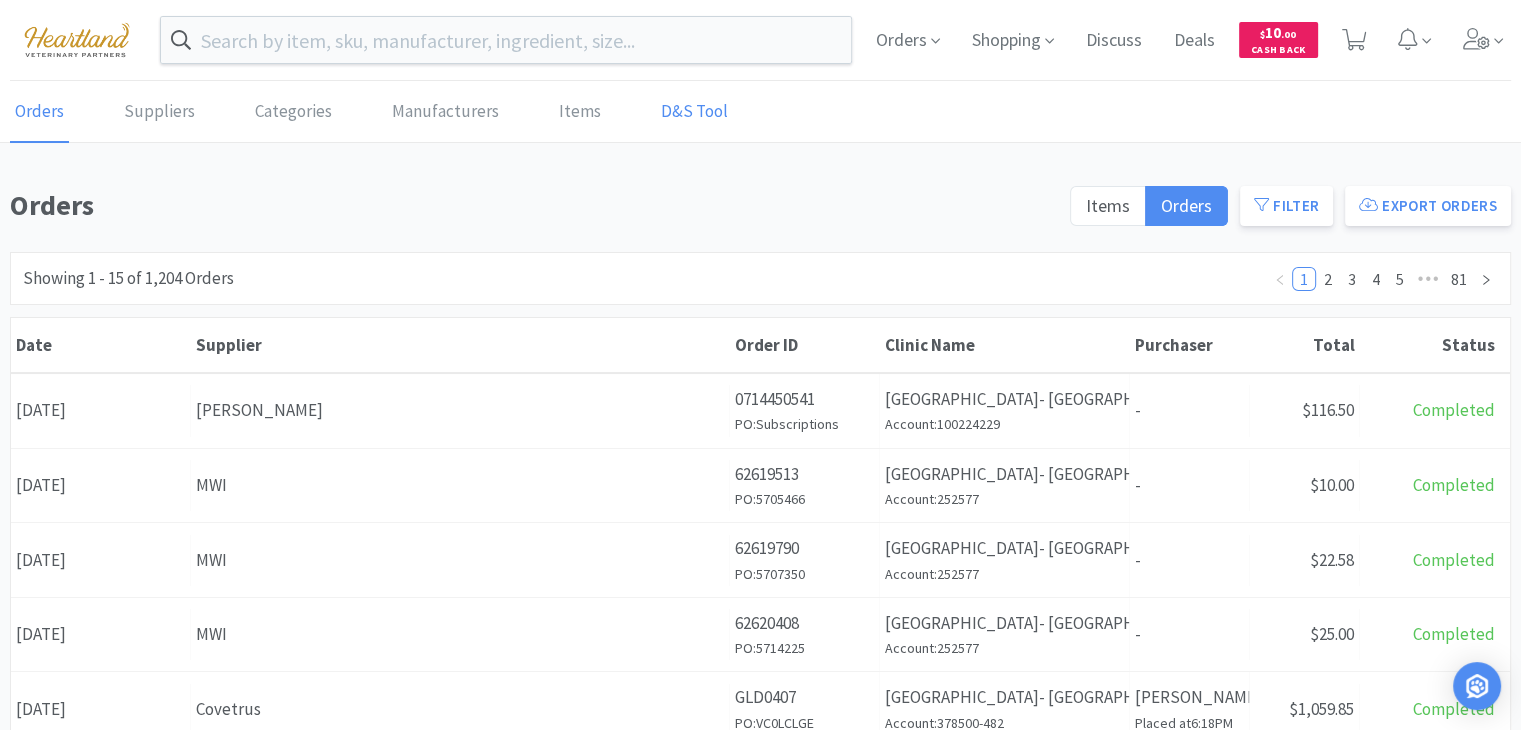 click on "D&S Tool" at bounding box center (694, 112) 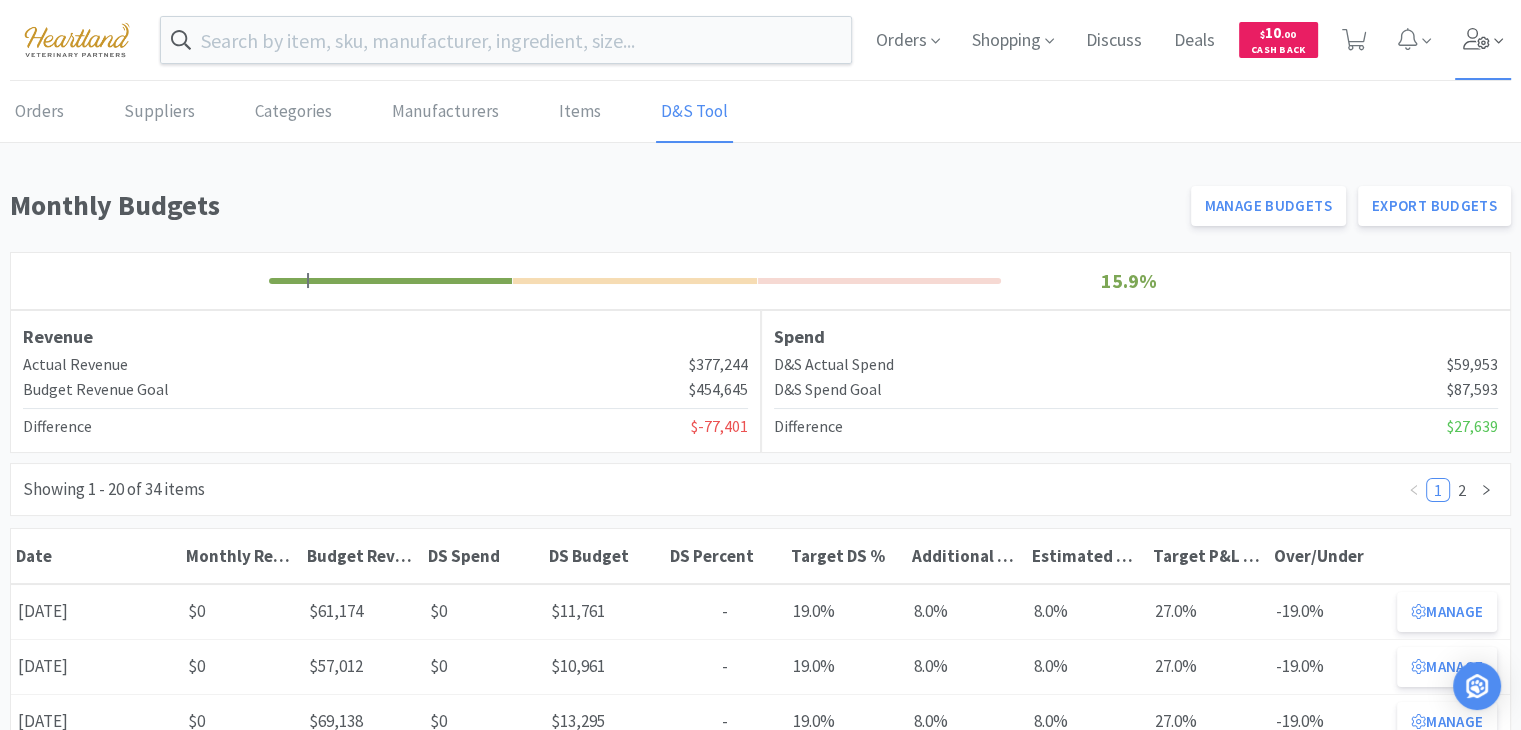 click at bounding box center [1483, 40] 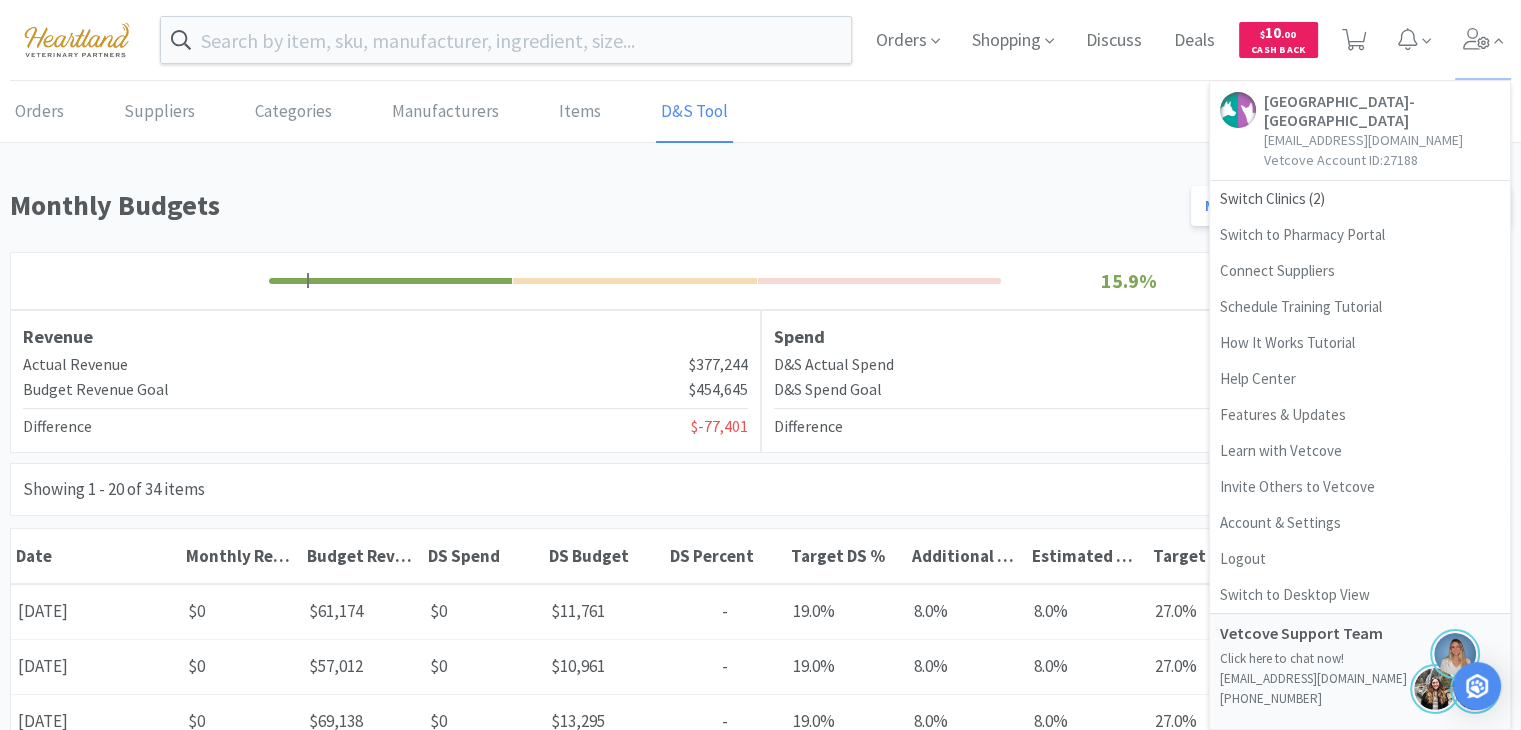 click on "Monthly Budgets" at bounding box center (594, 205) 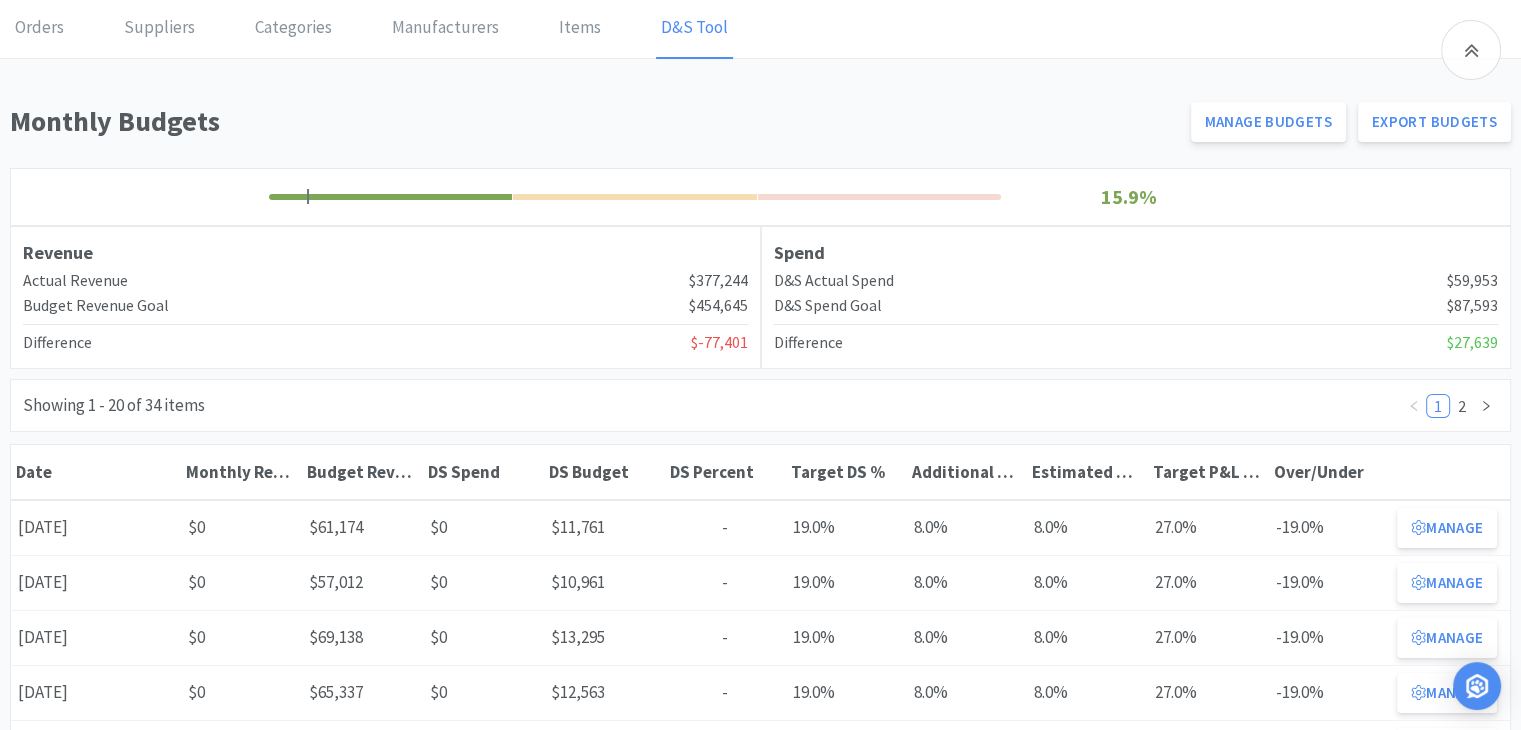 scroll, scrollTop: 400, scrollLeft: 0, axis: vertical 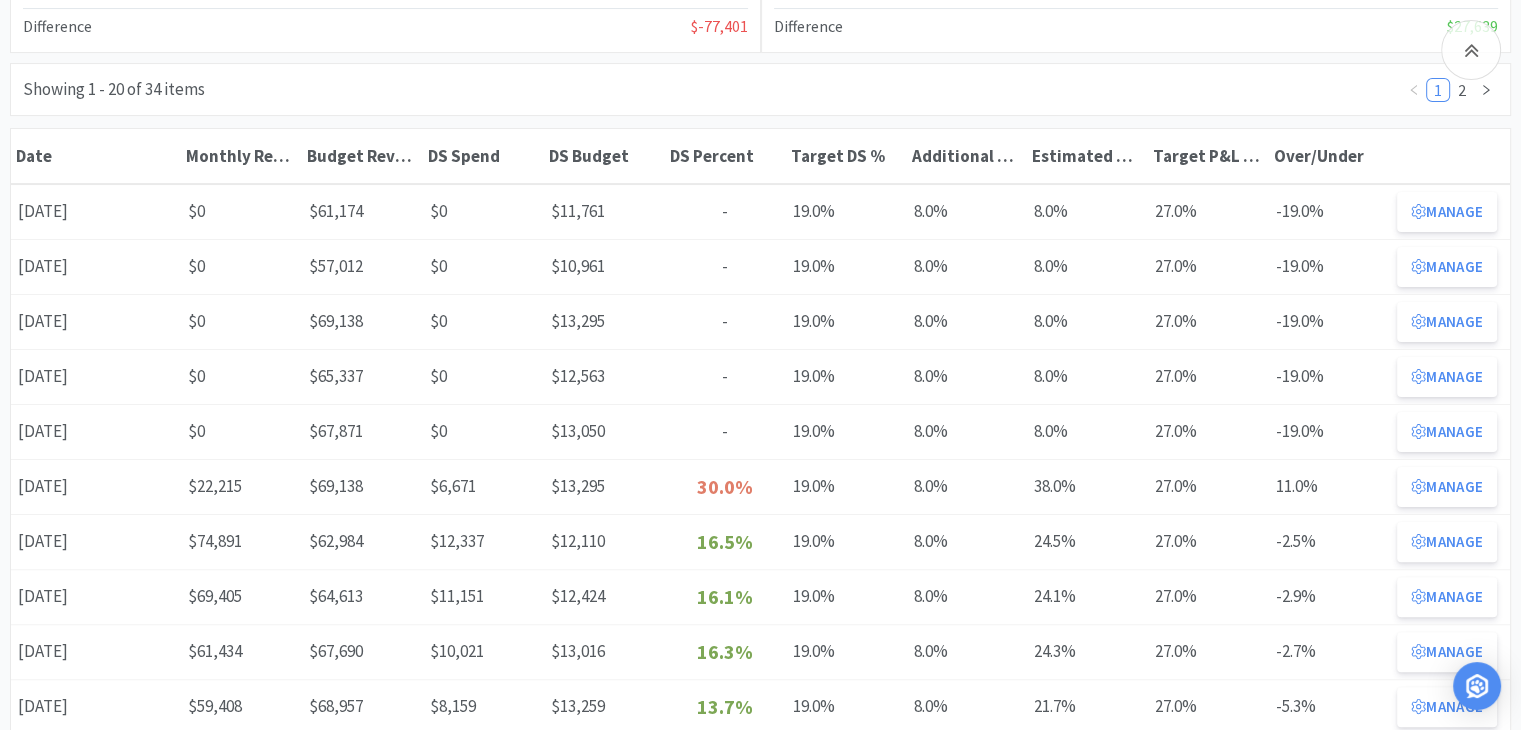 click on "Manage" at bounding box center (1447, 487) 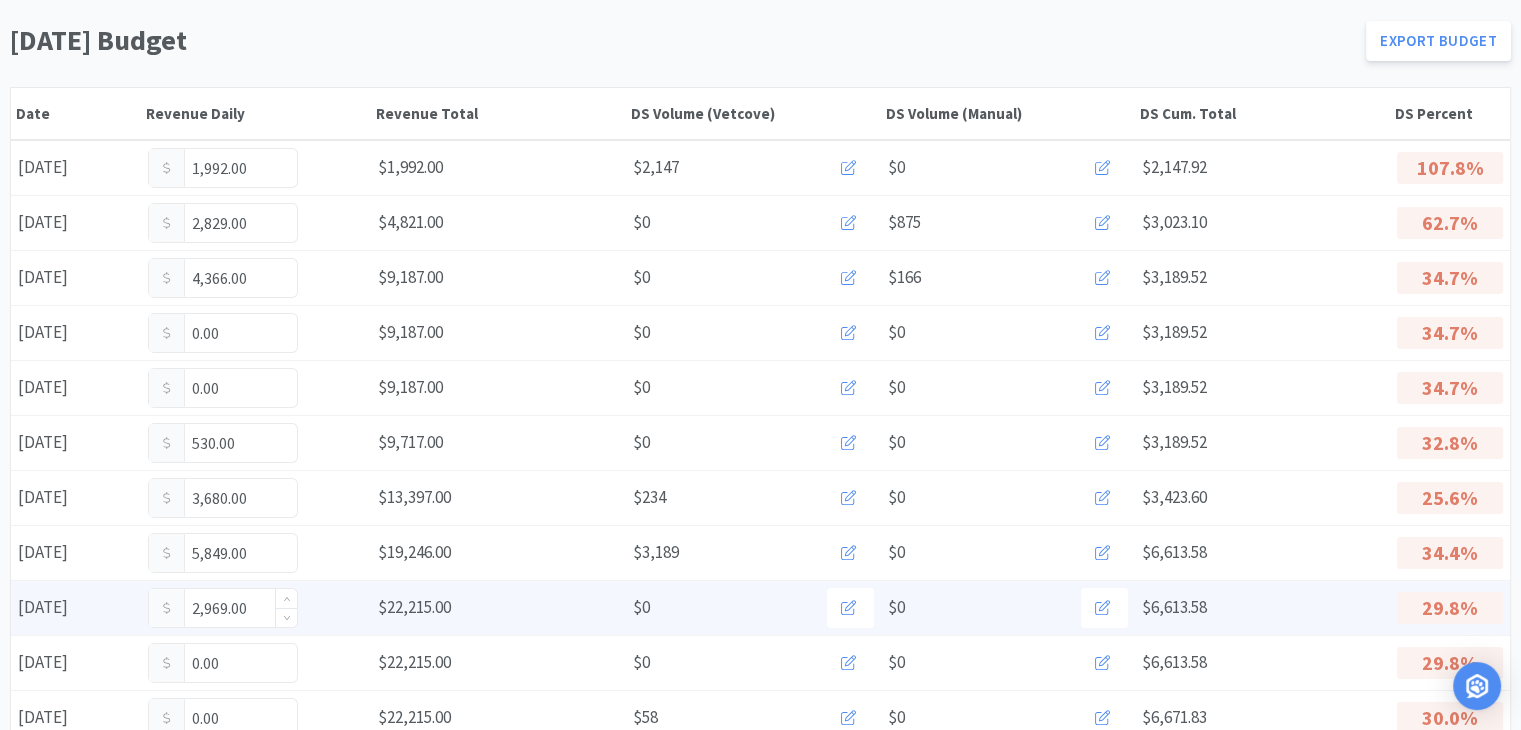 scroll, scrollTop: 200, scrollLeft: 0, axis: vertical 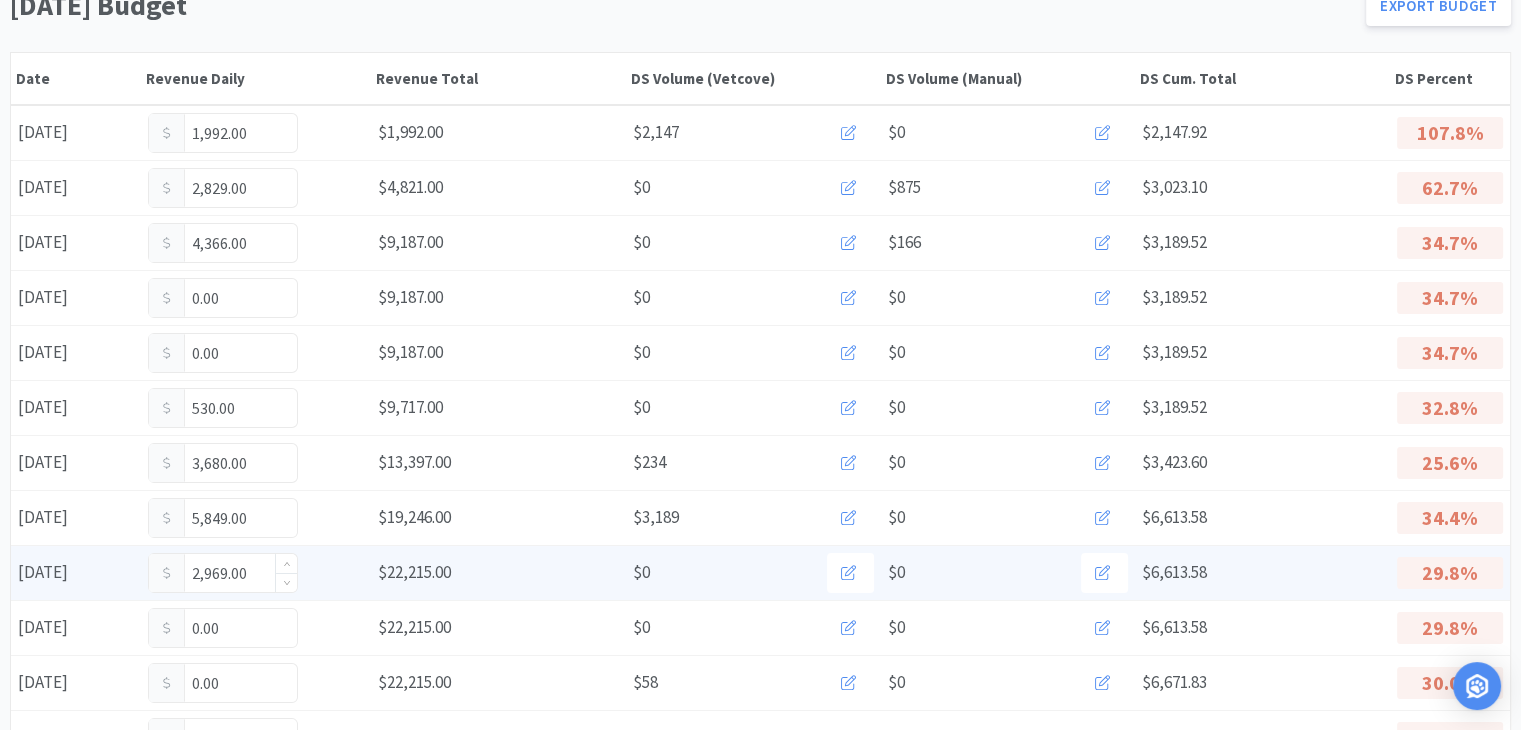 click on "2,969.00" at bounding box center [223, 573] 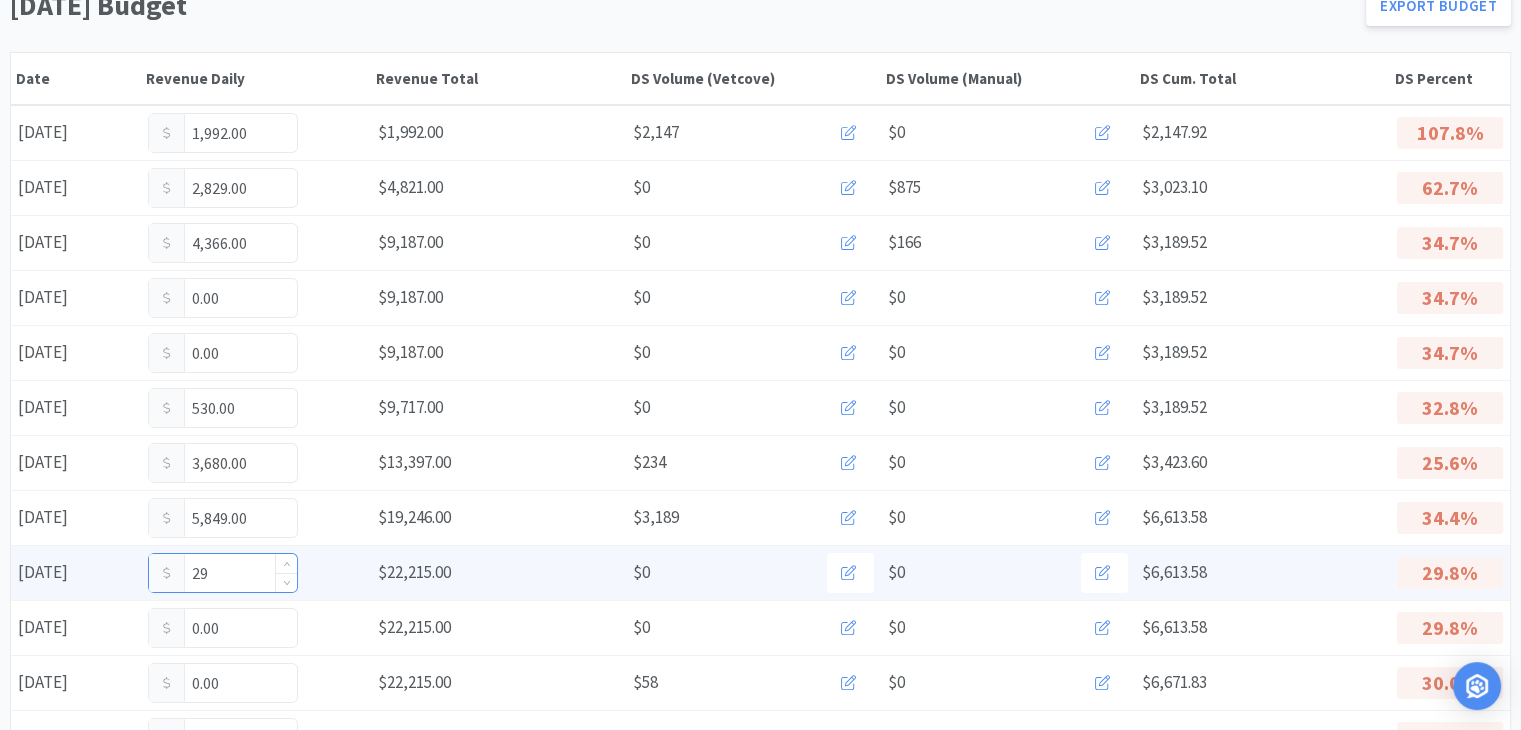 type on "2" 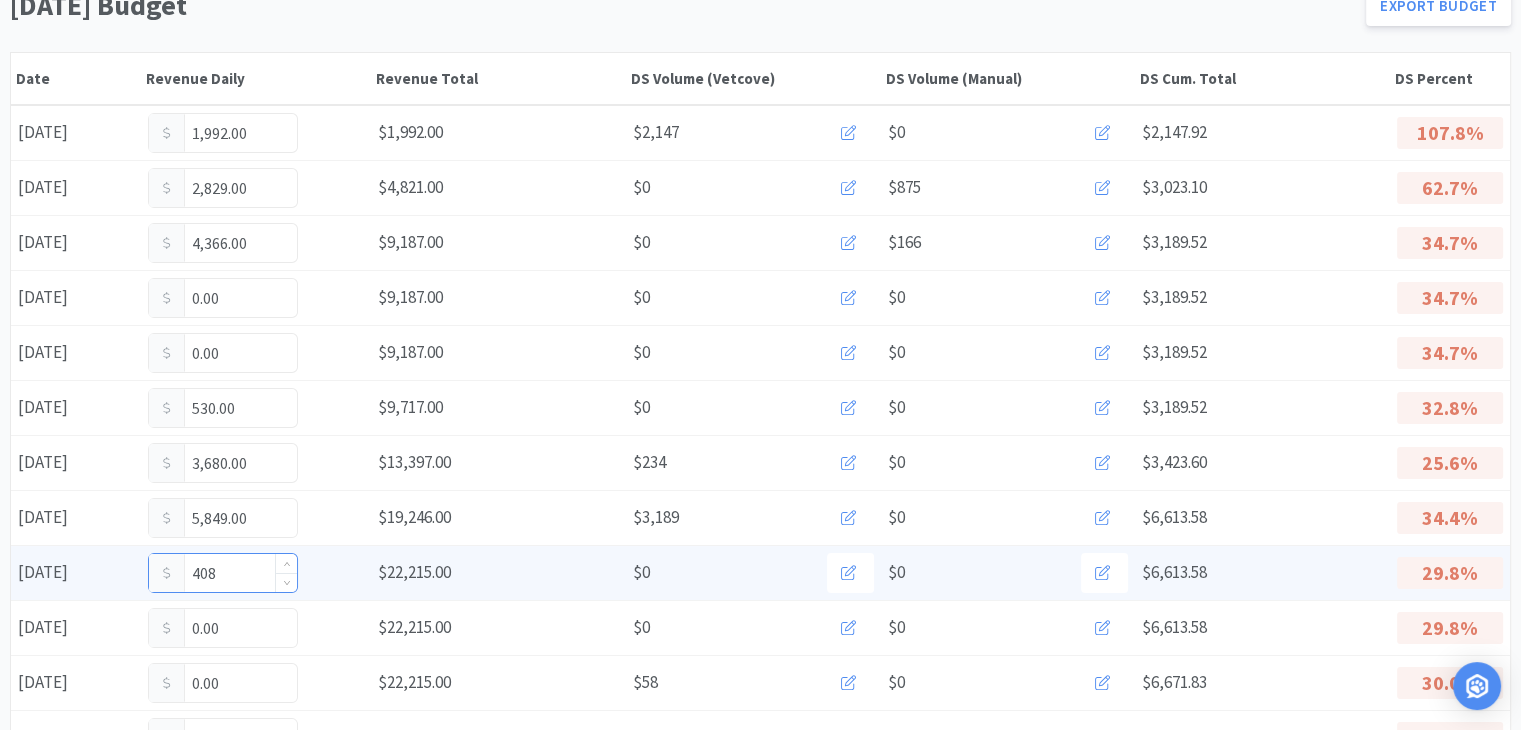type on "4,088" 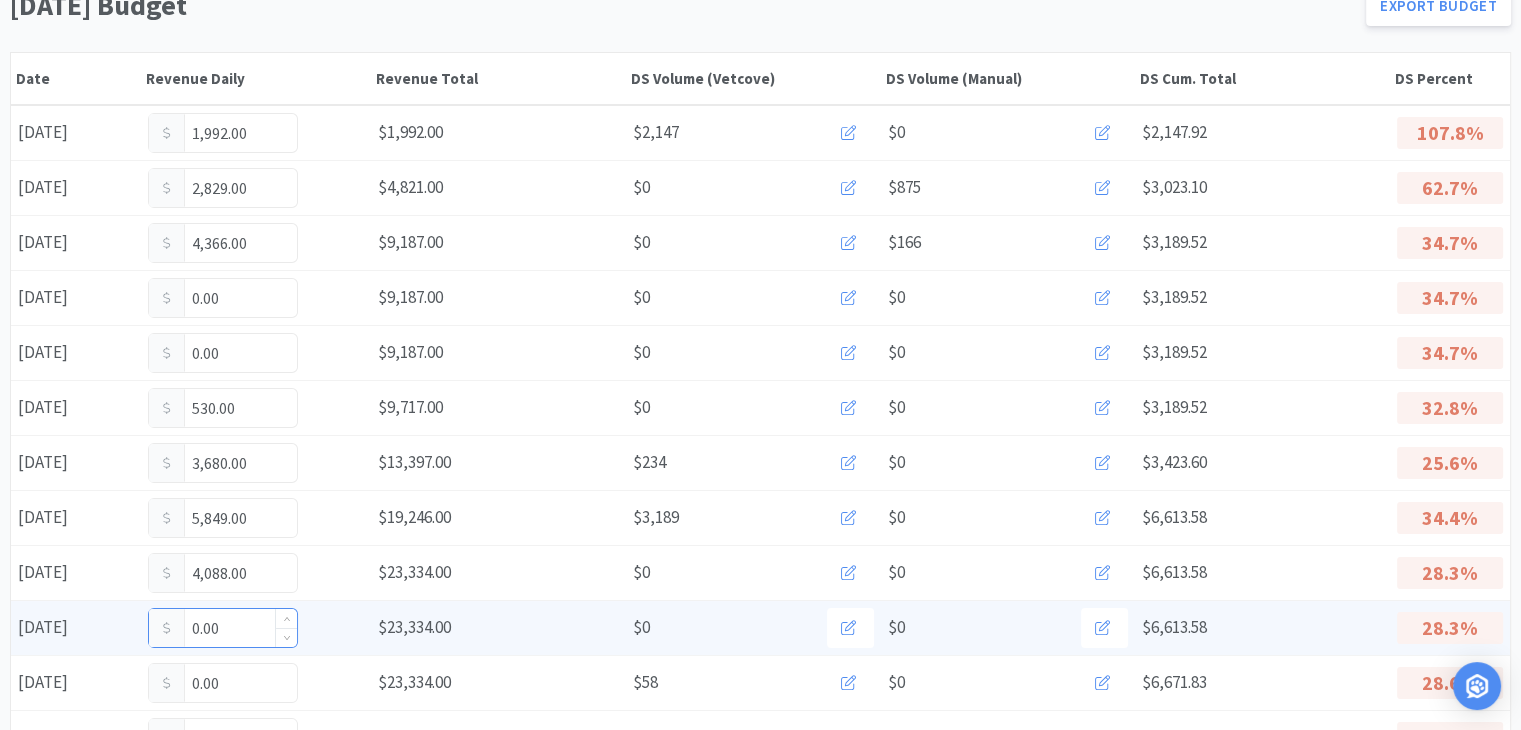 click on "0.00" at bounding box center [223, 628] 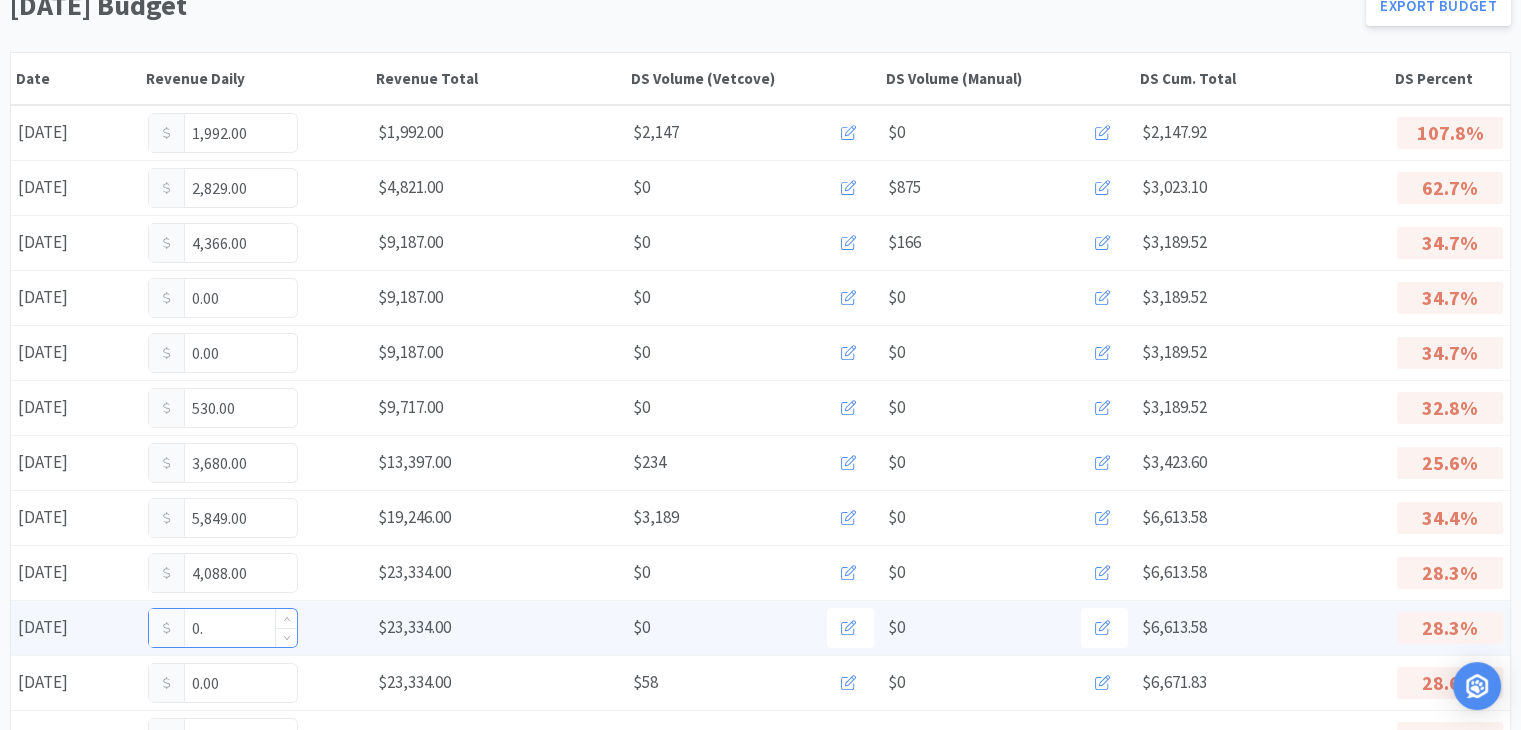 type on "0" 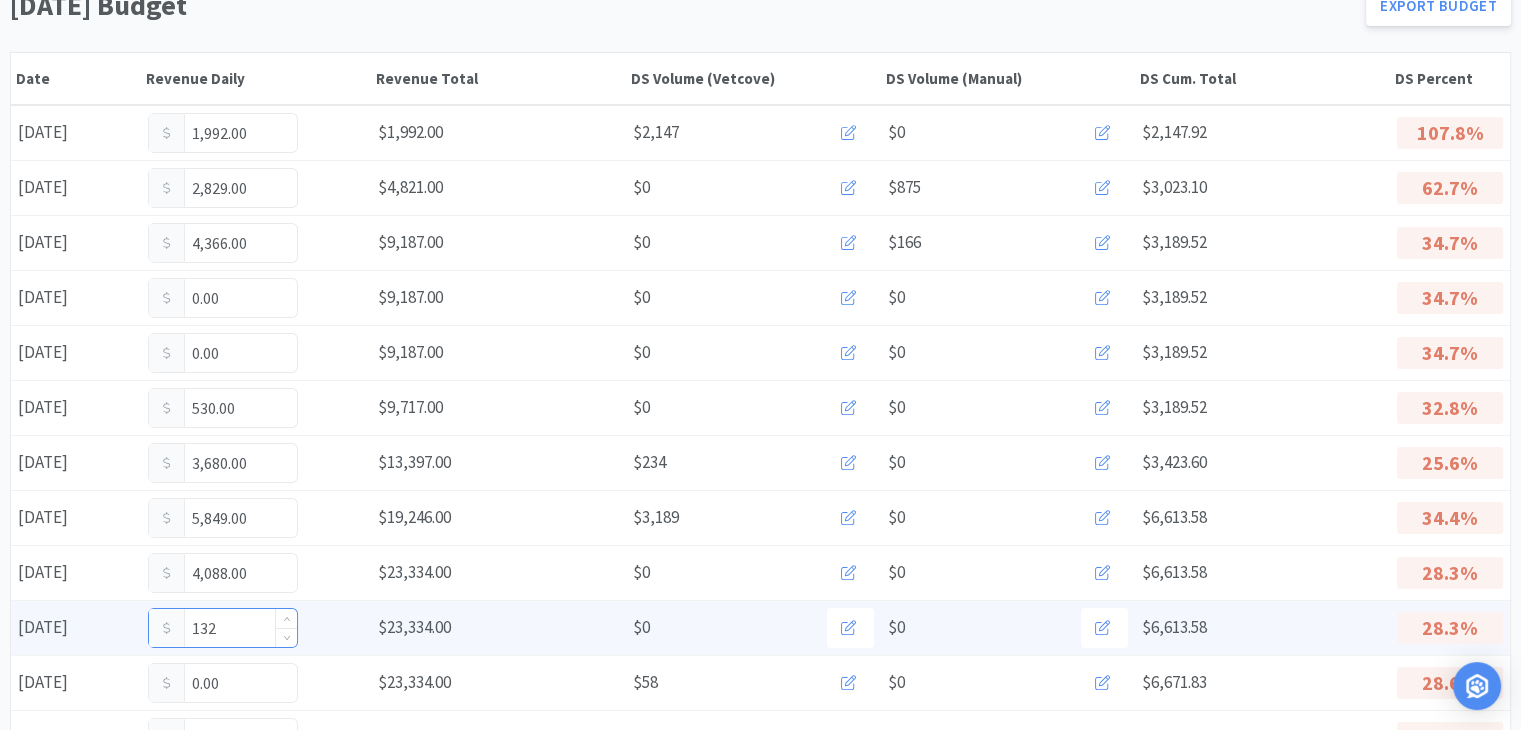 type on "1,326" 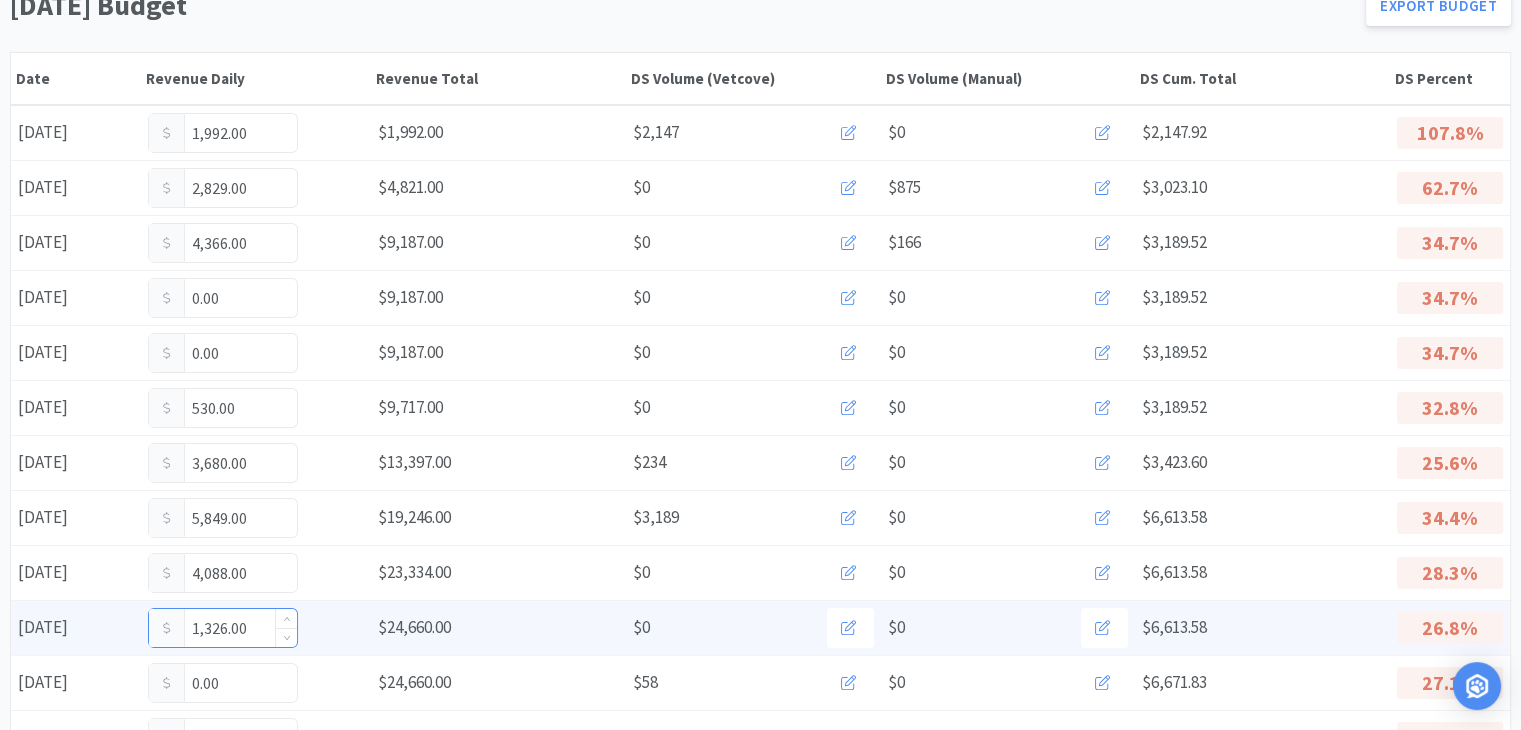 click on "1,326.00" at bounding box center [223, 628] 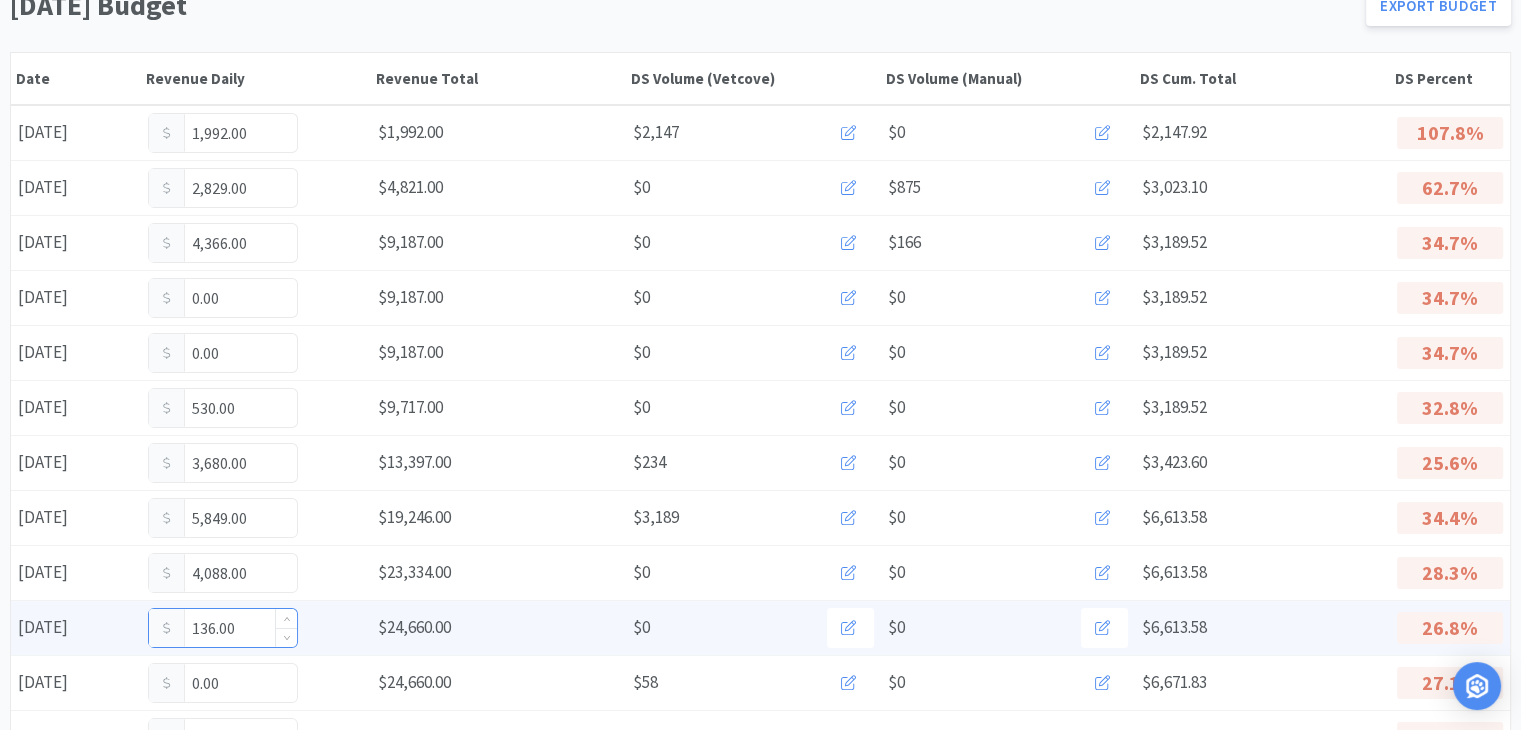 type on "1,336.00" 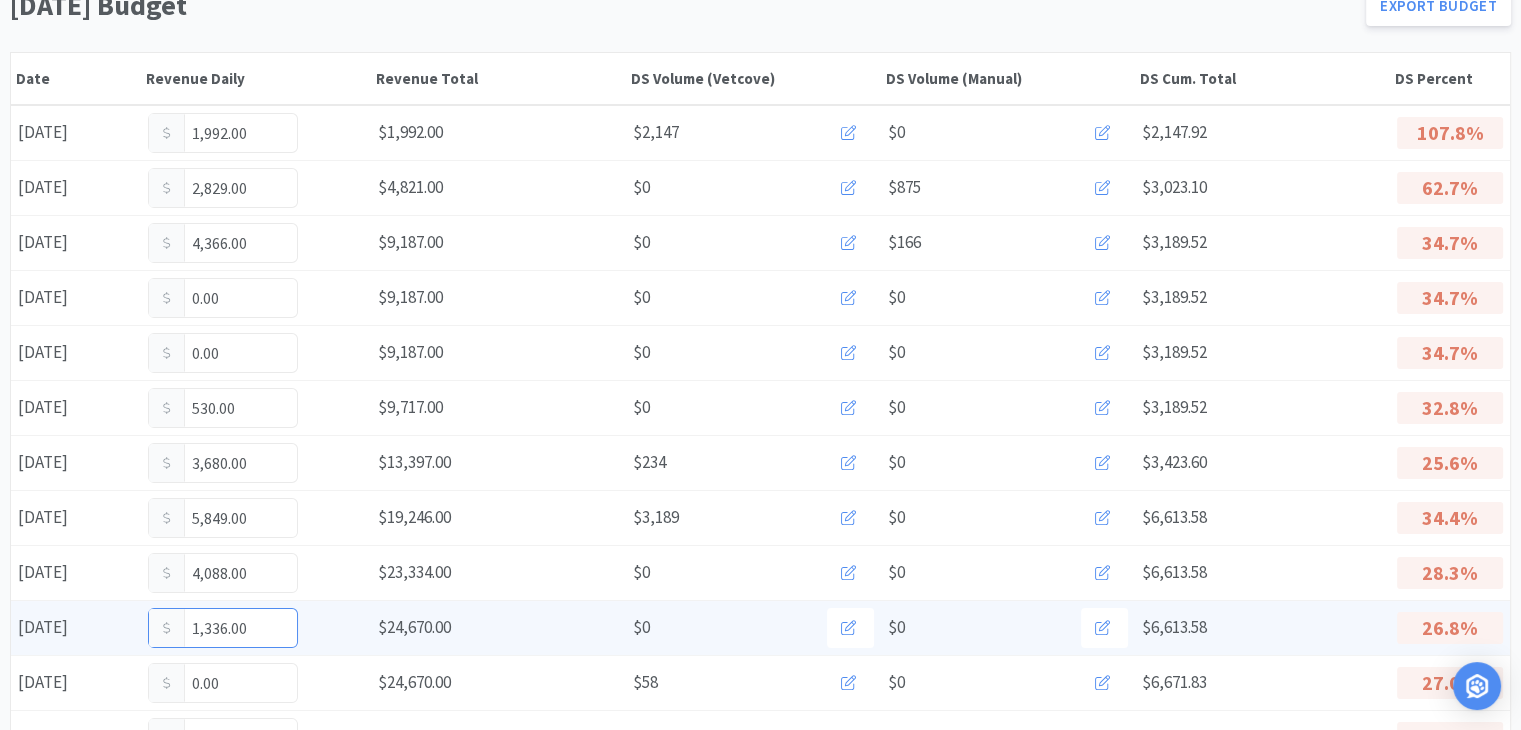 drag, startPoint x: 241, startPoint y: 619, endPoint x: 174, endPoint y: 622, distance: 67.06713 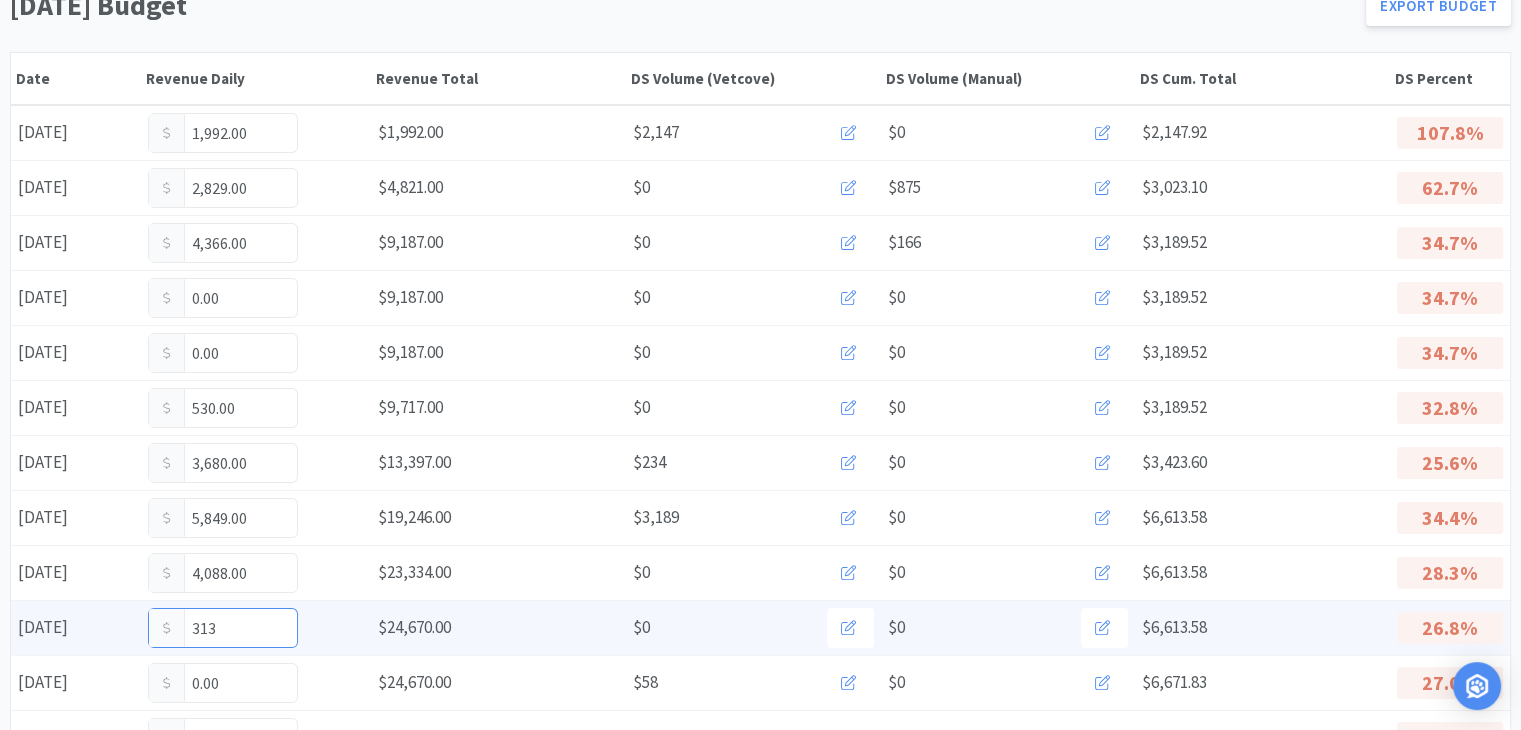 type on "3,136" 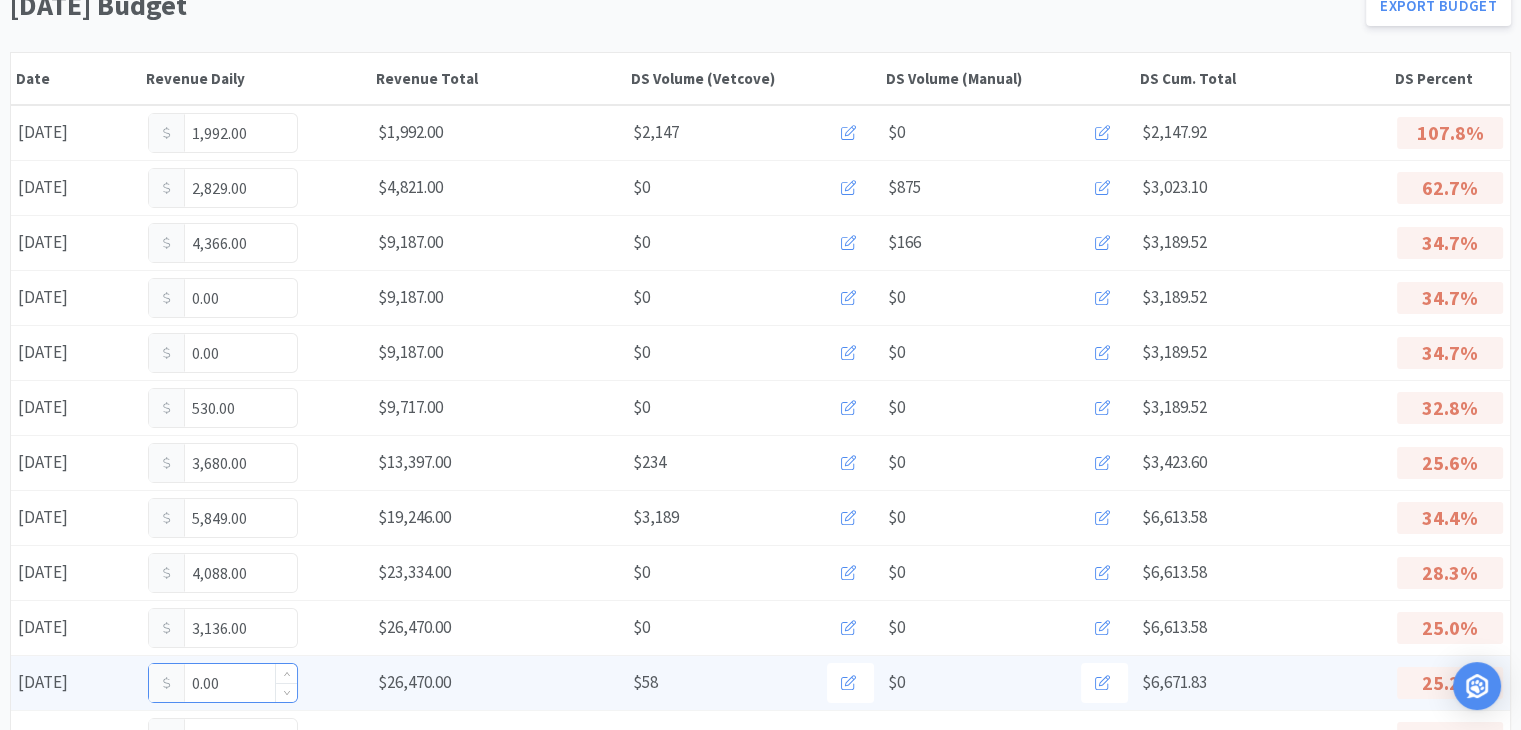 click on "0.00" at bounding box center [223, 683] 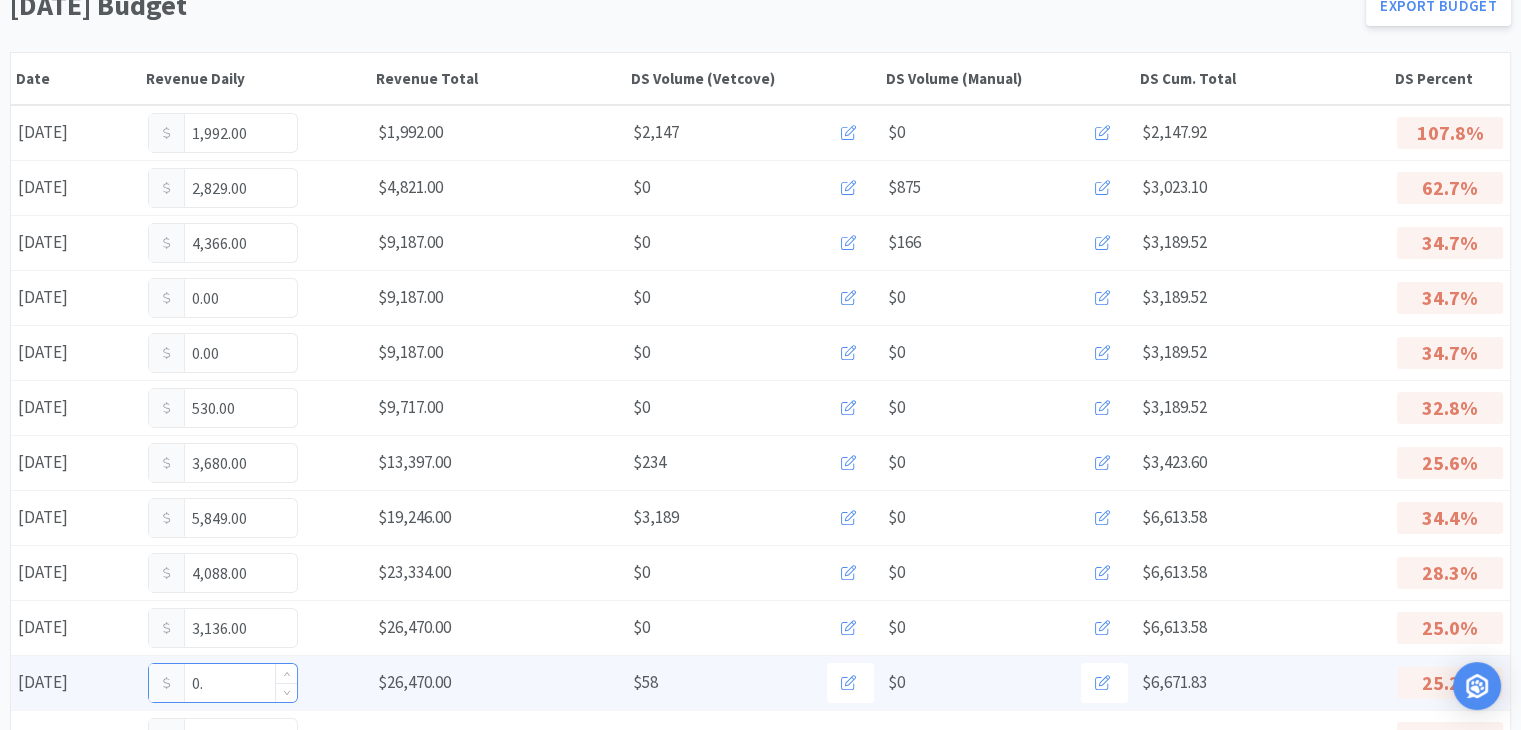 type on "0" 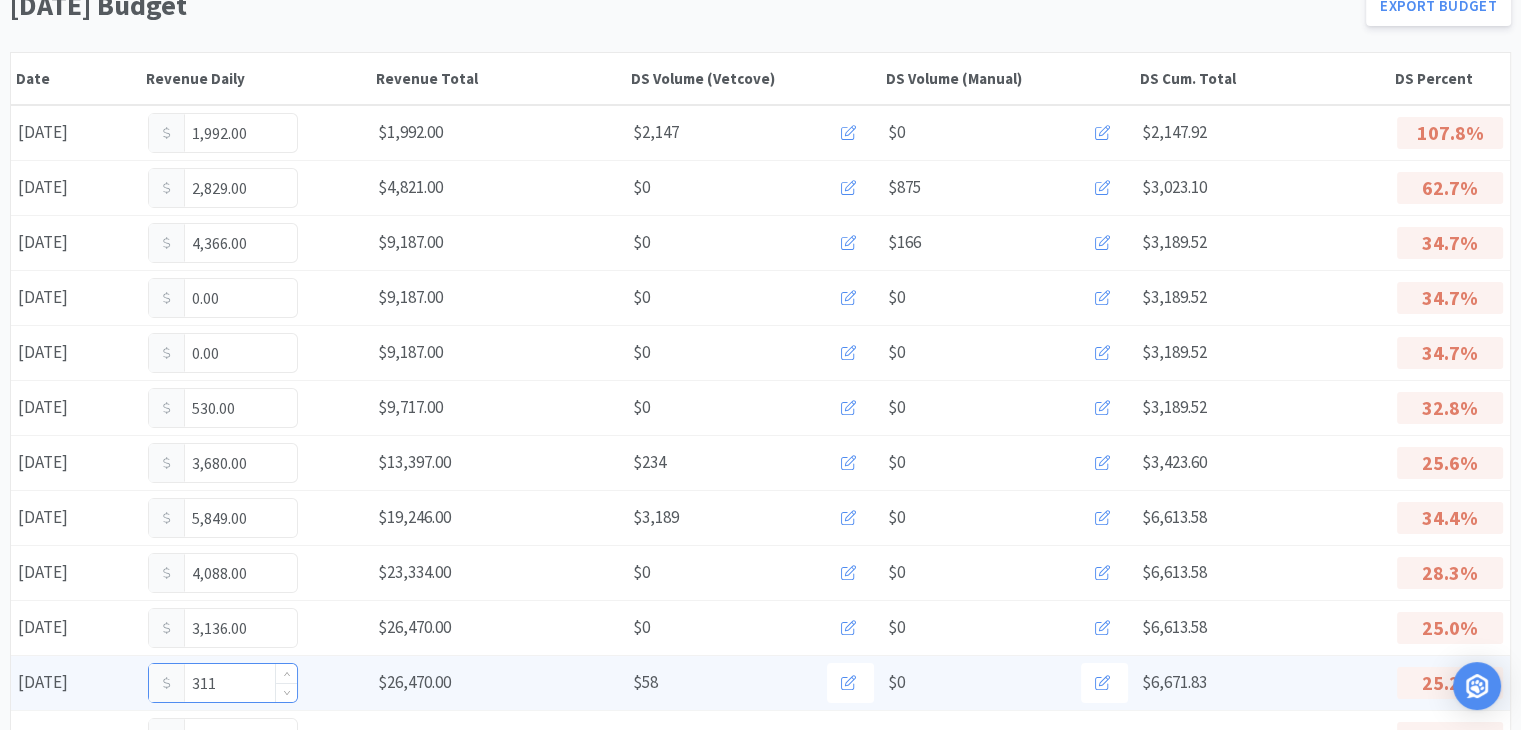 type on "3,116" 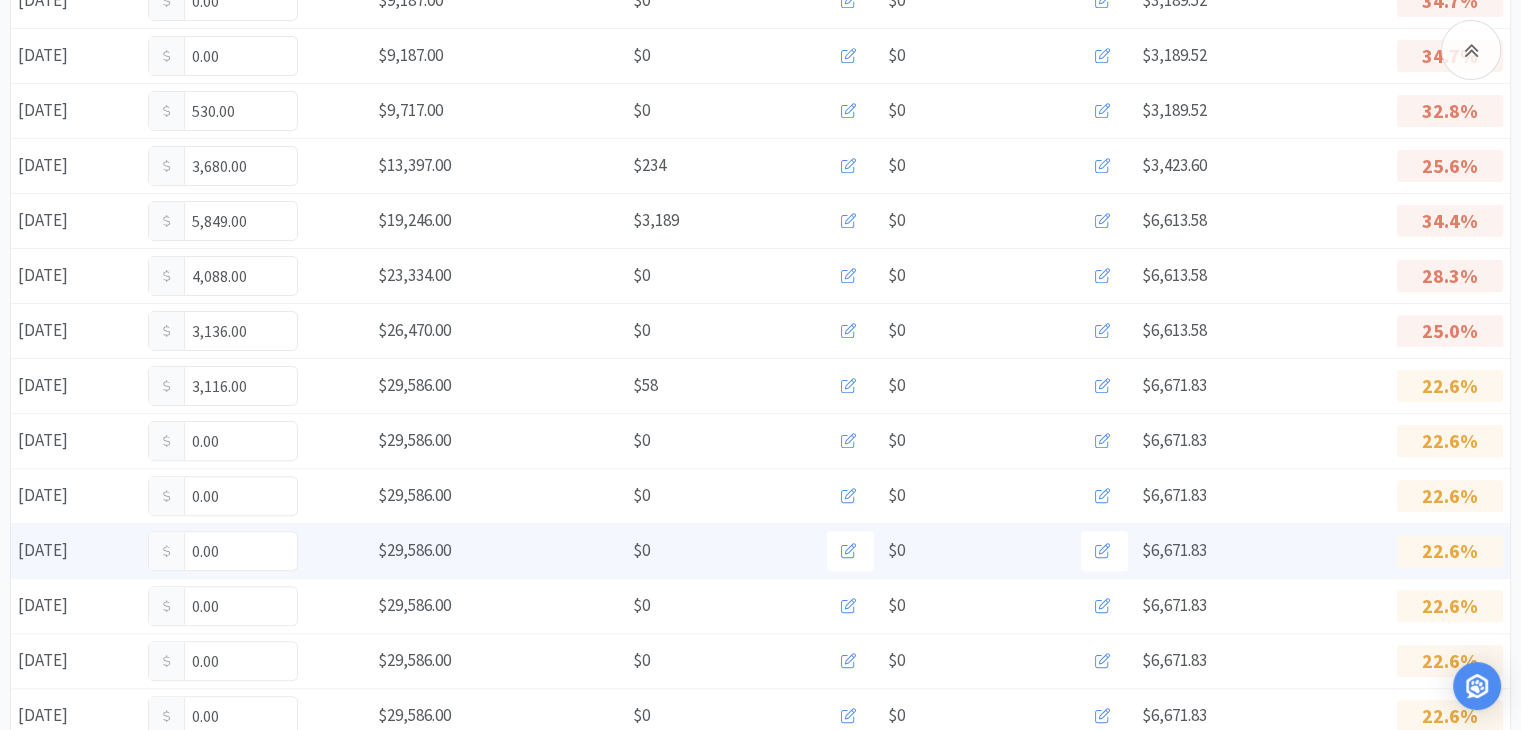 scroll, scrollTop: 500, scrollLeft: 0, axis: vertical 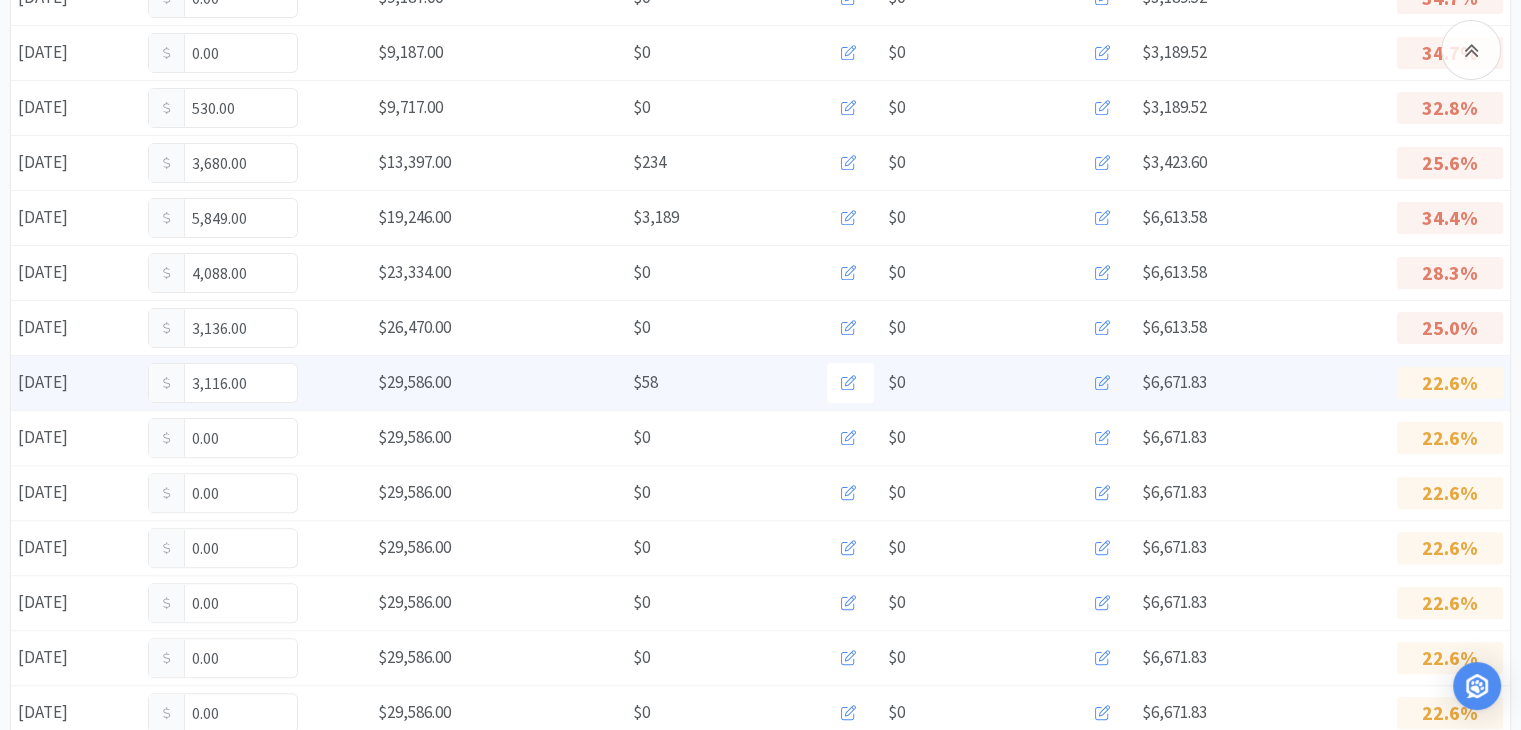 click 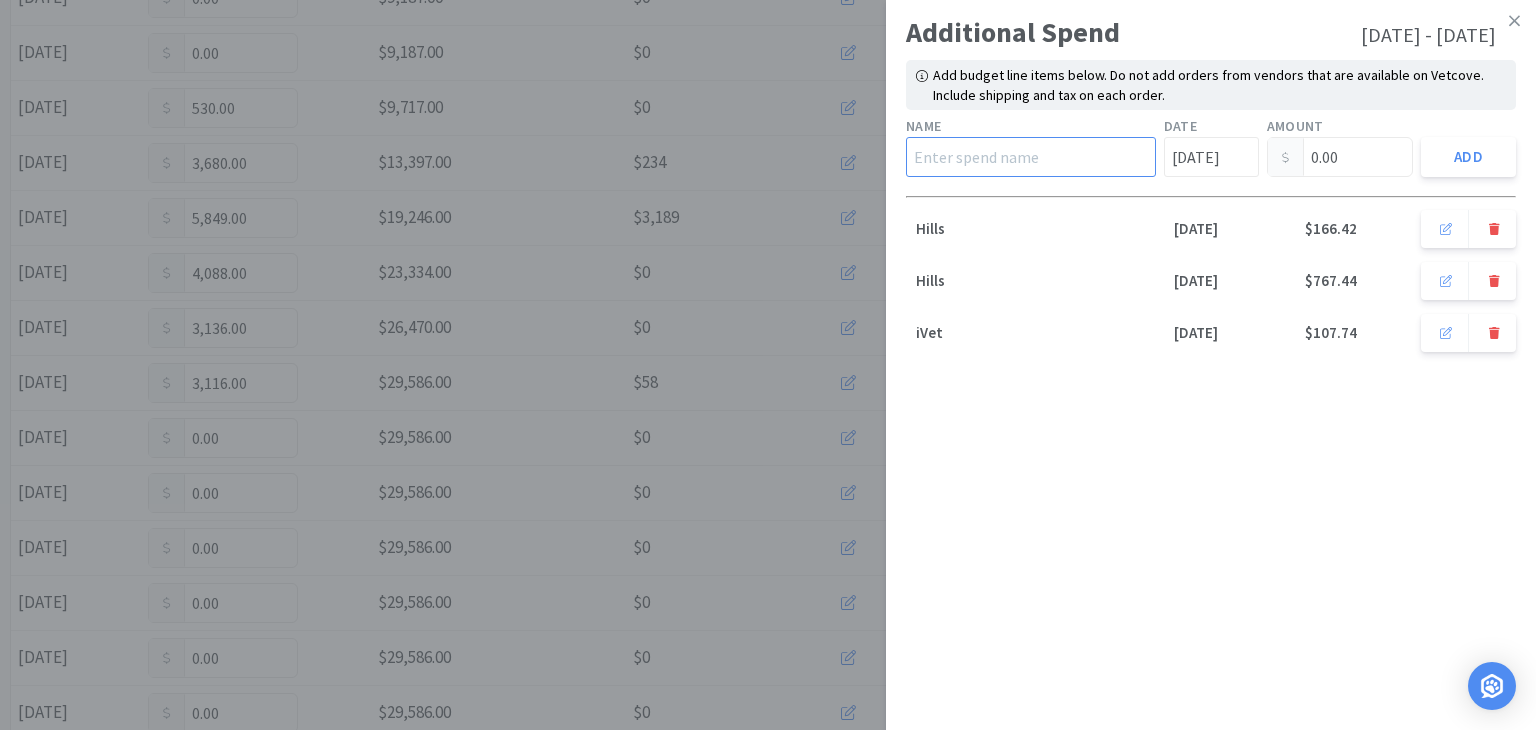 click at bounding box center [1031, 157] 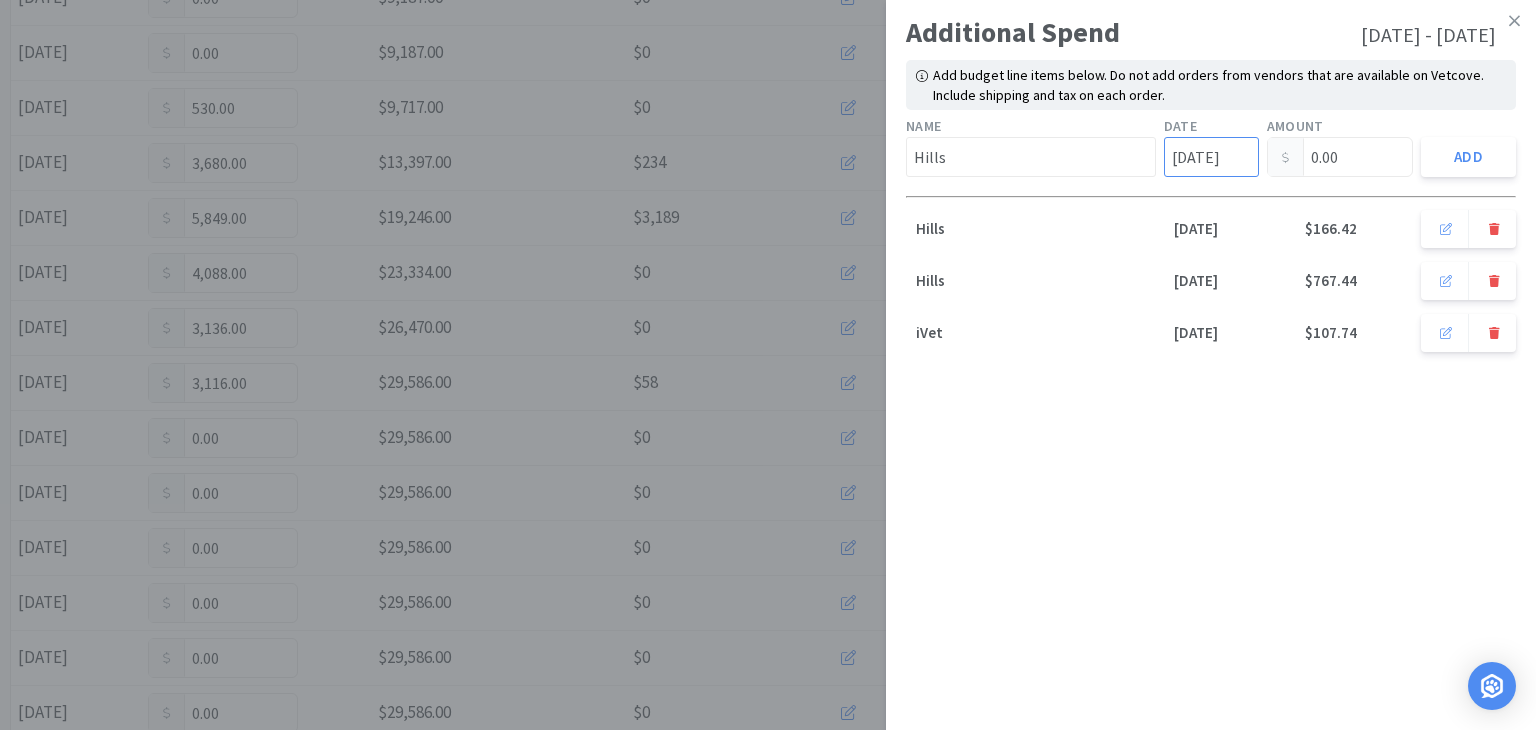 click on "Jul 11th" at bounding box center (1211, 157) 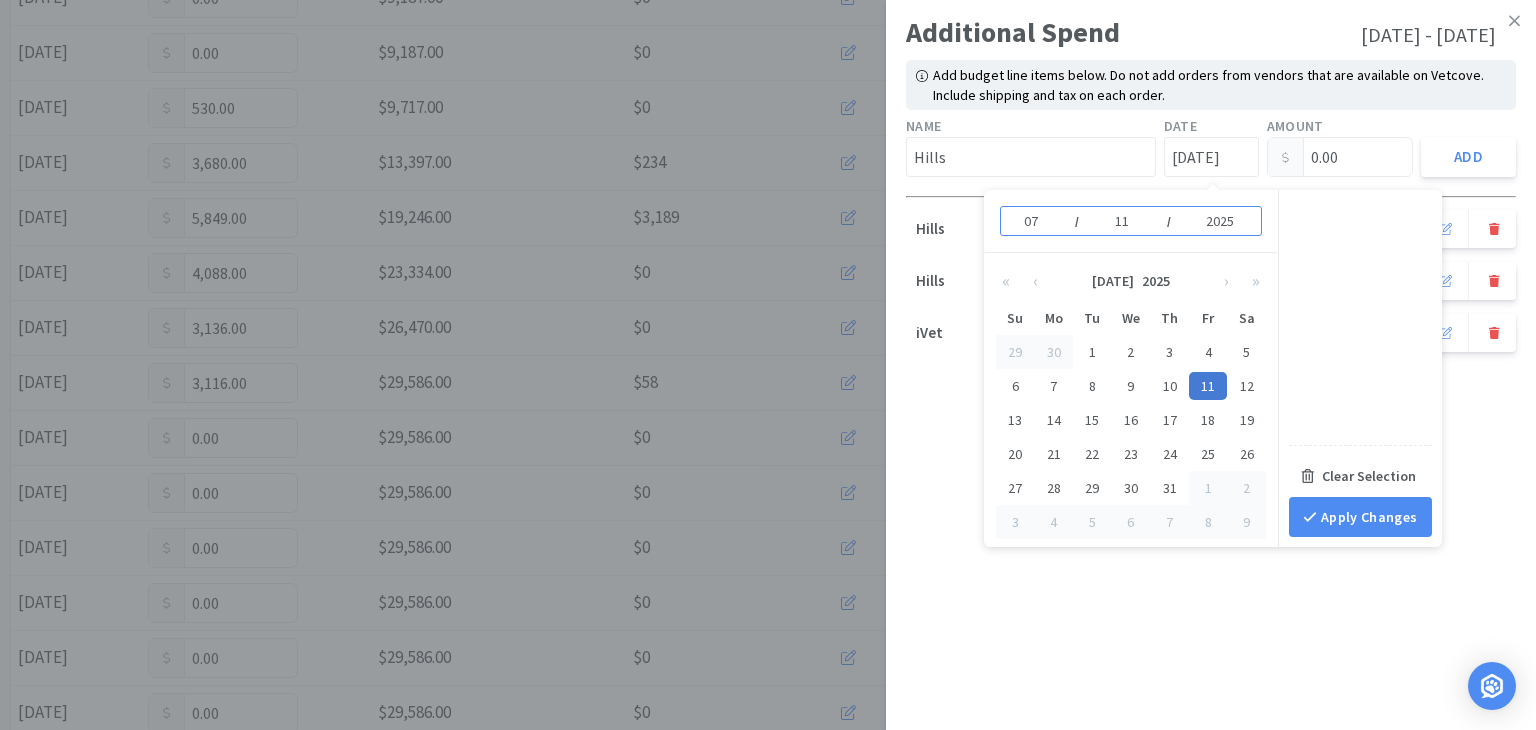 drag, startPoint x: 1205, startPoint y: 381, endPoint x: 1234, endPoint y: 345, distance: 46.227695 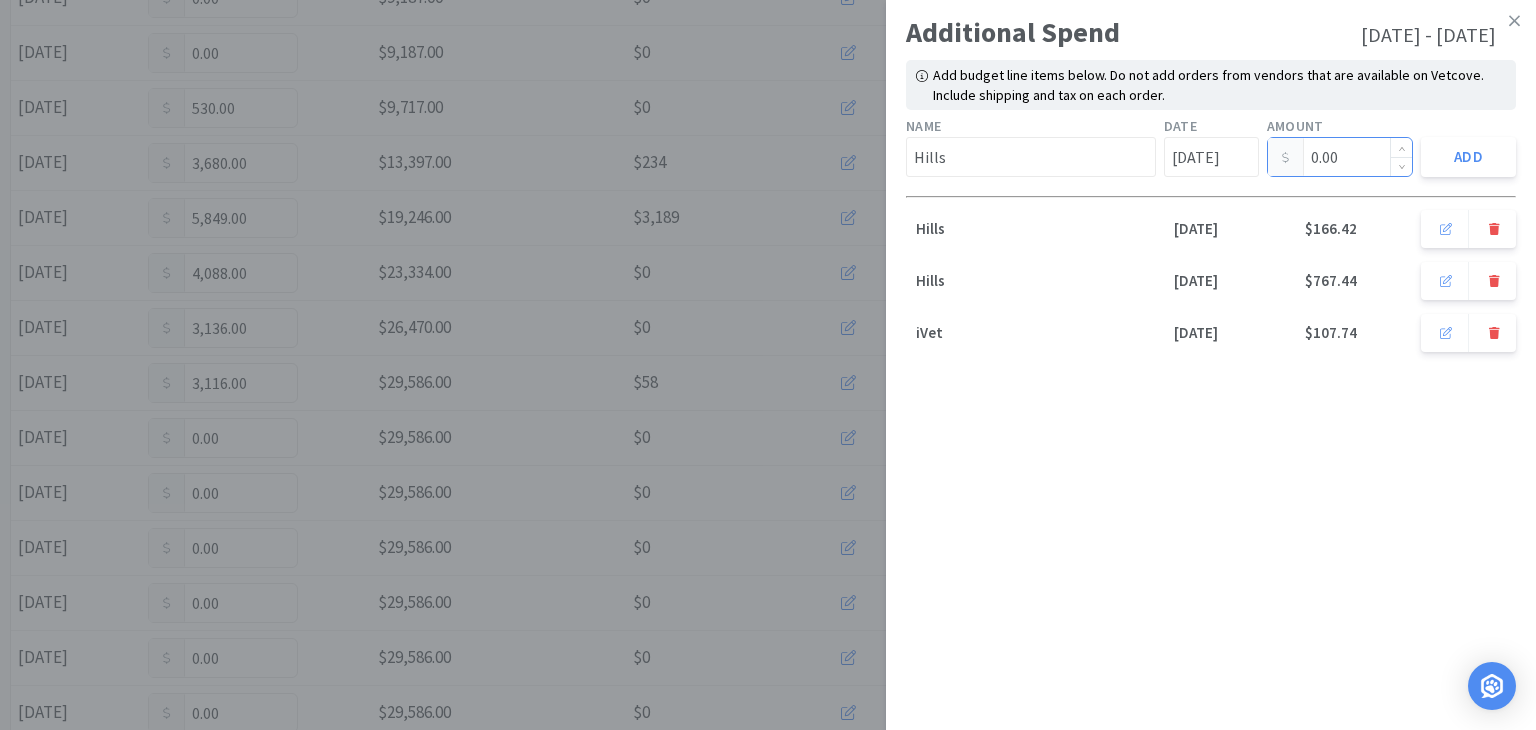 click on "0.00" at bounding box center (1340, 157) 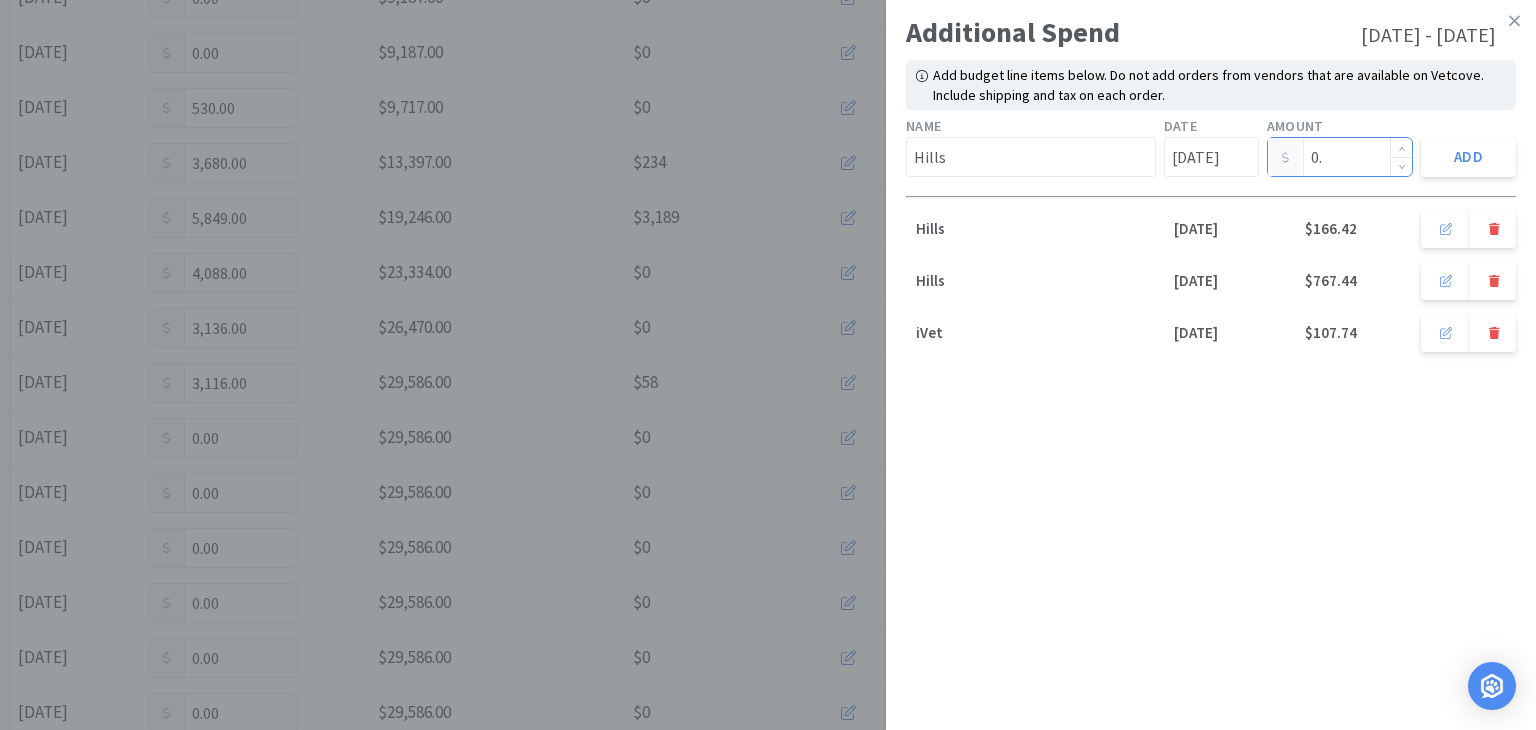 type on "0" 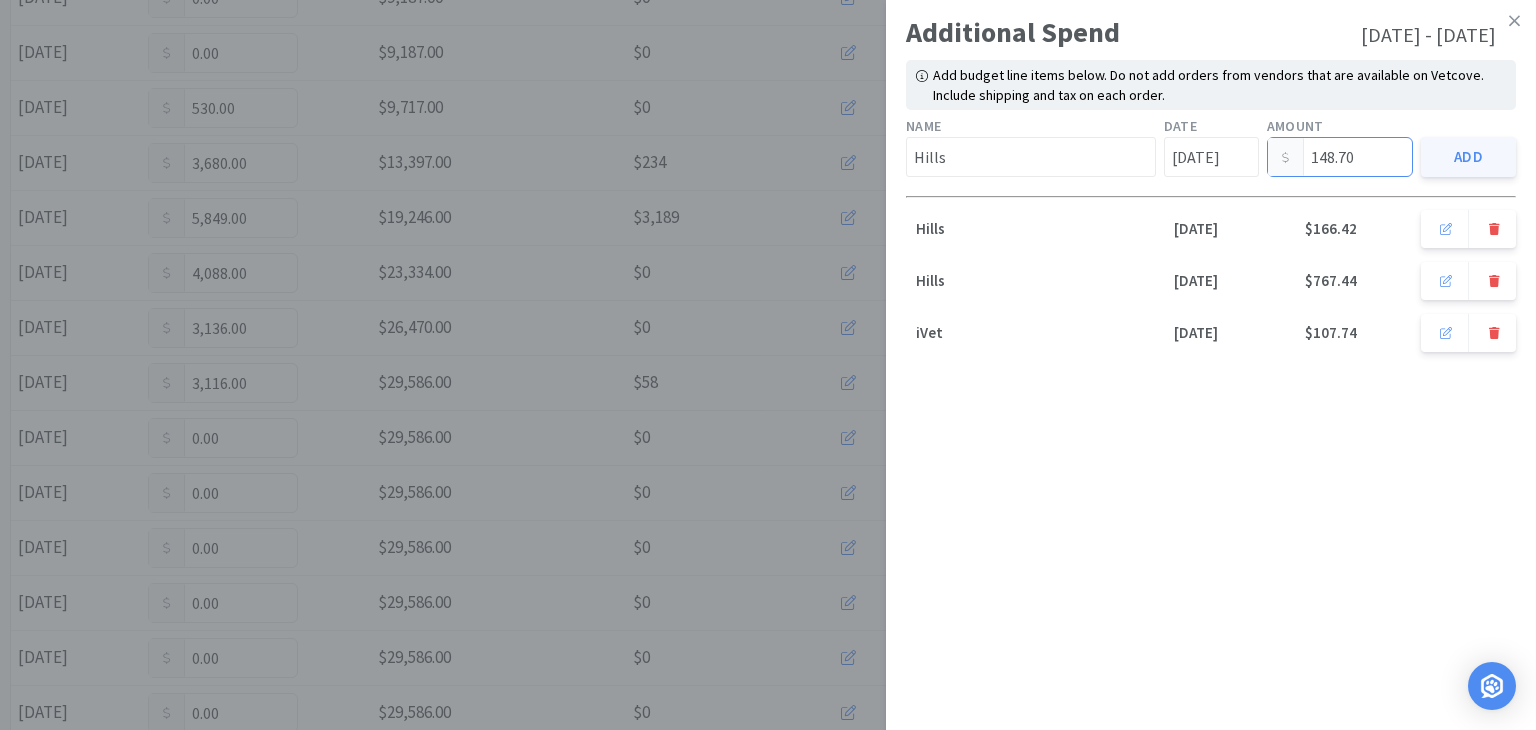 type on "148.70" 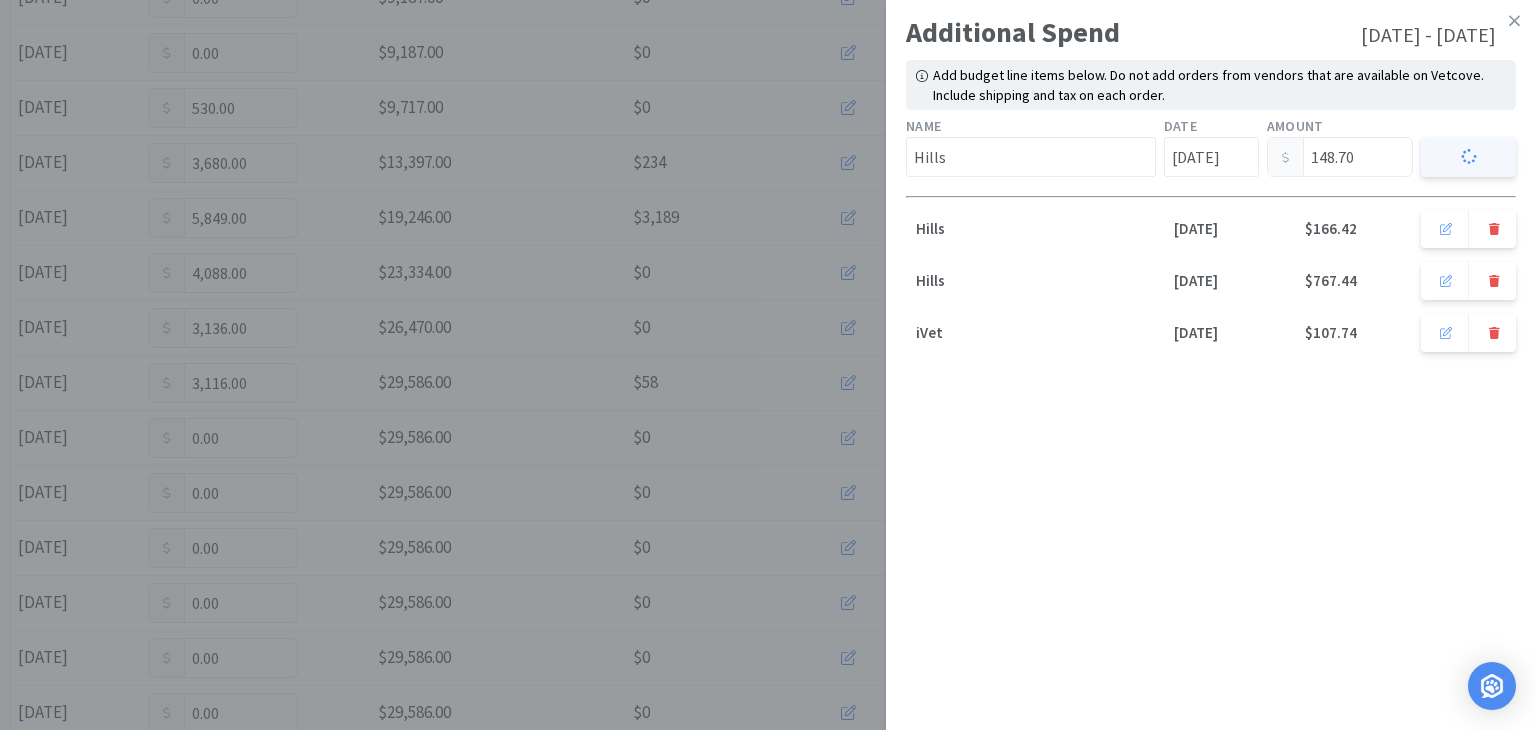 type 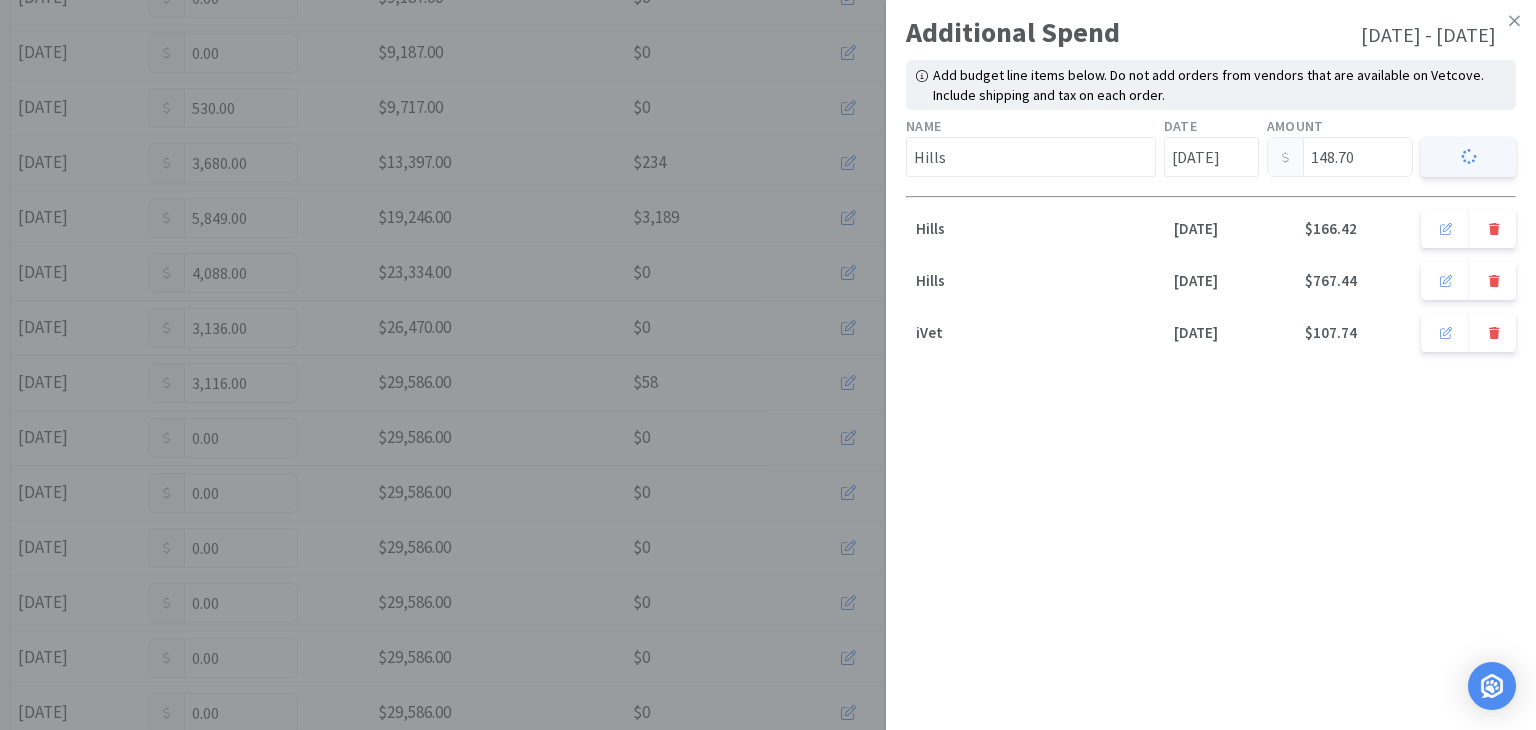 type on "Jul 1st" 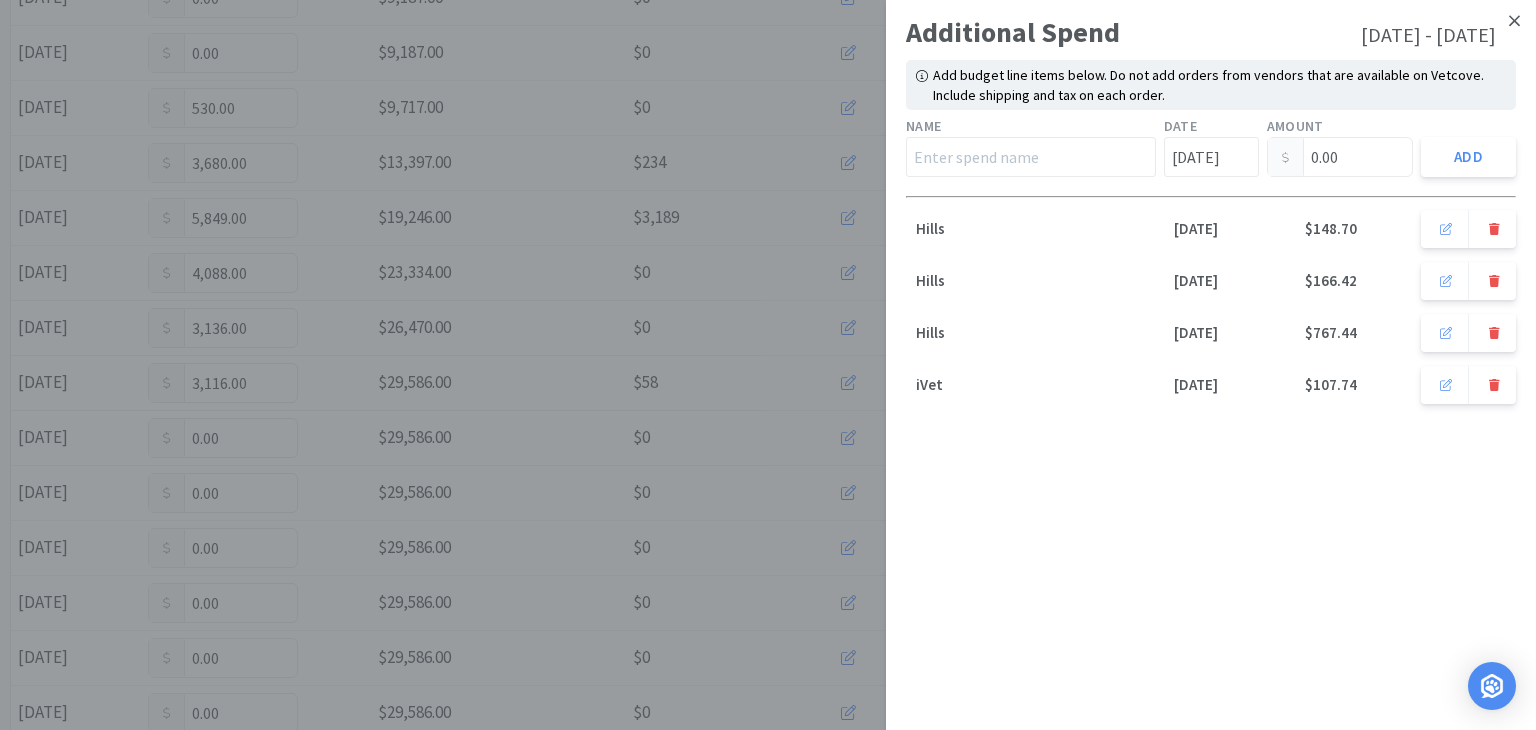 click 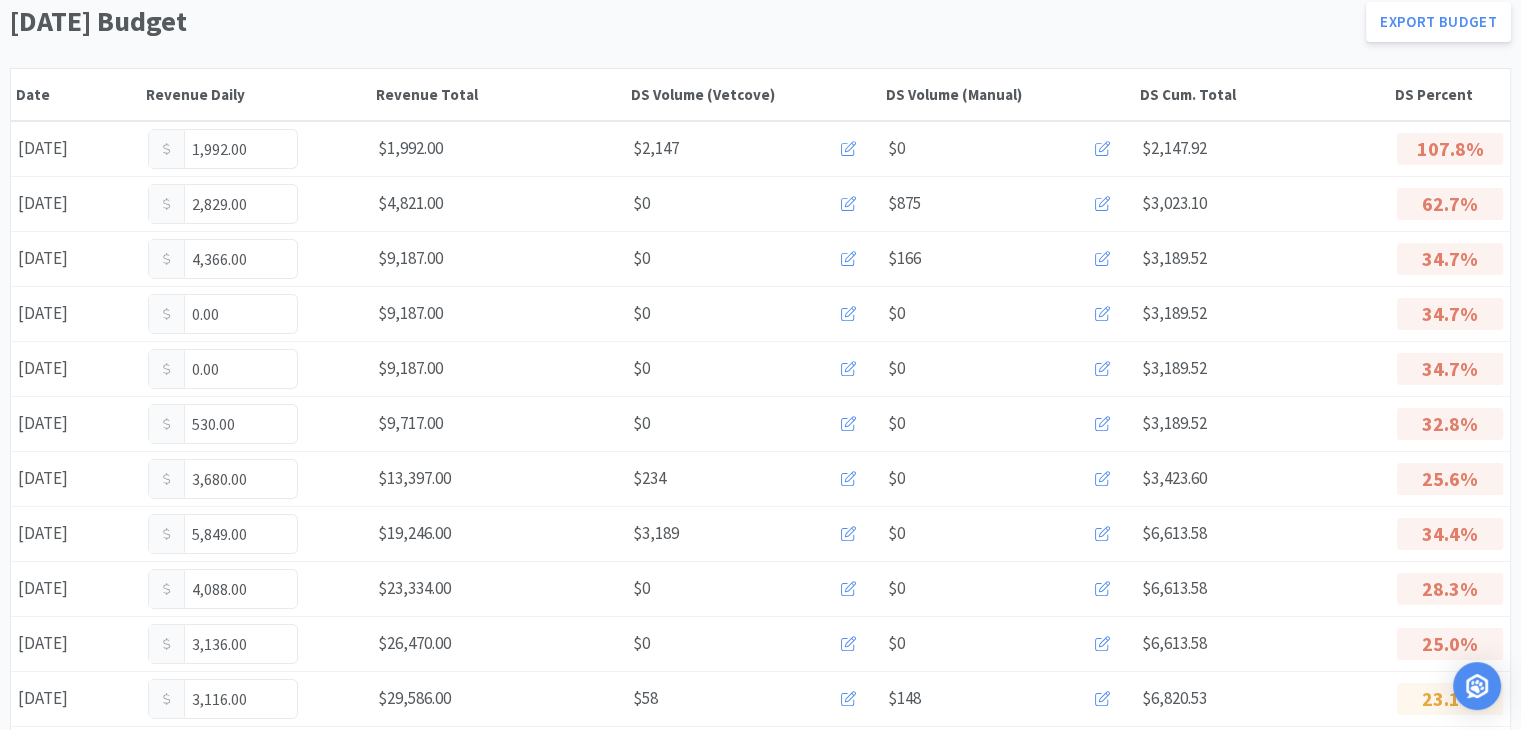 scroll, scrollTop: 0, scrollLeft: 0, axis: both 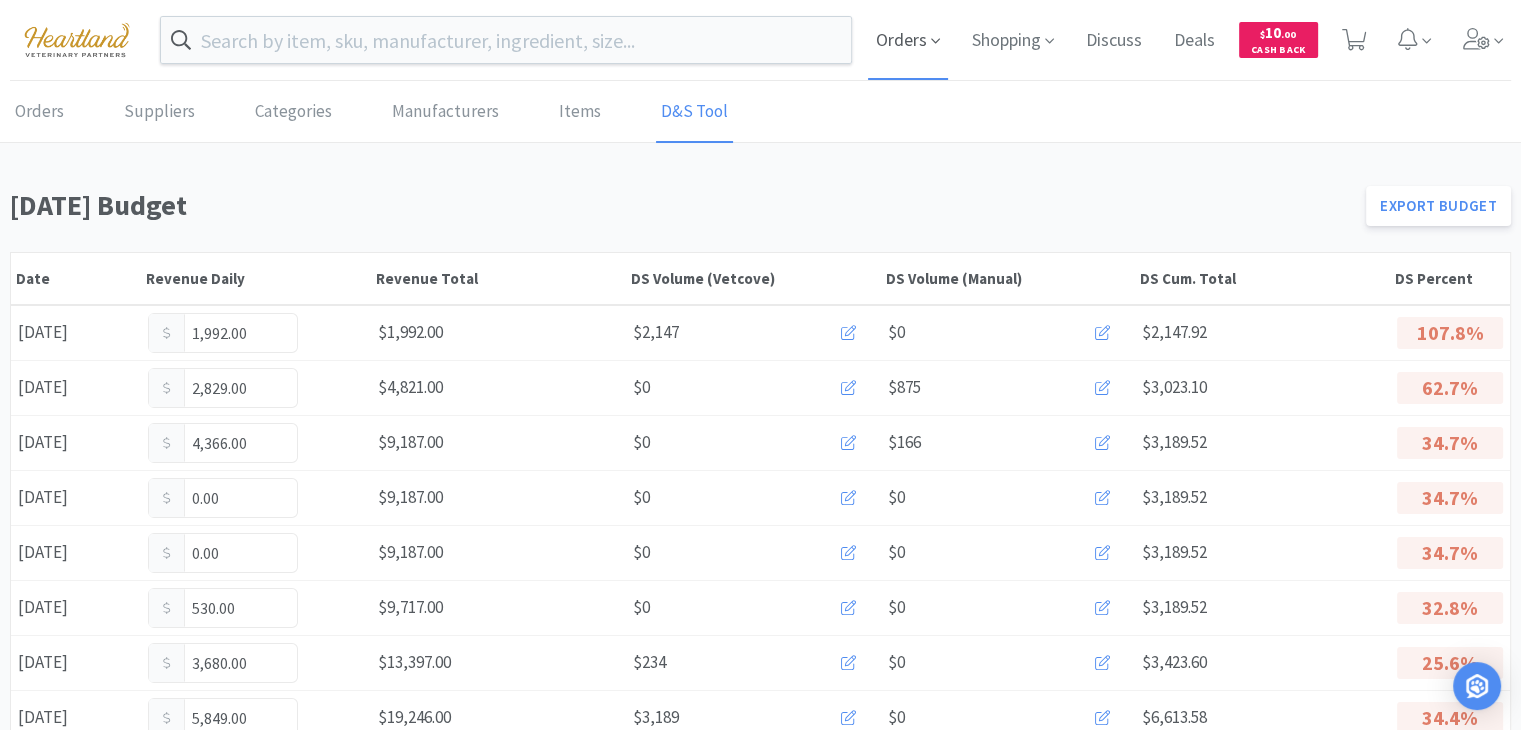 click on "Orders" at bounding box center [908, 40] 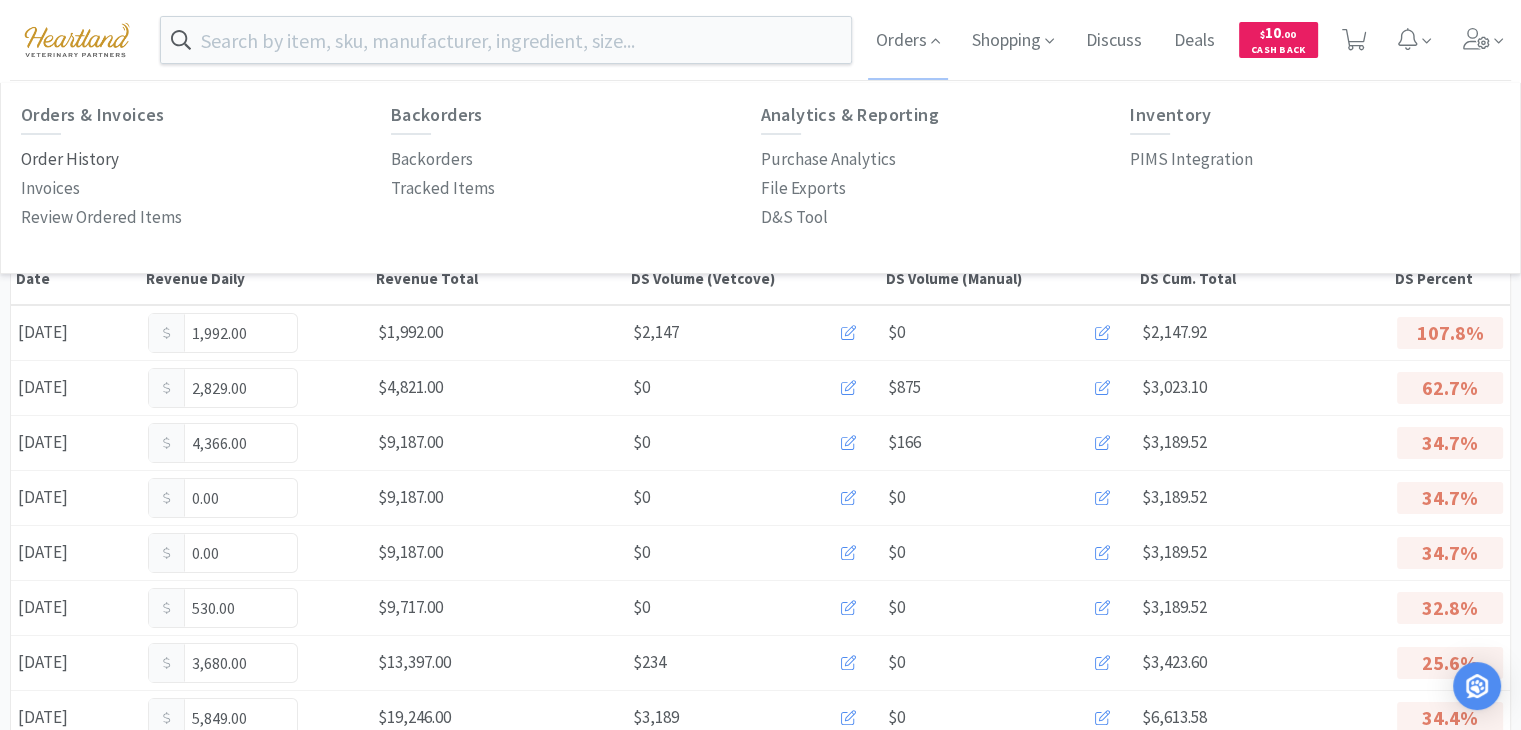 click on "Order History" at bounding box center (70, 159) 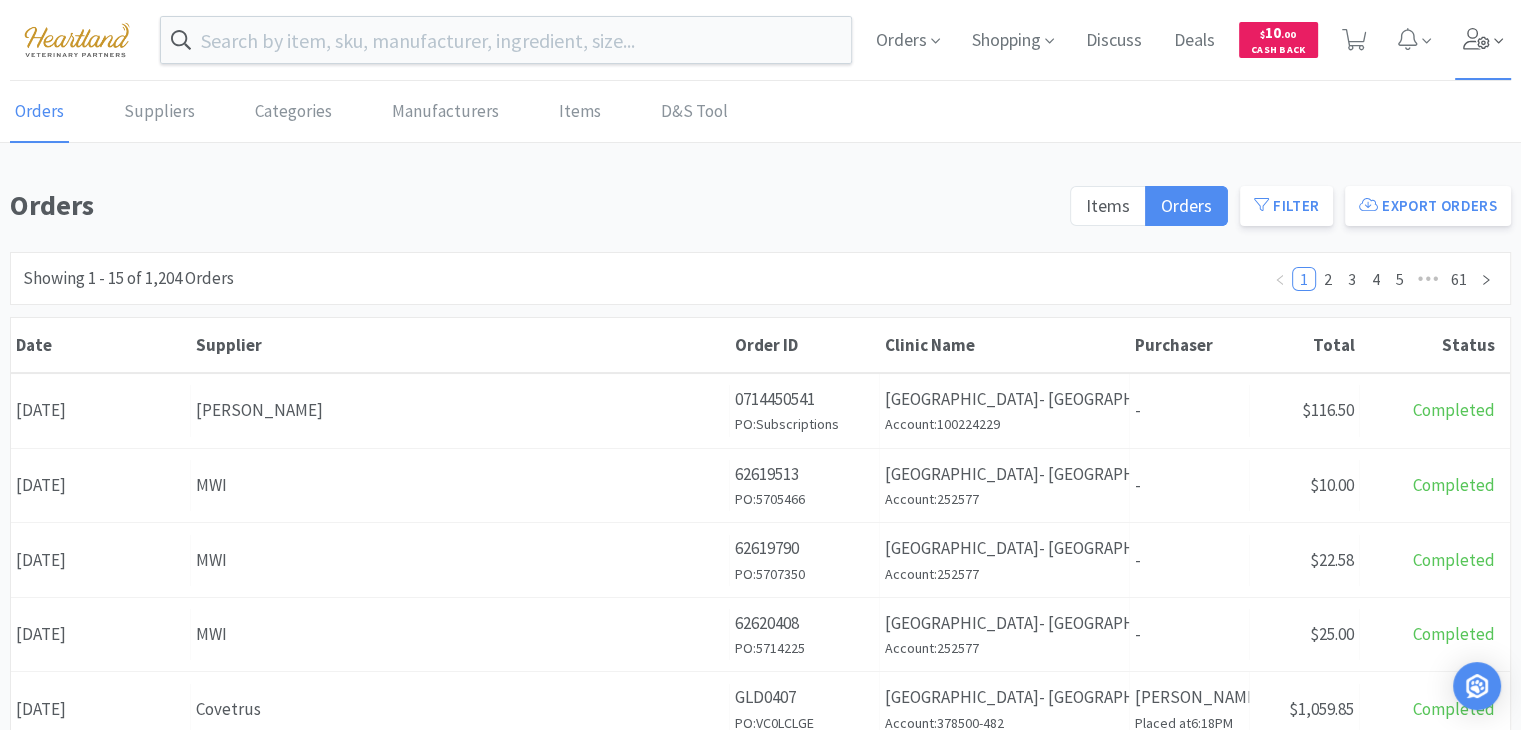click at bounding box center [1483, 40] 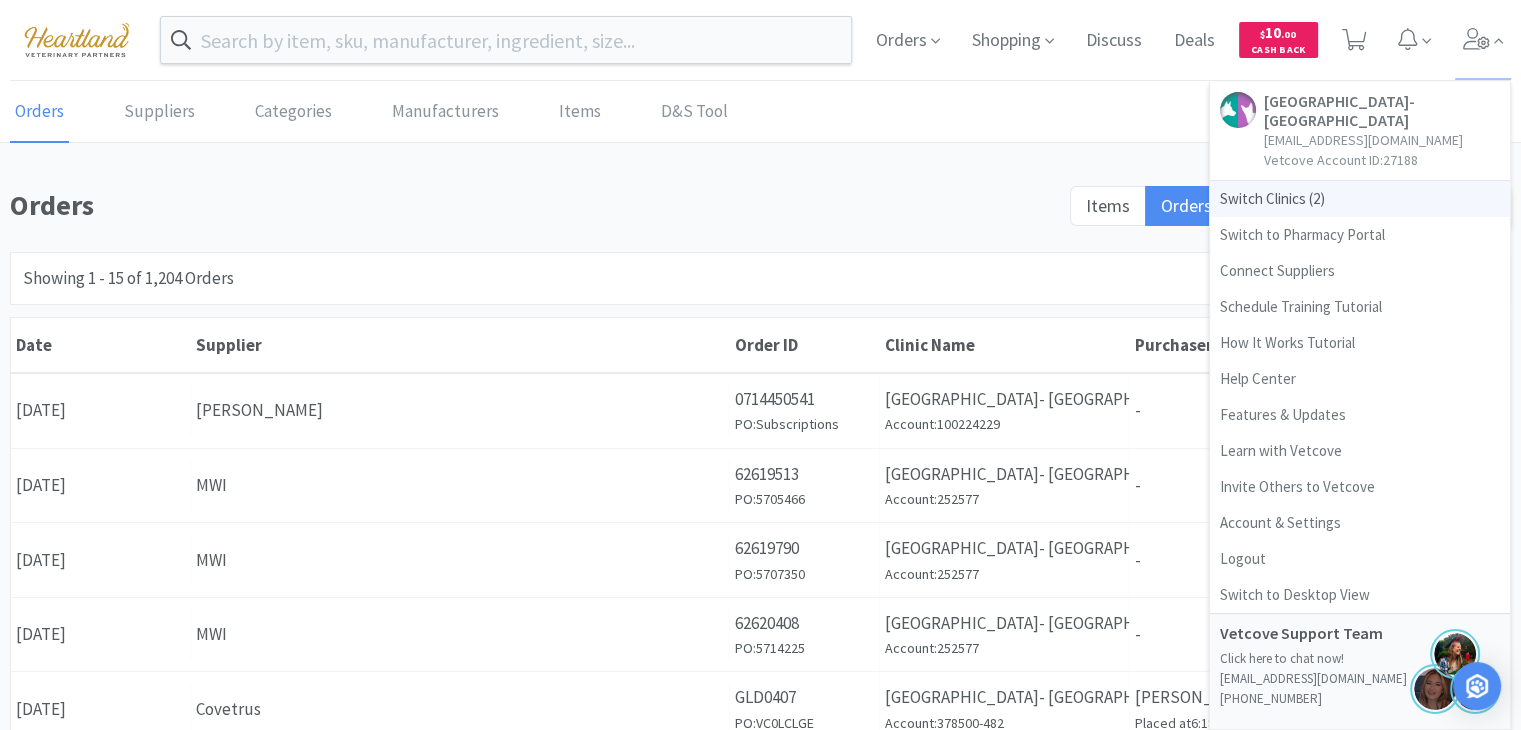 click on "Switch Clinics ( 2 )" at bounding box center [1360, 199] 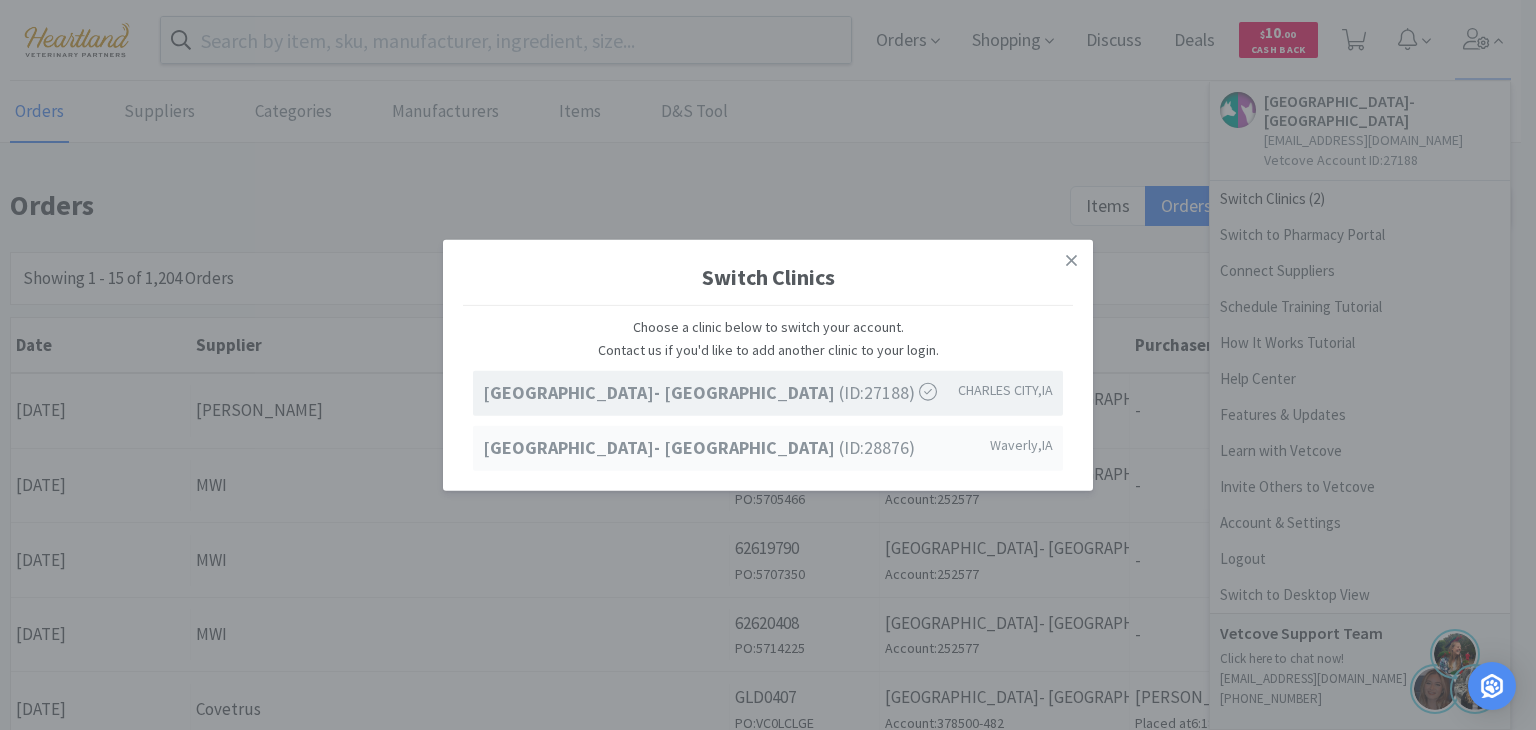 click on "[GEOGRAPHIC_DATA]- [GEOGRAPHIC_DATA]" at bounding box center [661, 446] 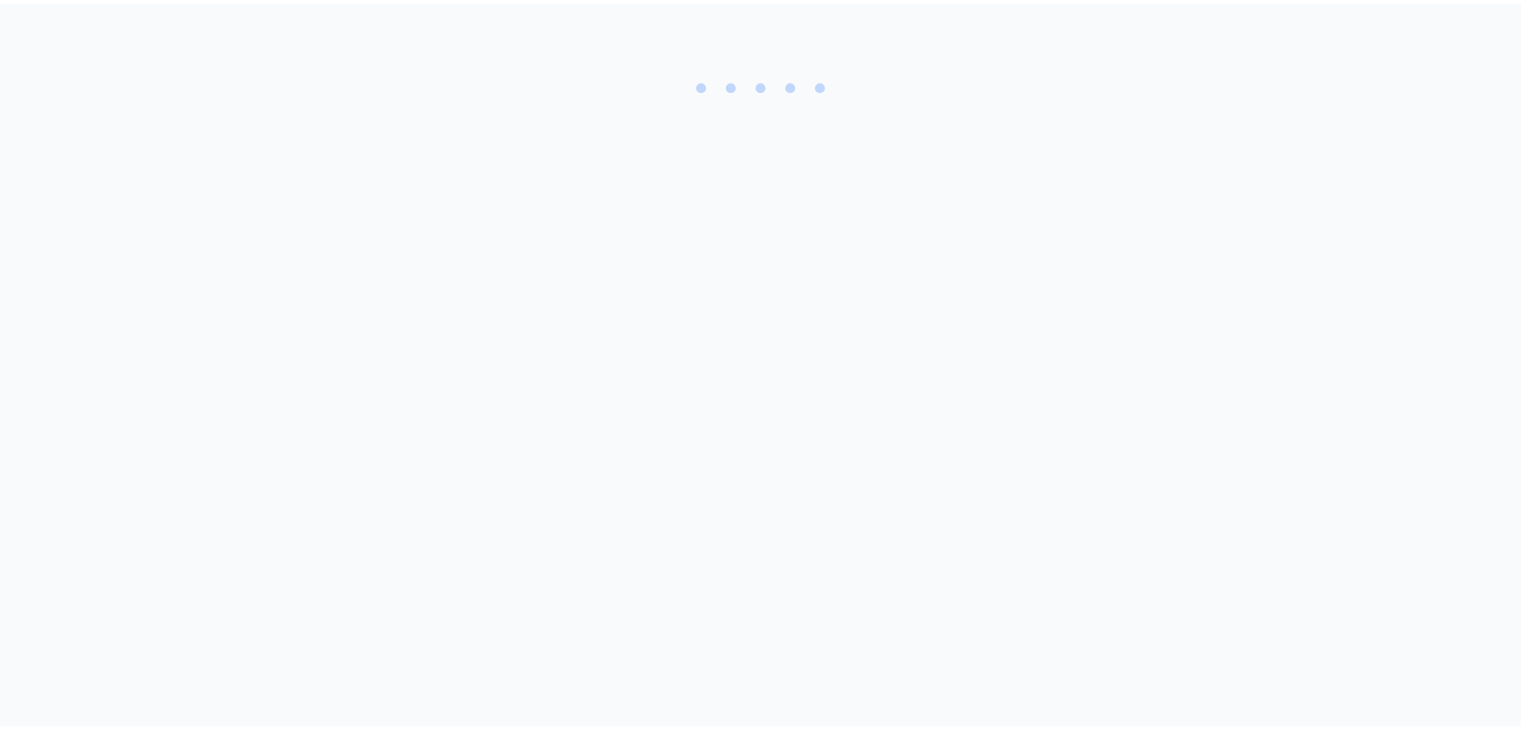 scroll, scrollTop: 0, scrollLeft: 0, axis: both 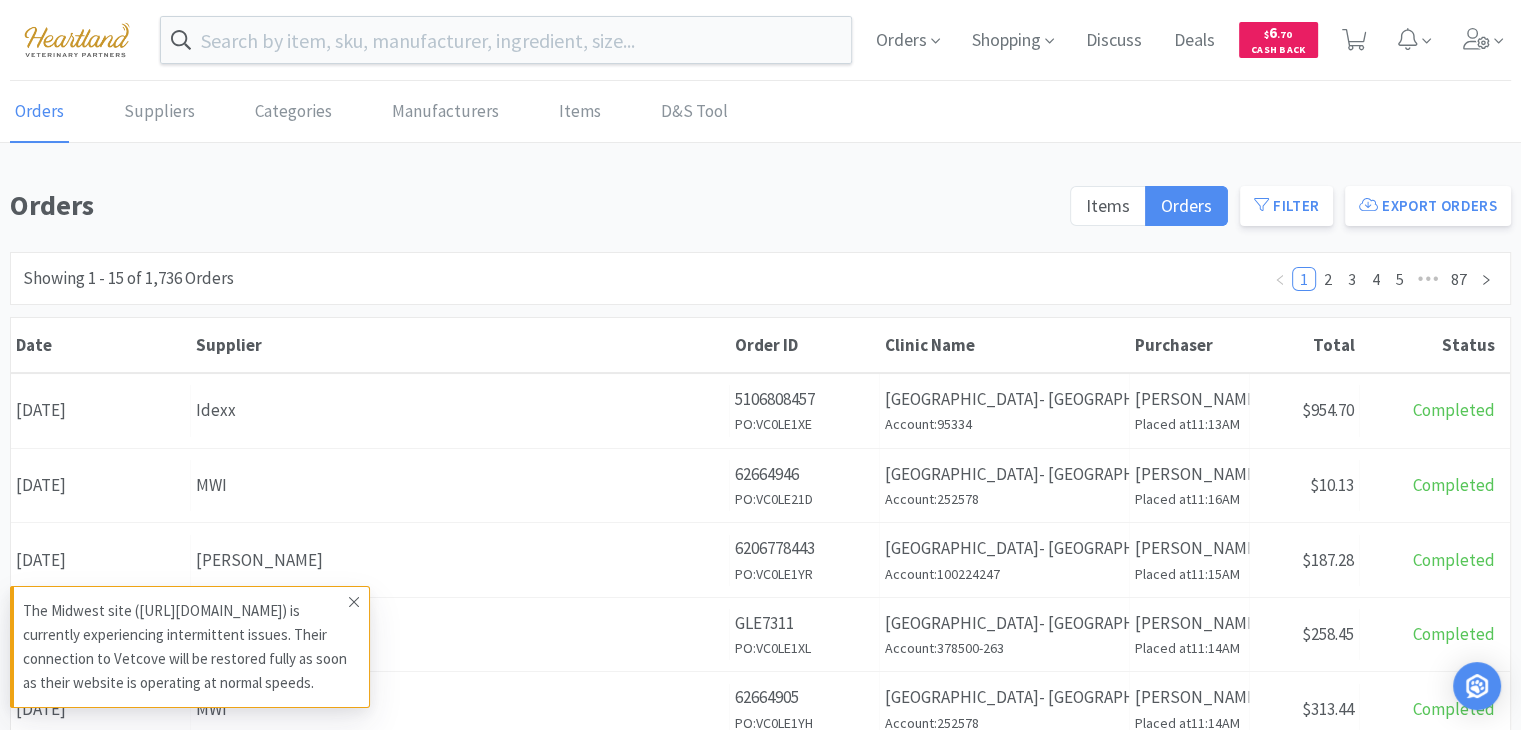 click 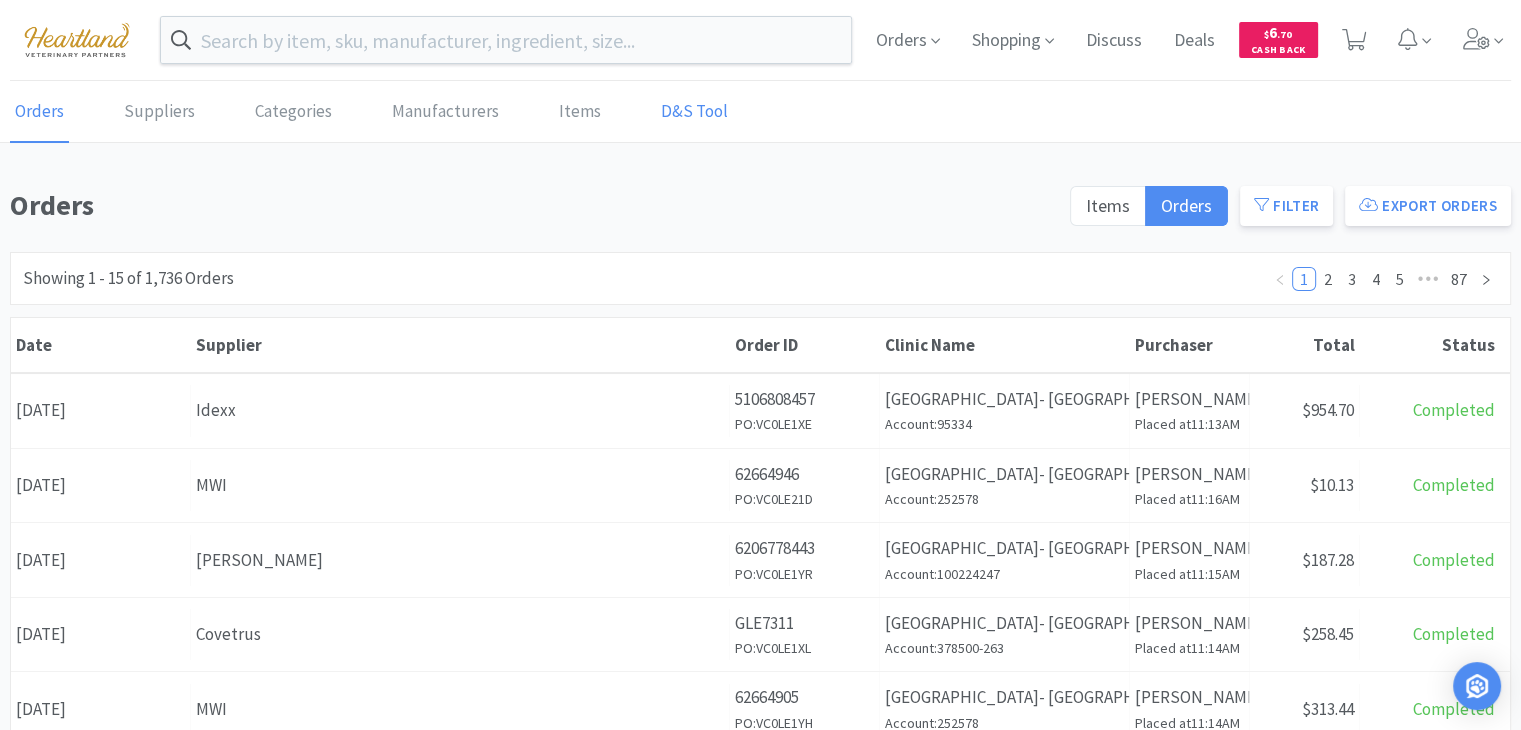 click on "D&S Tool" at bounding box center [694, 112] 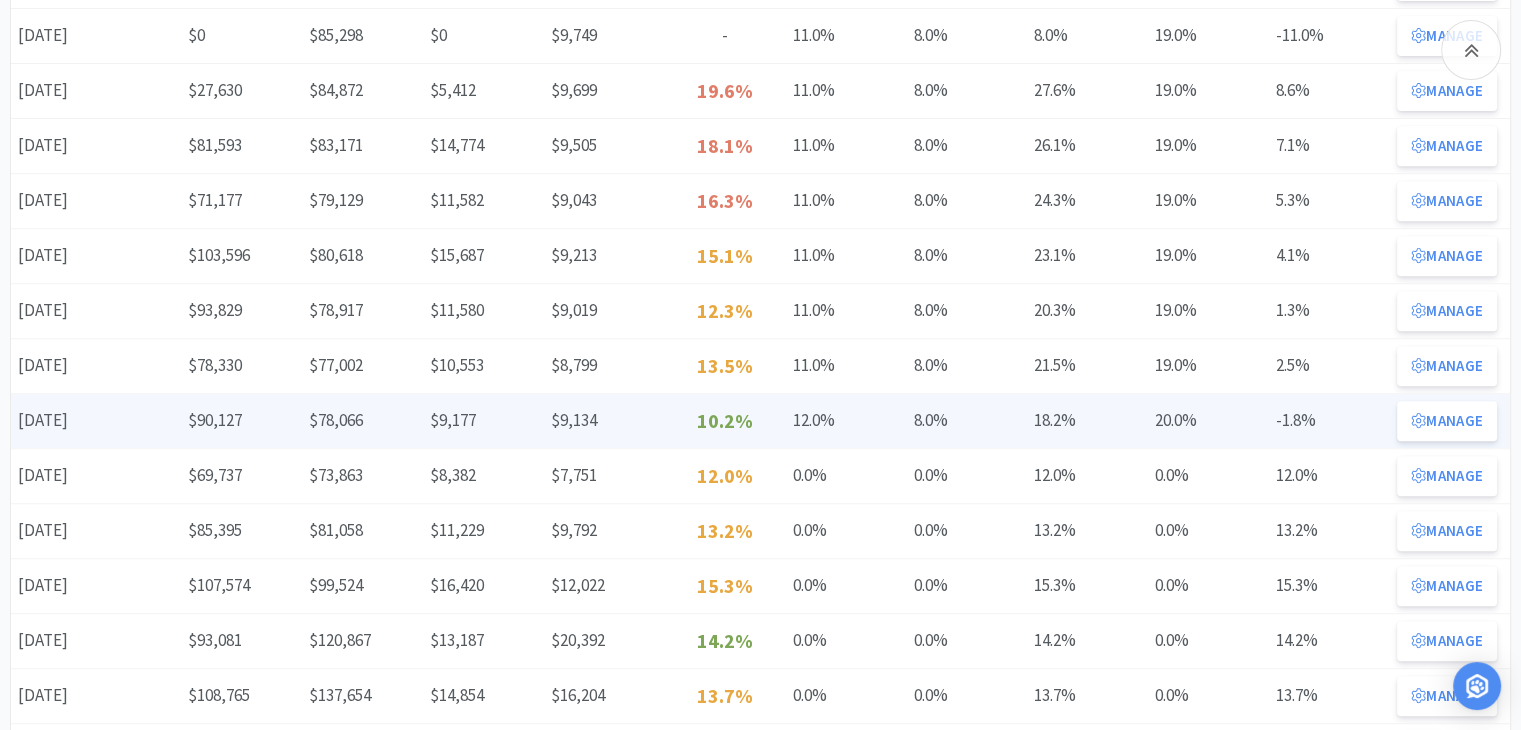 scroll, scrollTop: 800, scrollLeft: 0, axis: vertical 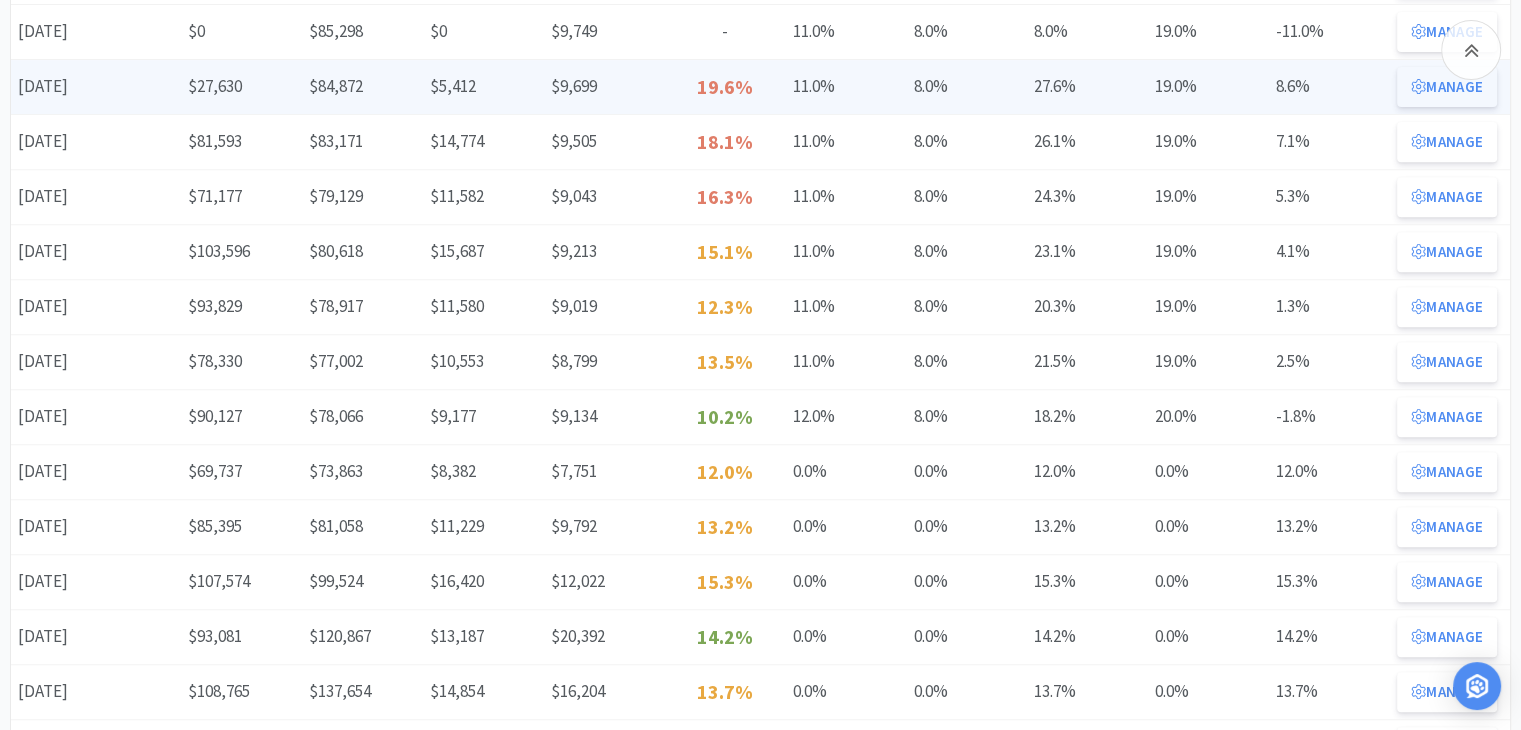 click on "Manage" at bounding box center [1447, 87] 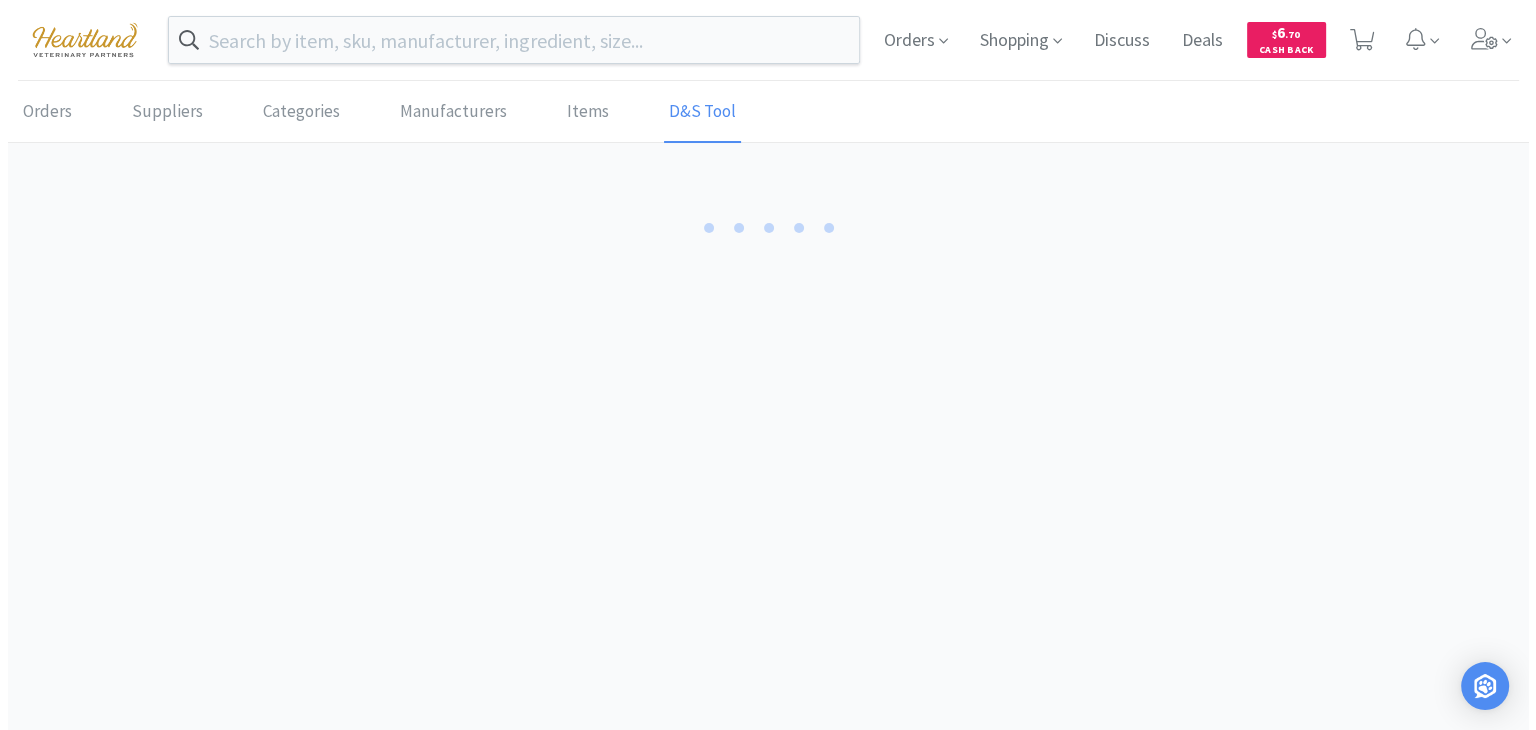 scroll, scrollTop: 0, scrollLeft: 0, axis: both 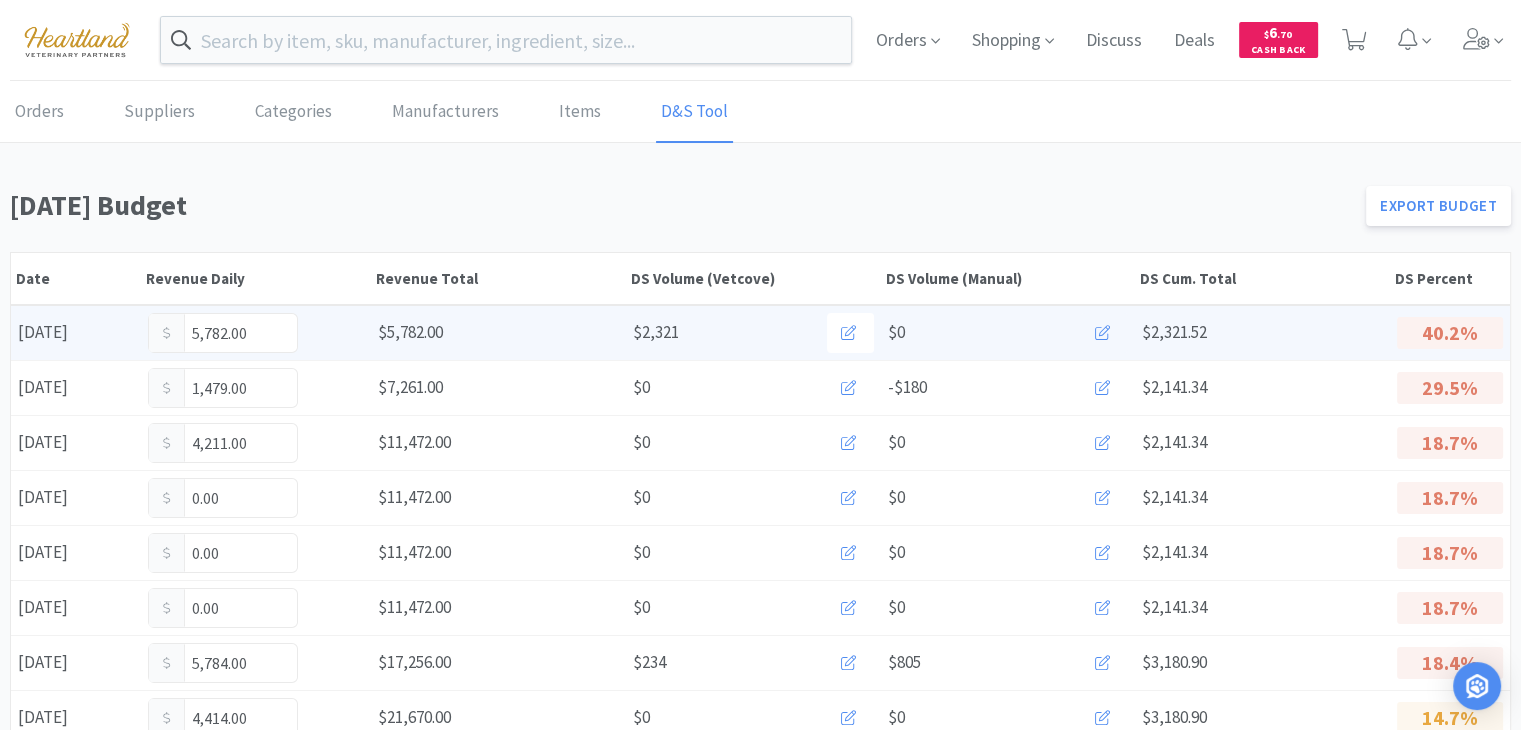 click 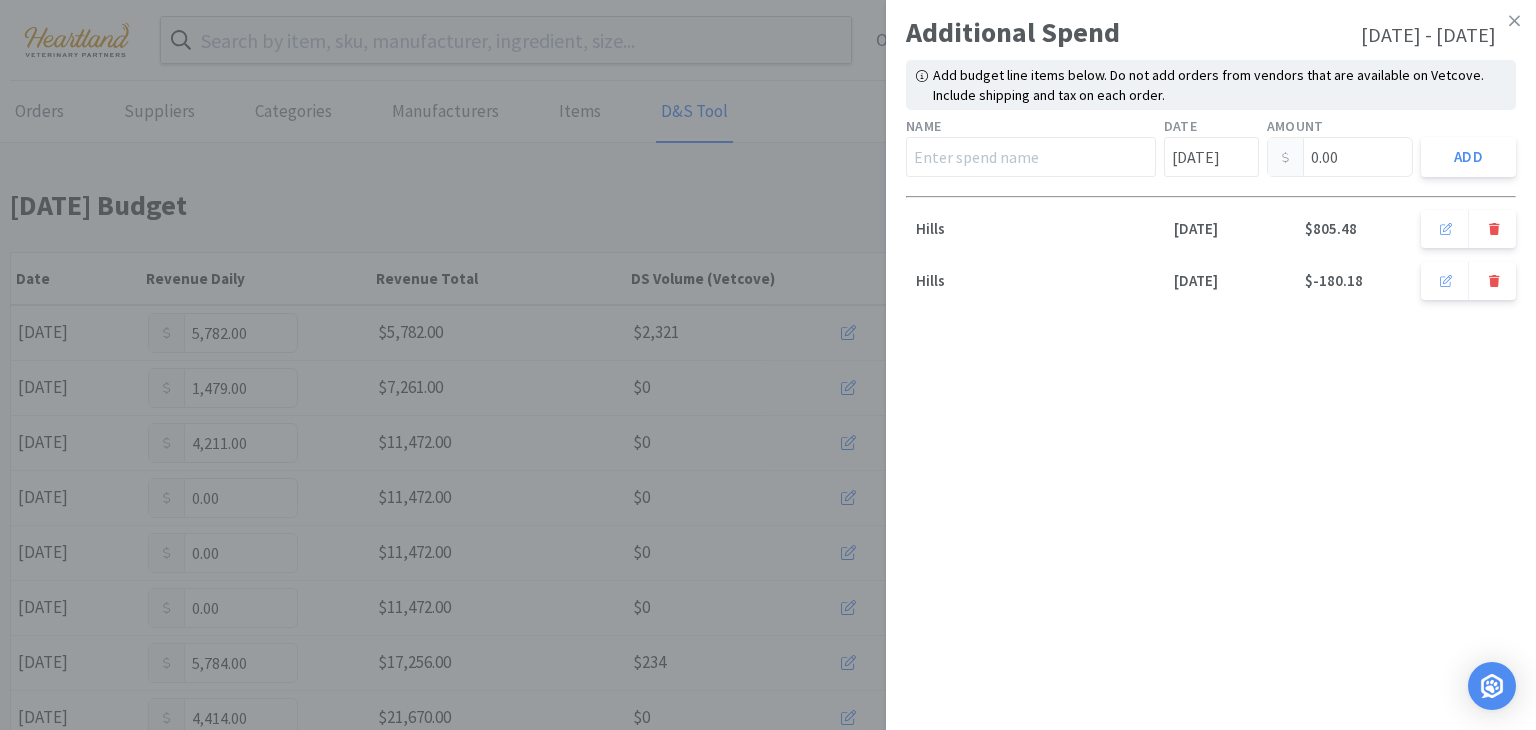 click 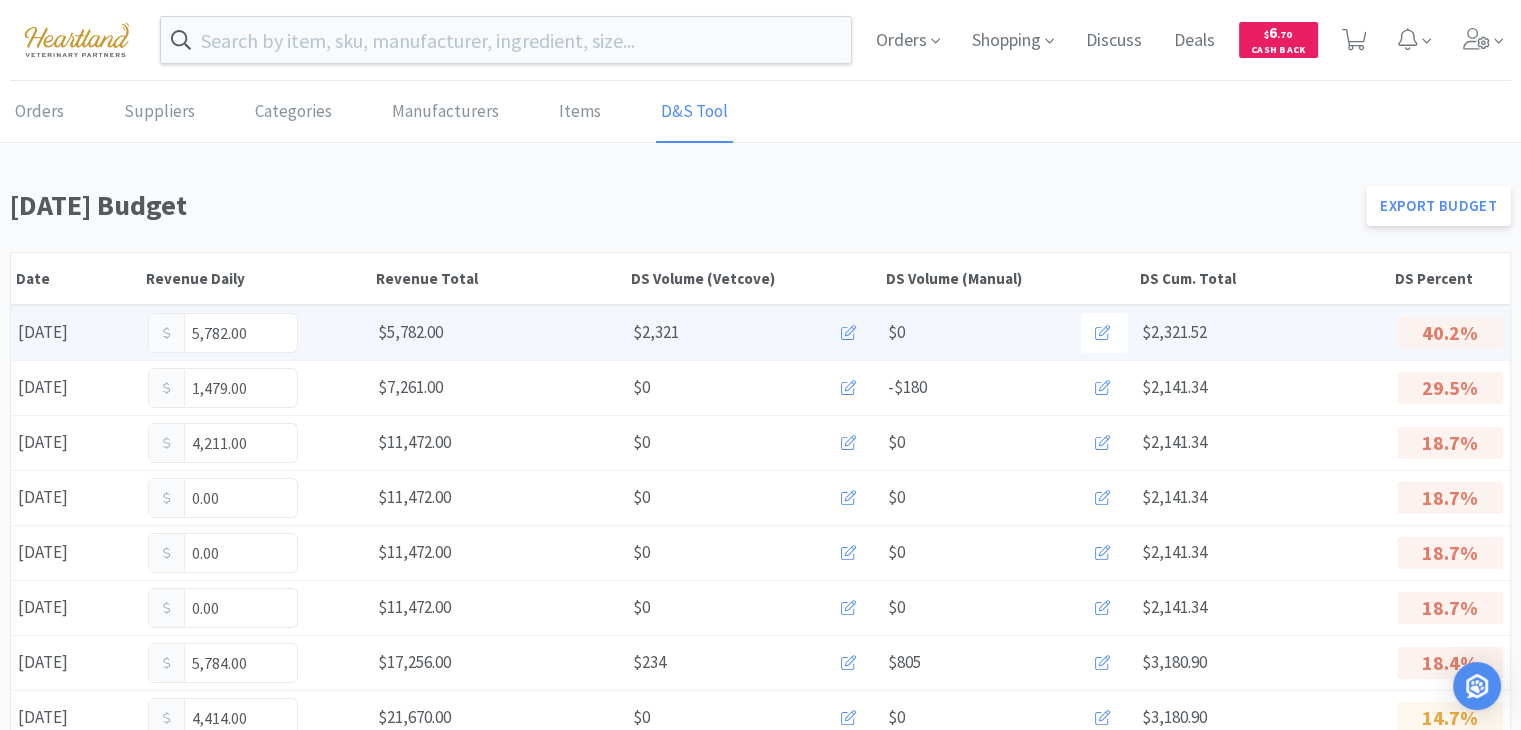 click 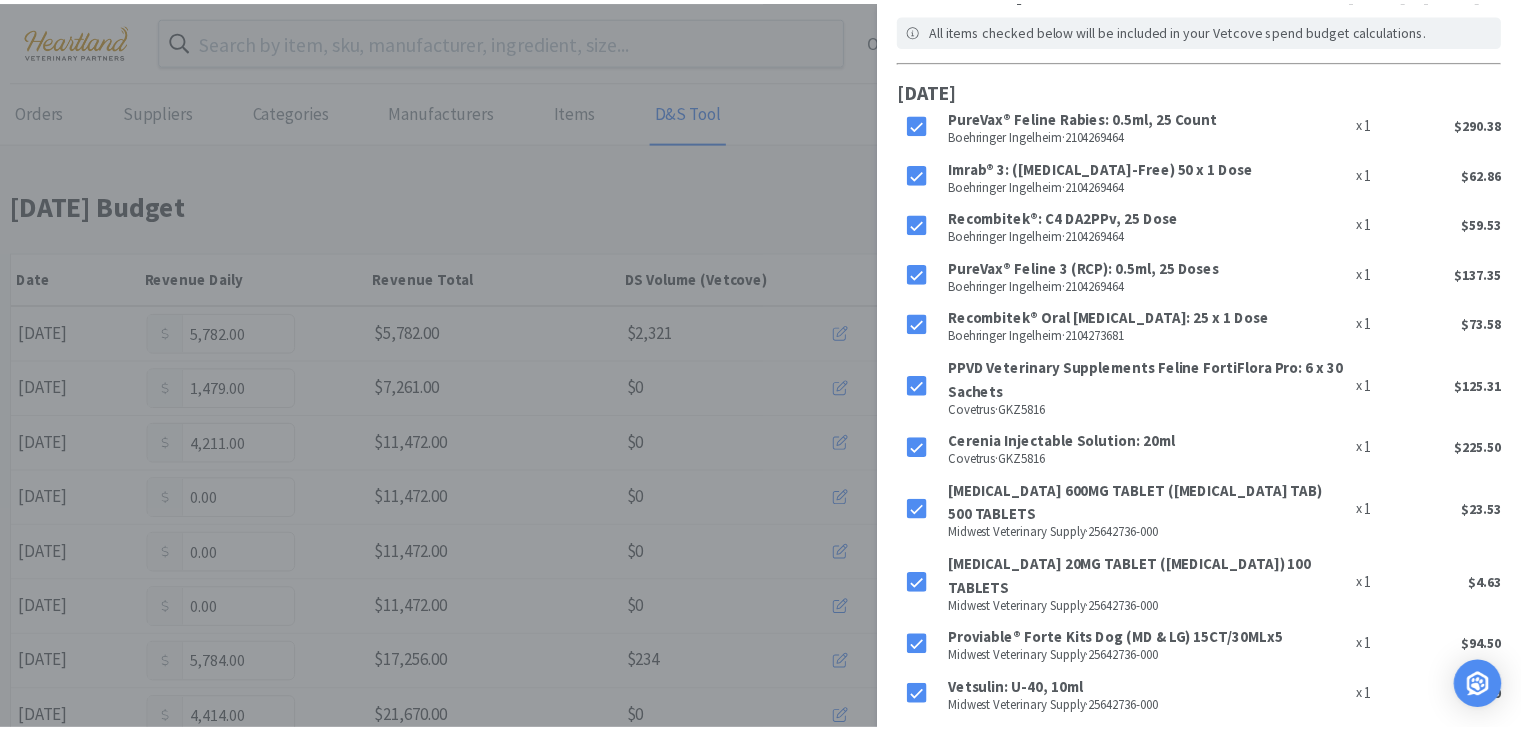 scroll, scrollTop: 0, scrollLeft: 0, axis: both 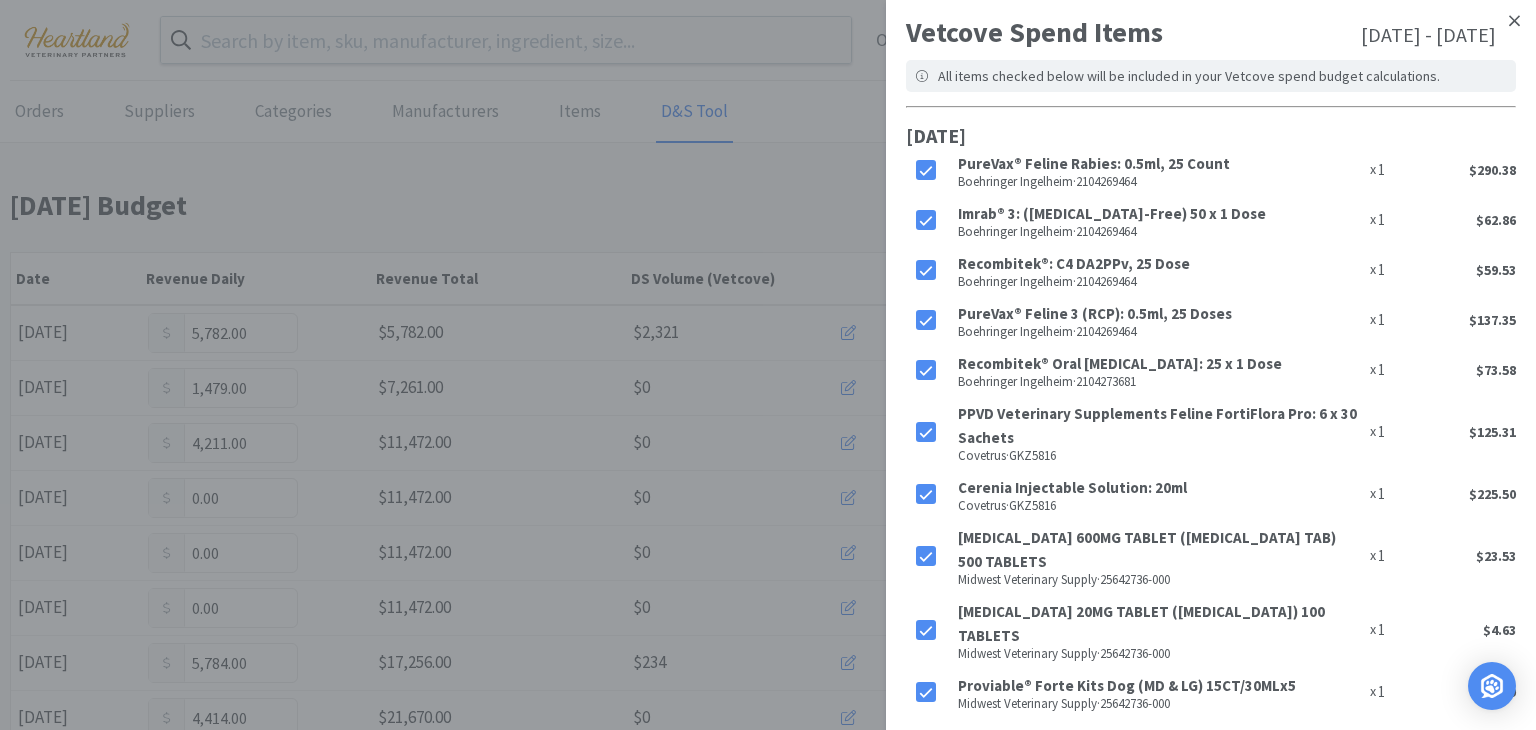 click 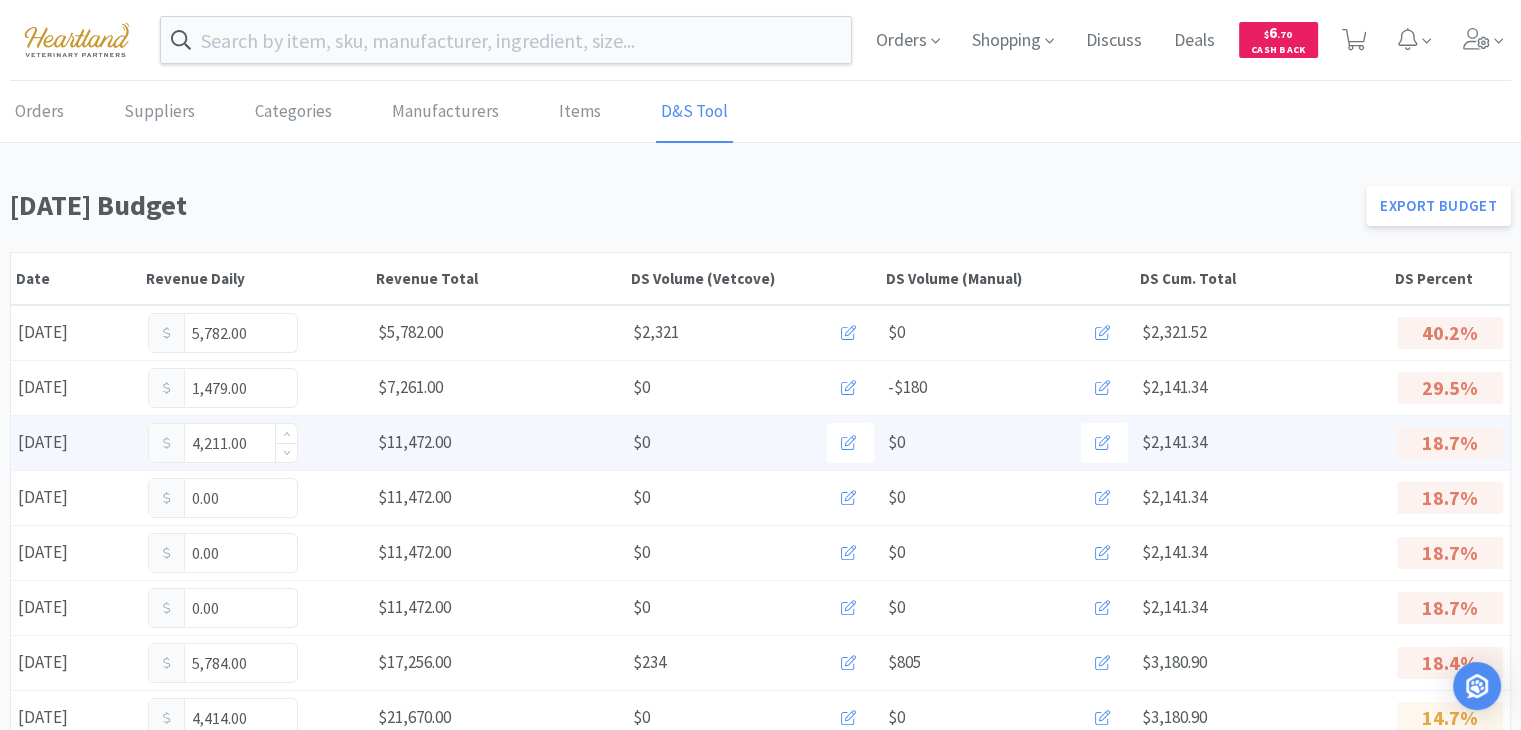 click on "4,211.00" at bounding box center (223, 443) 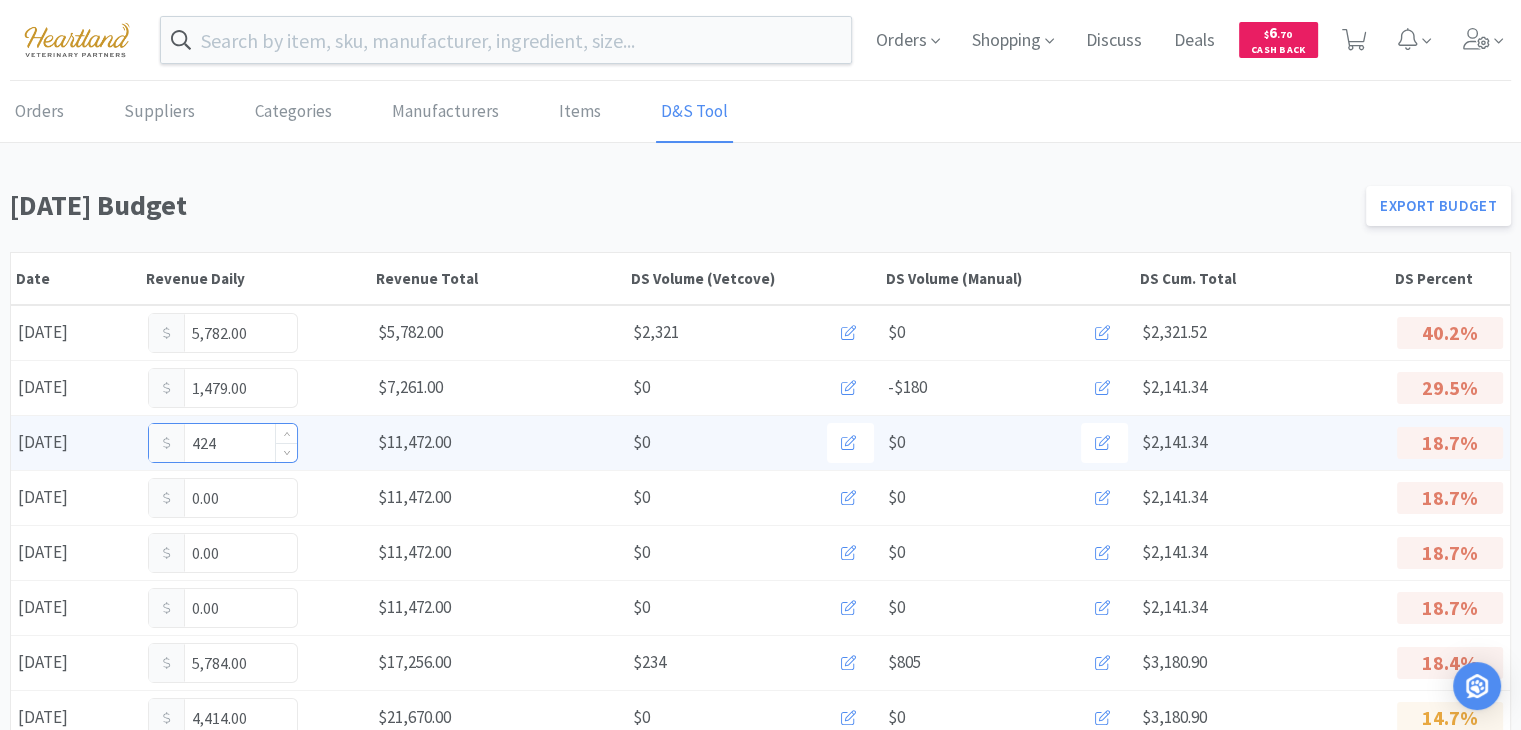 type on "4,241" 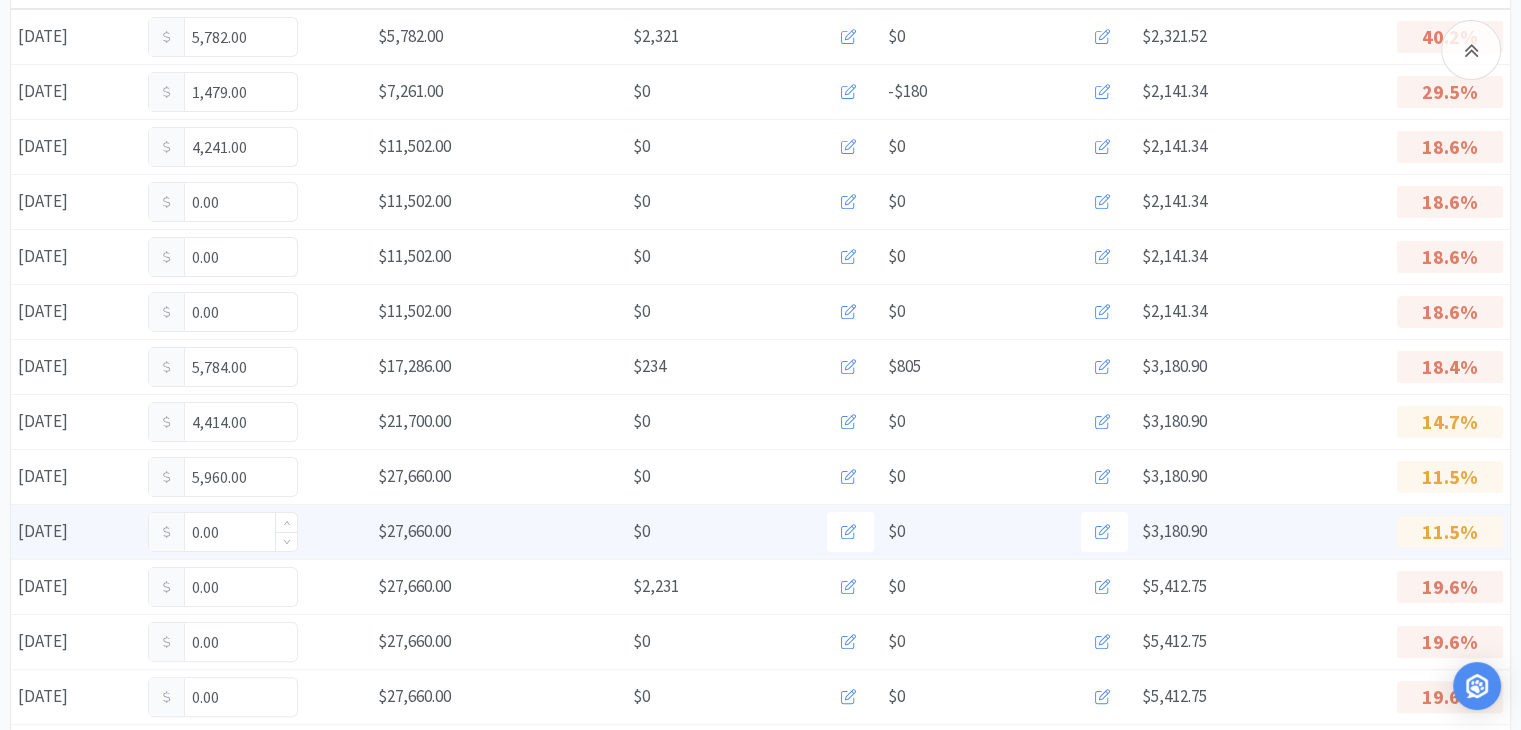 scroll, scrollTop: 300, scrollLeft: 0, axis: vertical 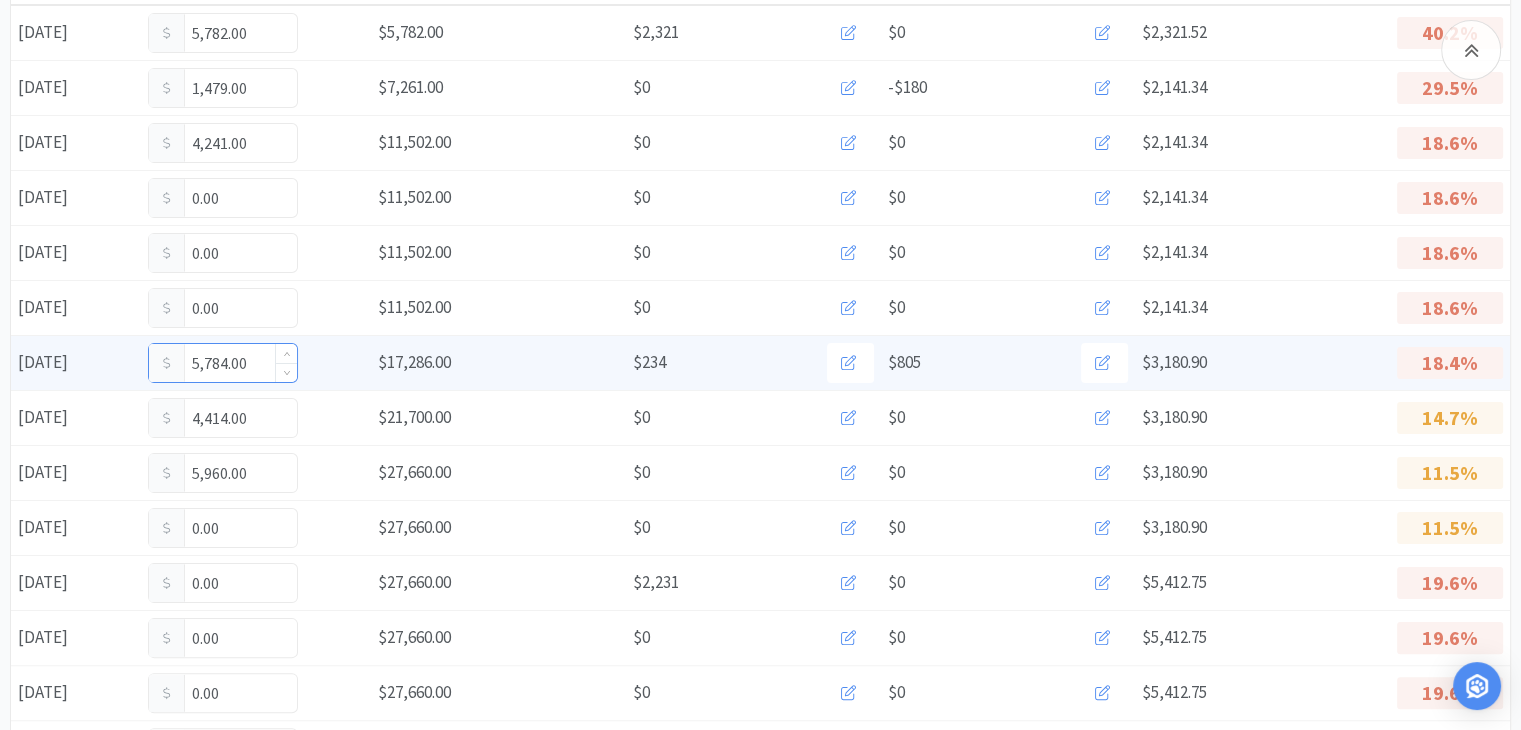 click on "5,784.00" at bounding box center [223, 363] 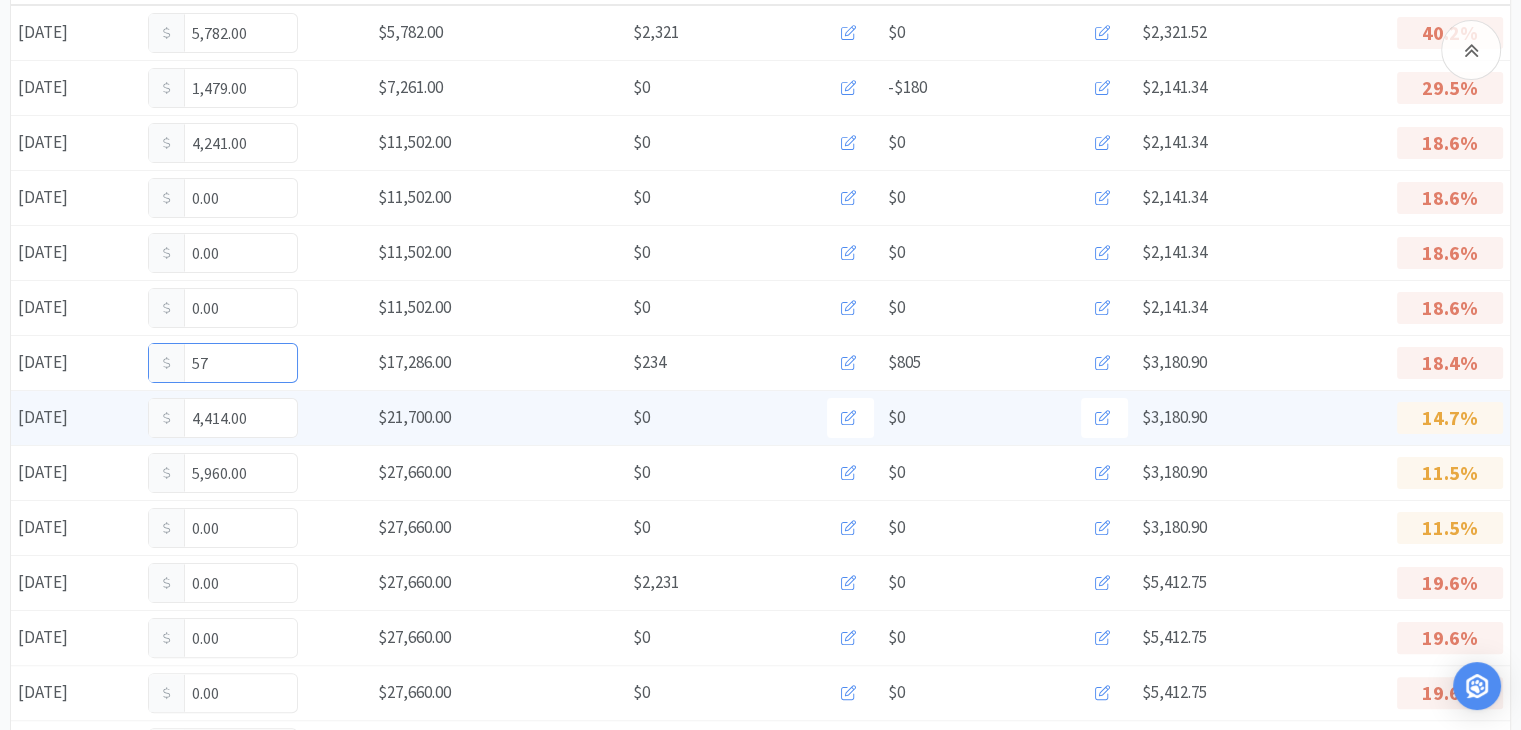 type on "5" 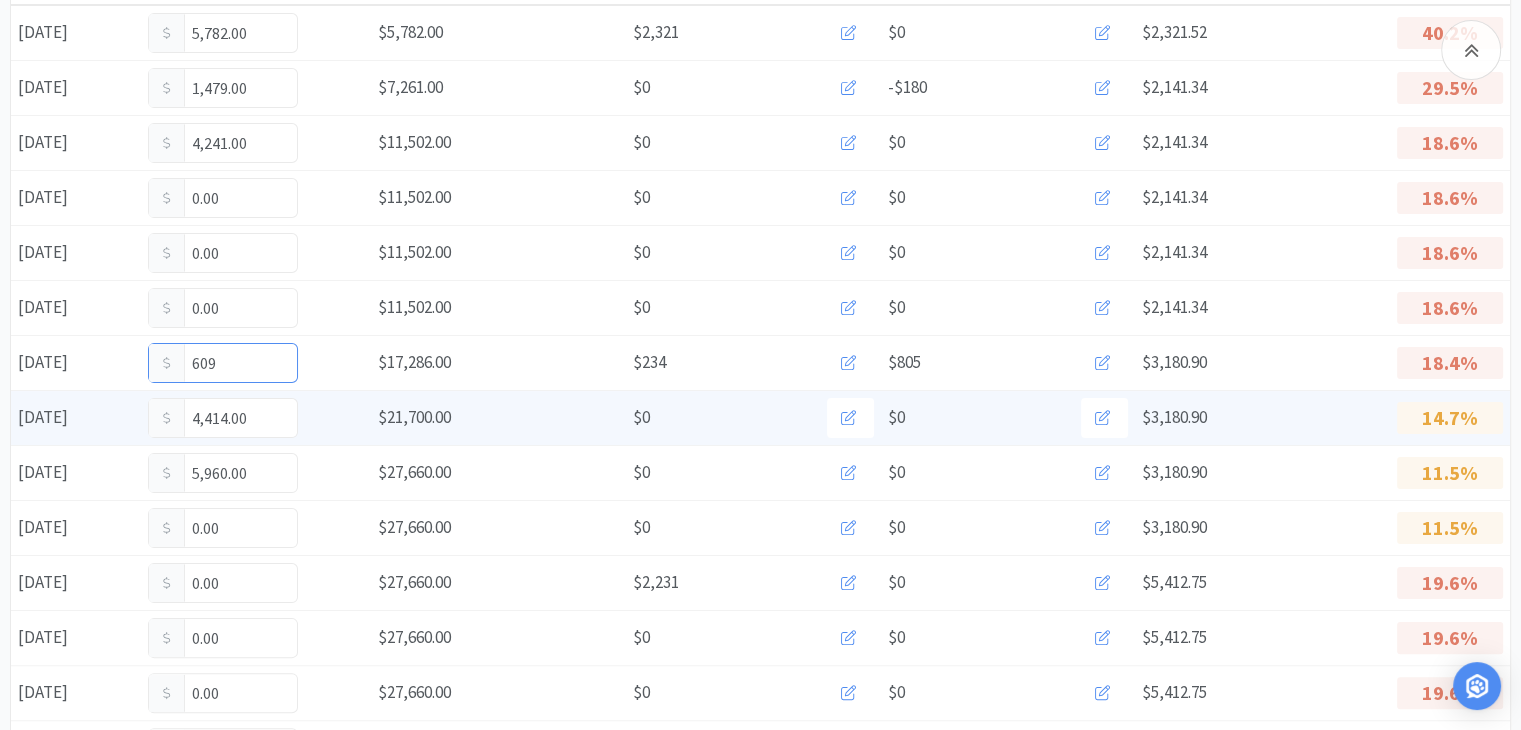 type on "6,092" 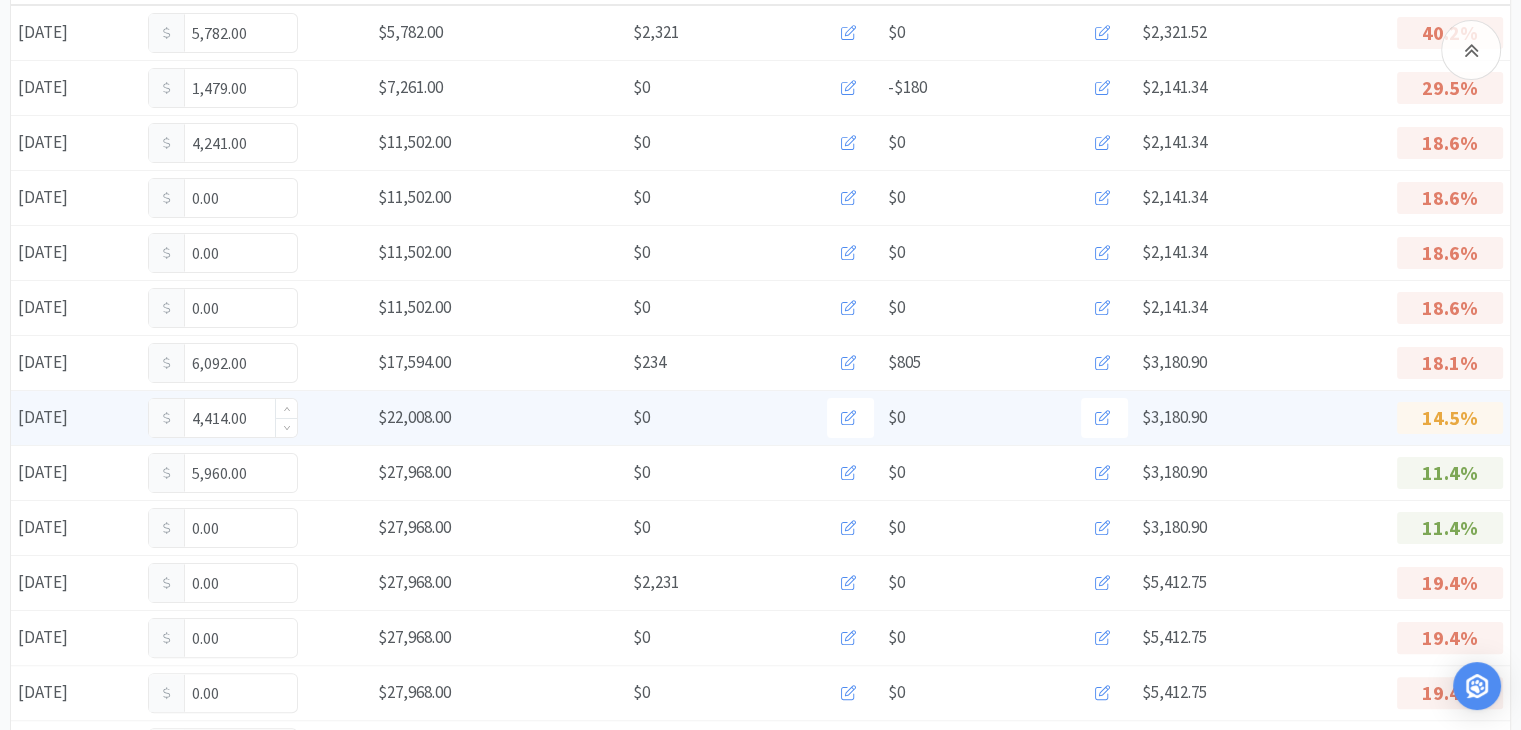 click on "4,414.00" at bounding box center (223, 418) 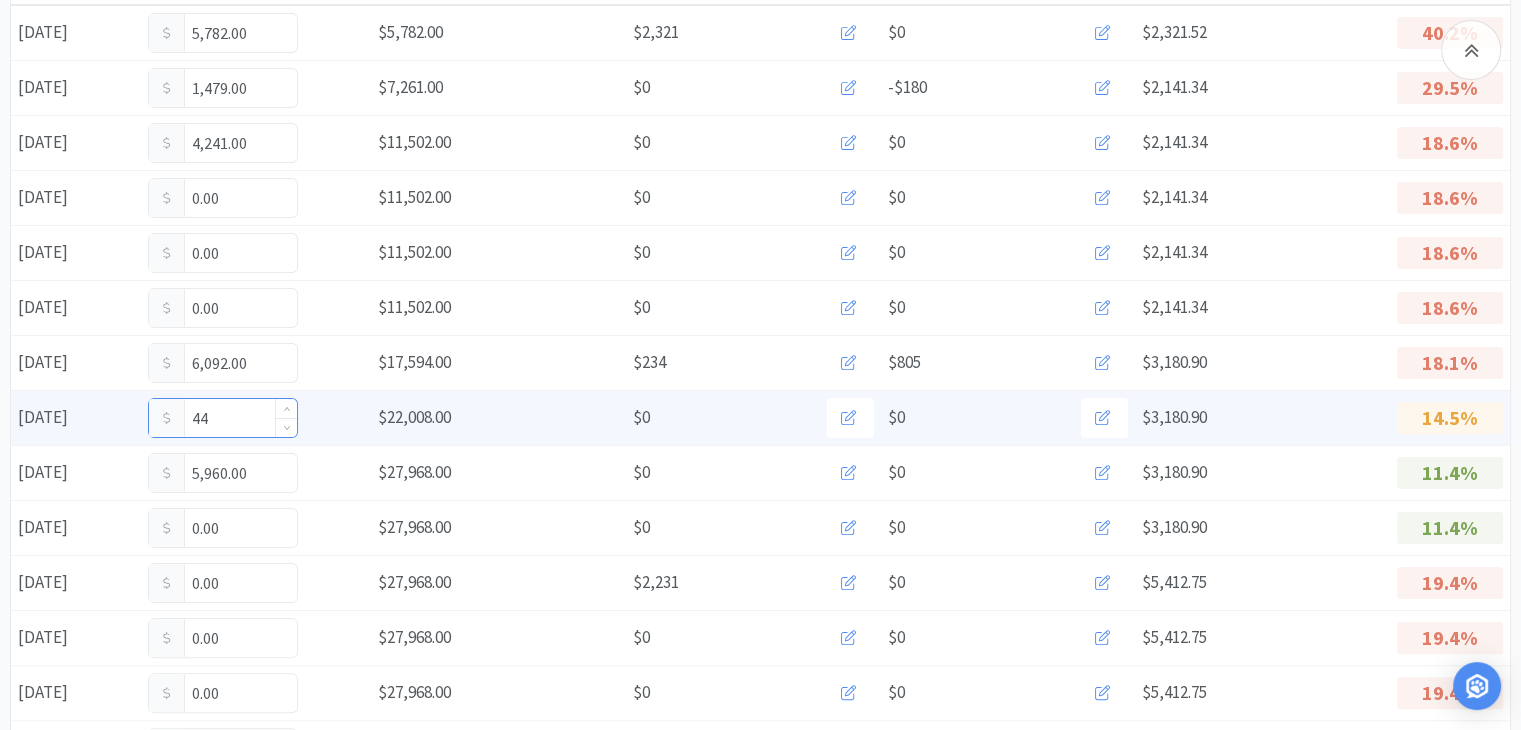 type on "4" 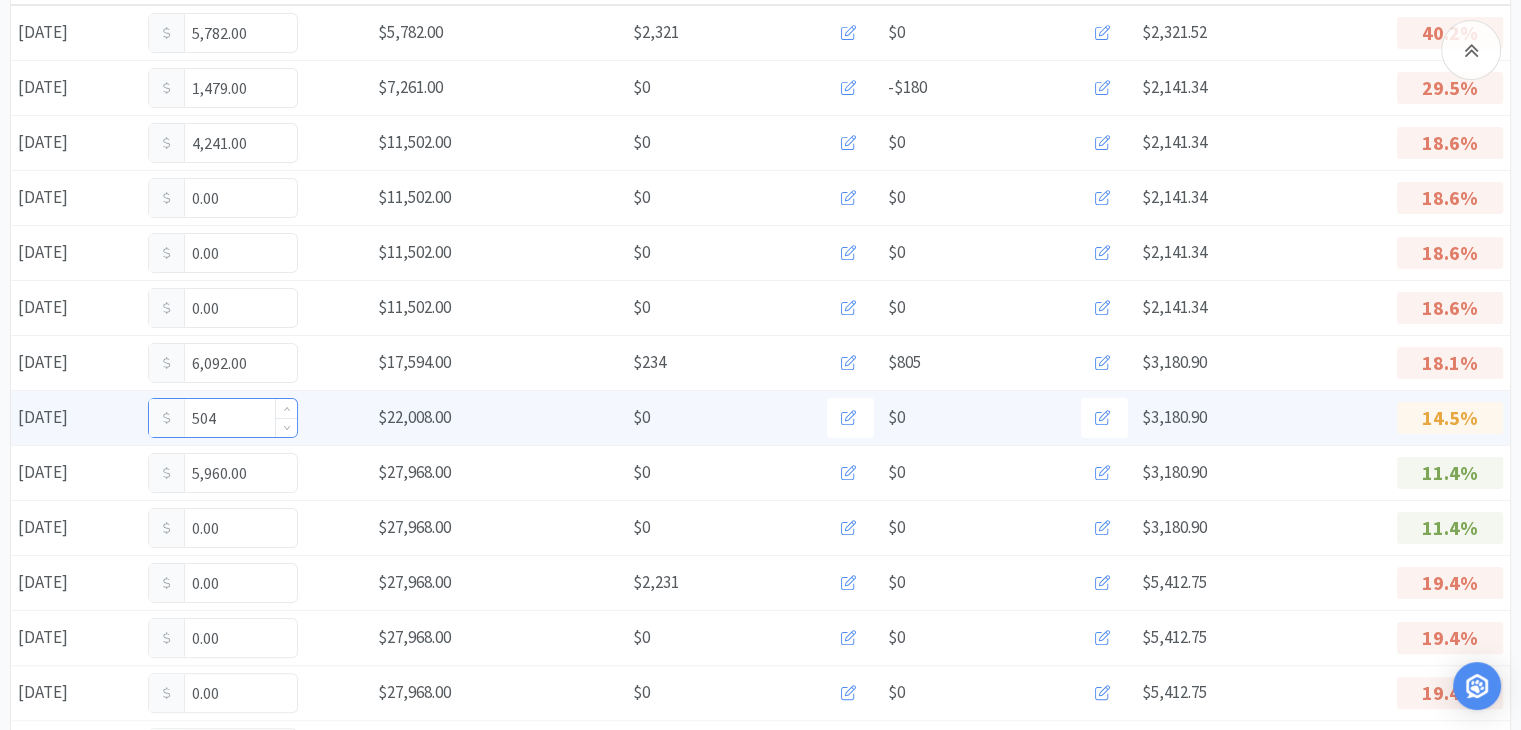 type on "5,046" 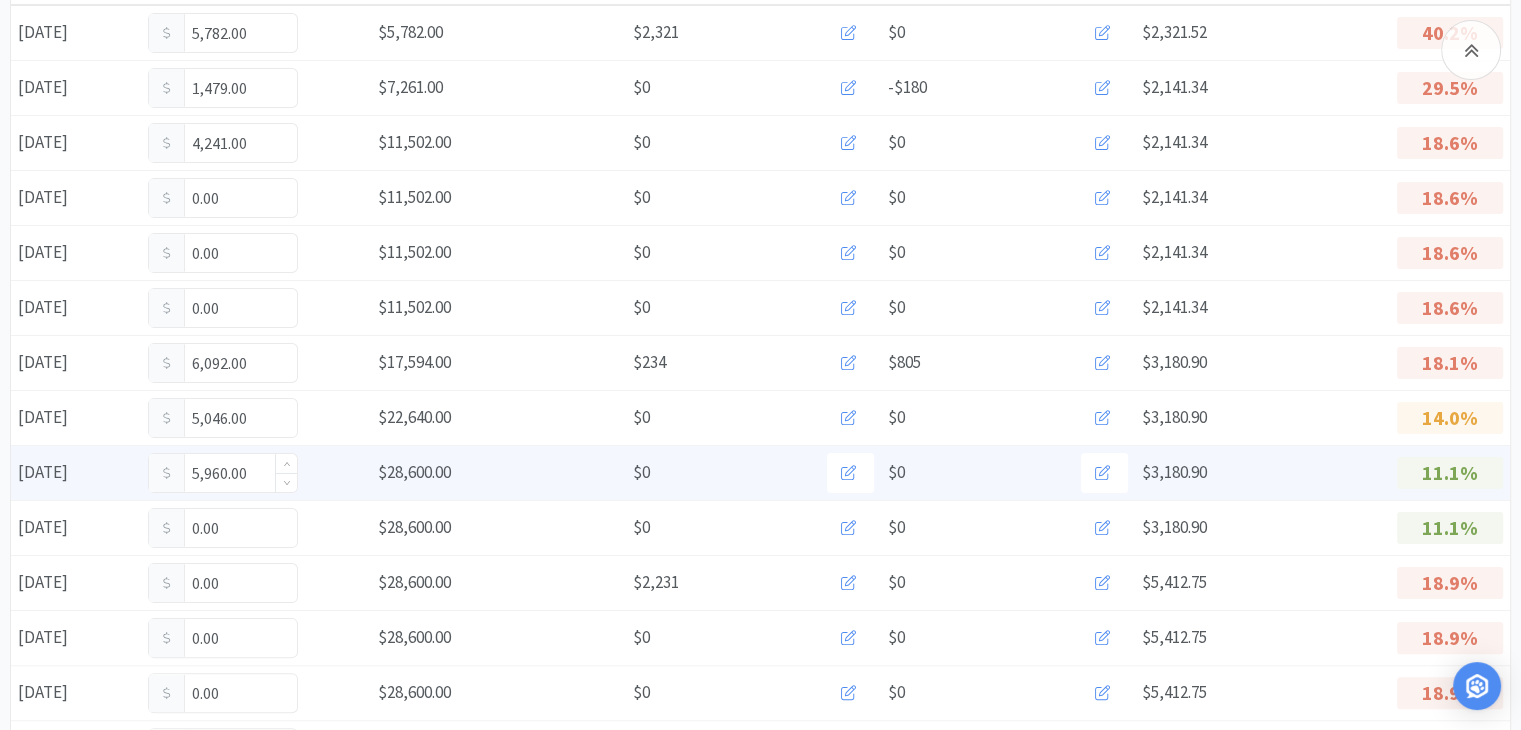 click on "5,960.00" at bounding box center [223, 473] 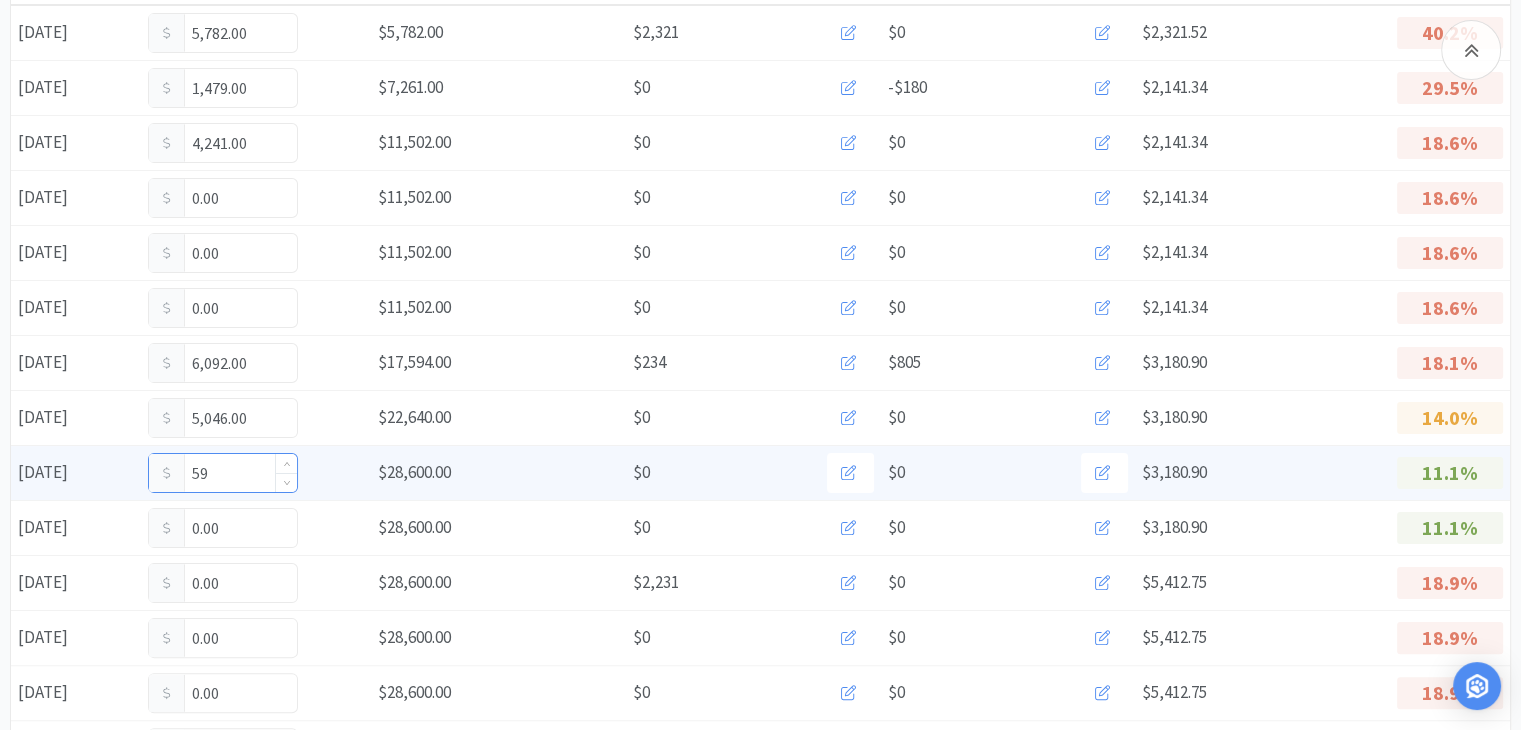 type on "5" 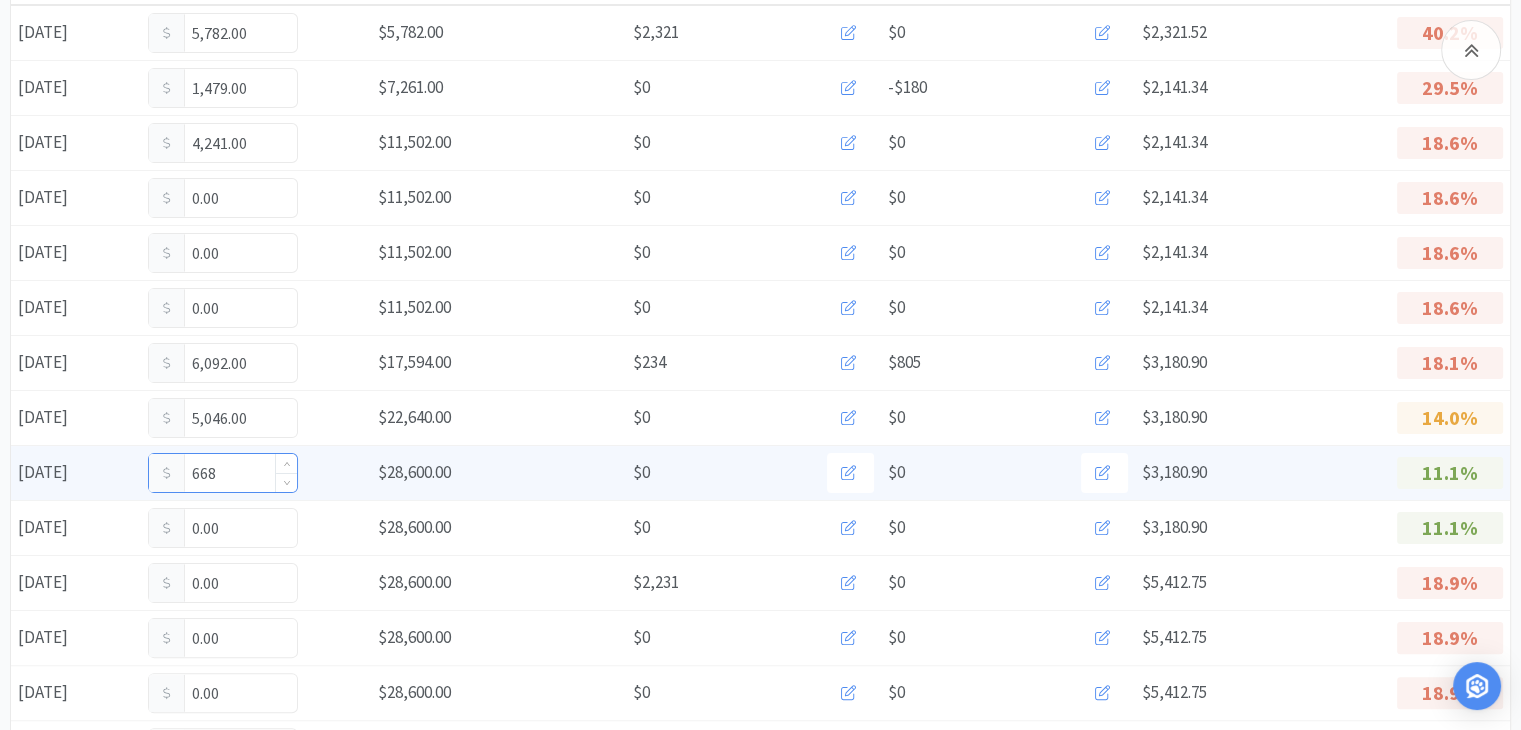 type on "6,687" 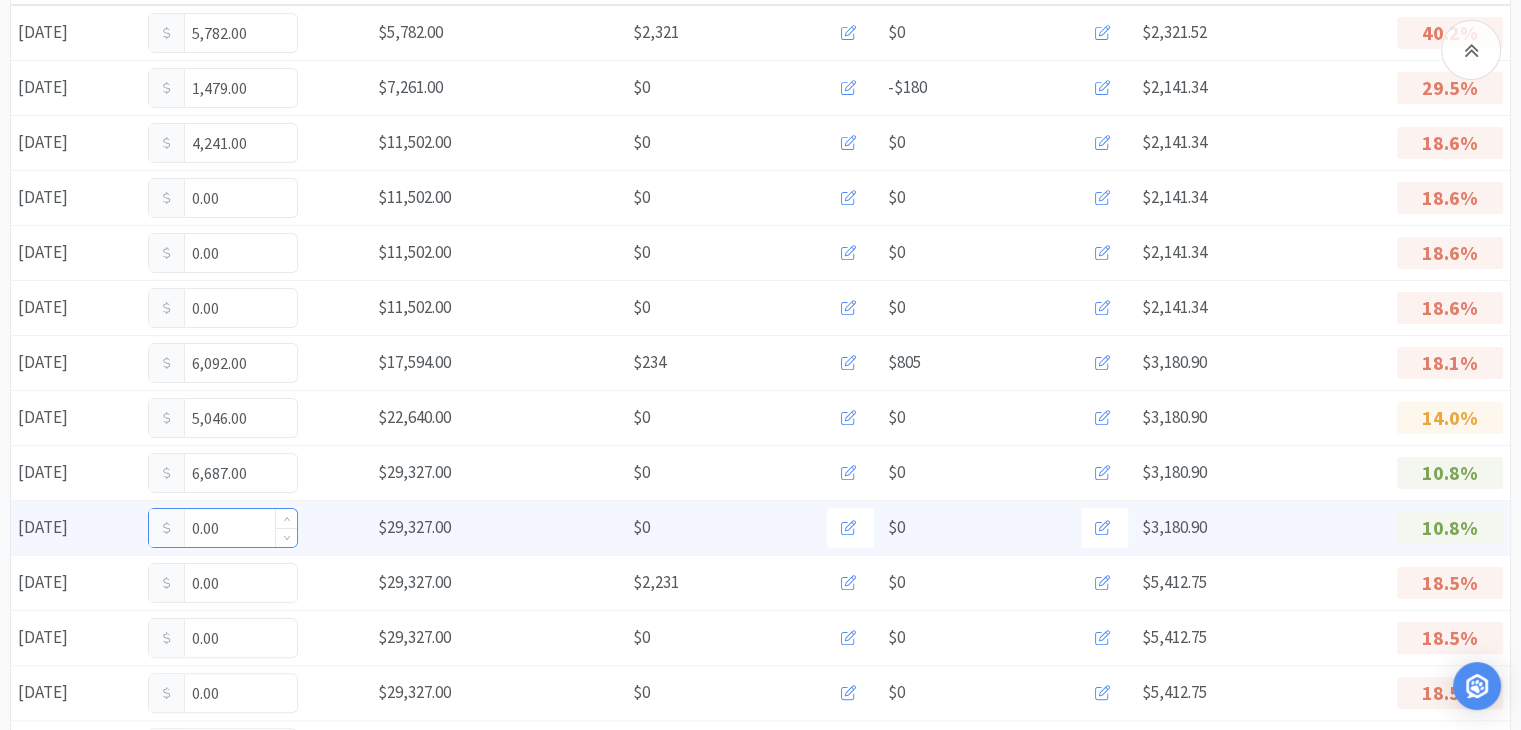 click on "0.00" at bounding box center [223, 528] 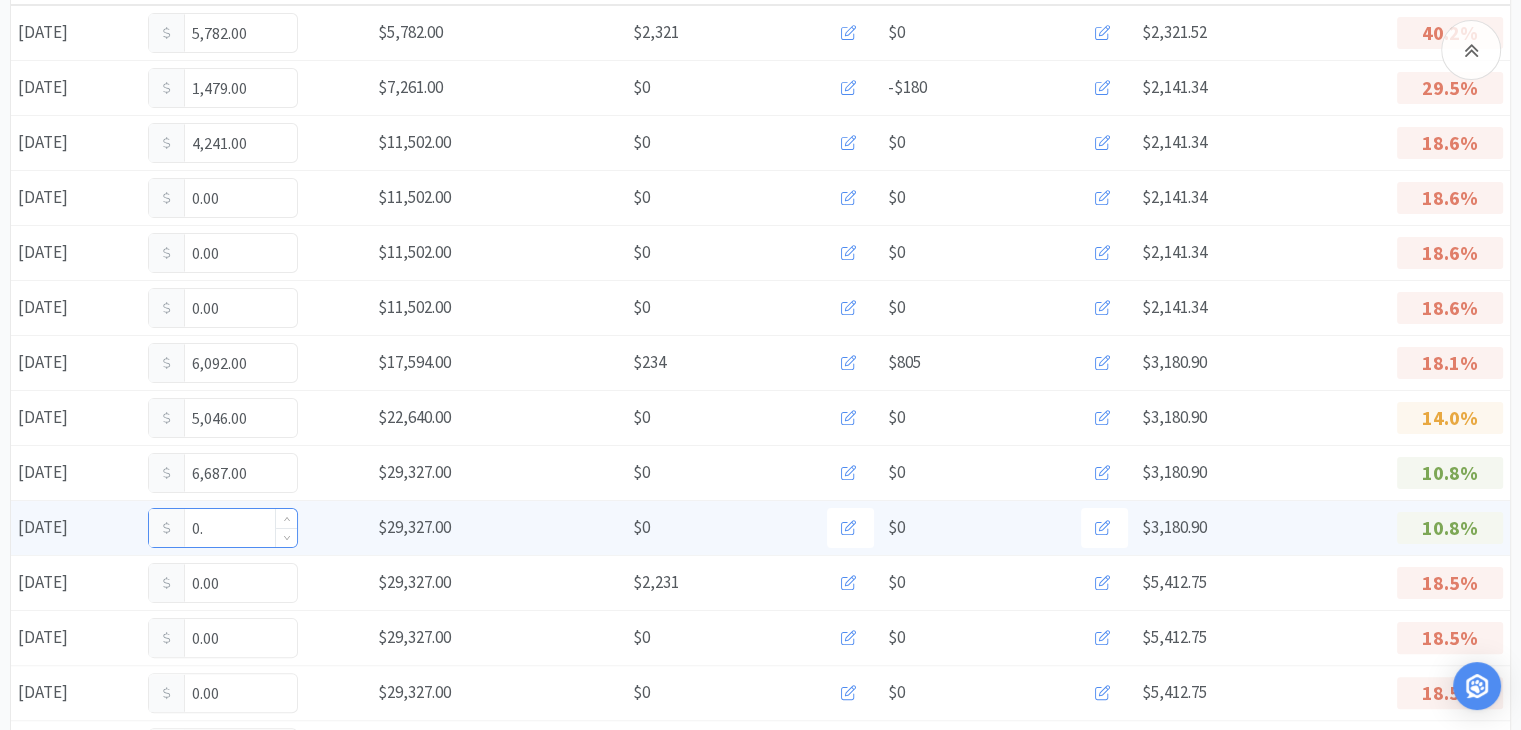 type on "0" 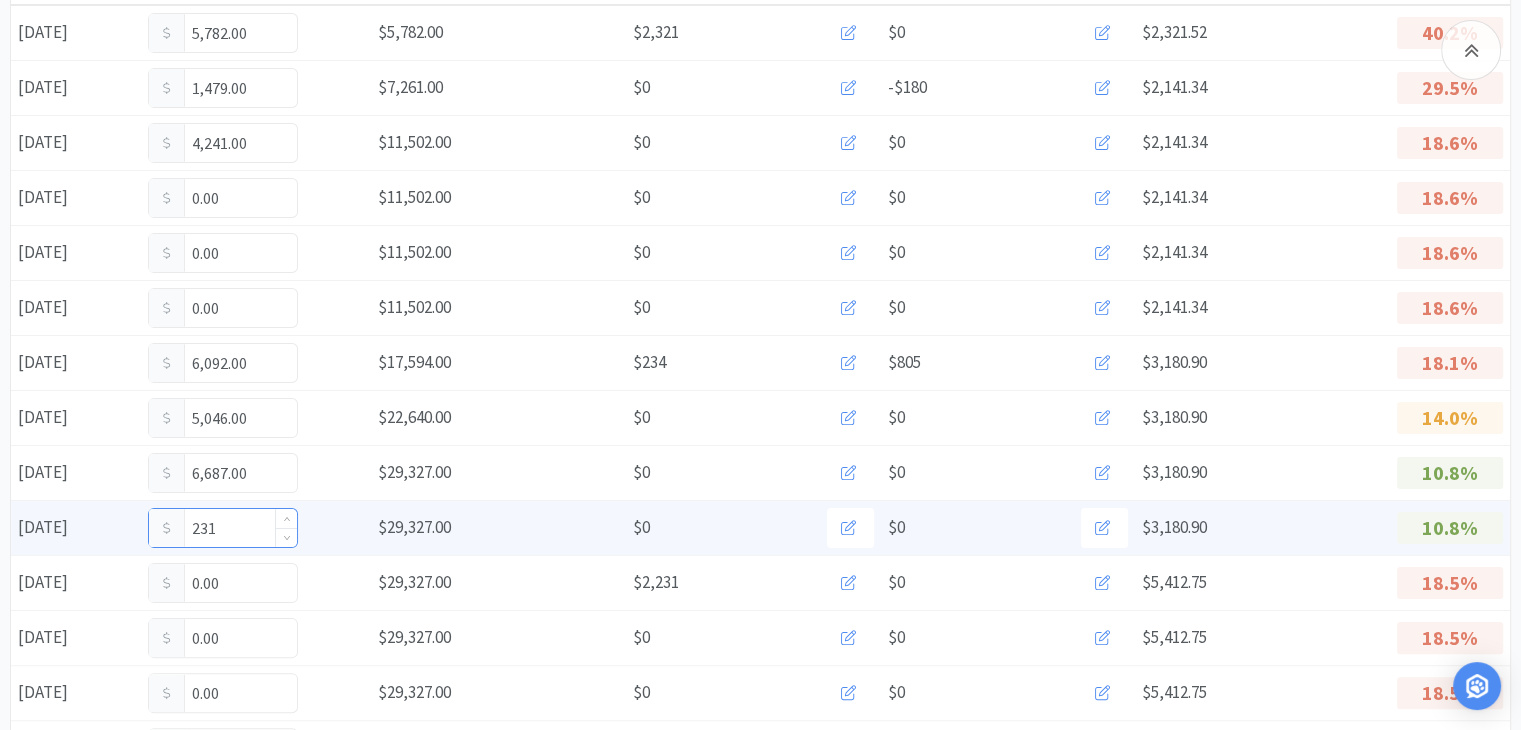type on "2,311" 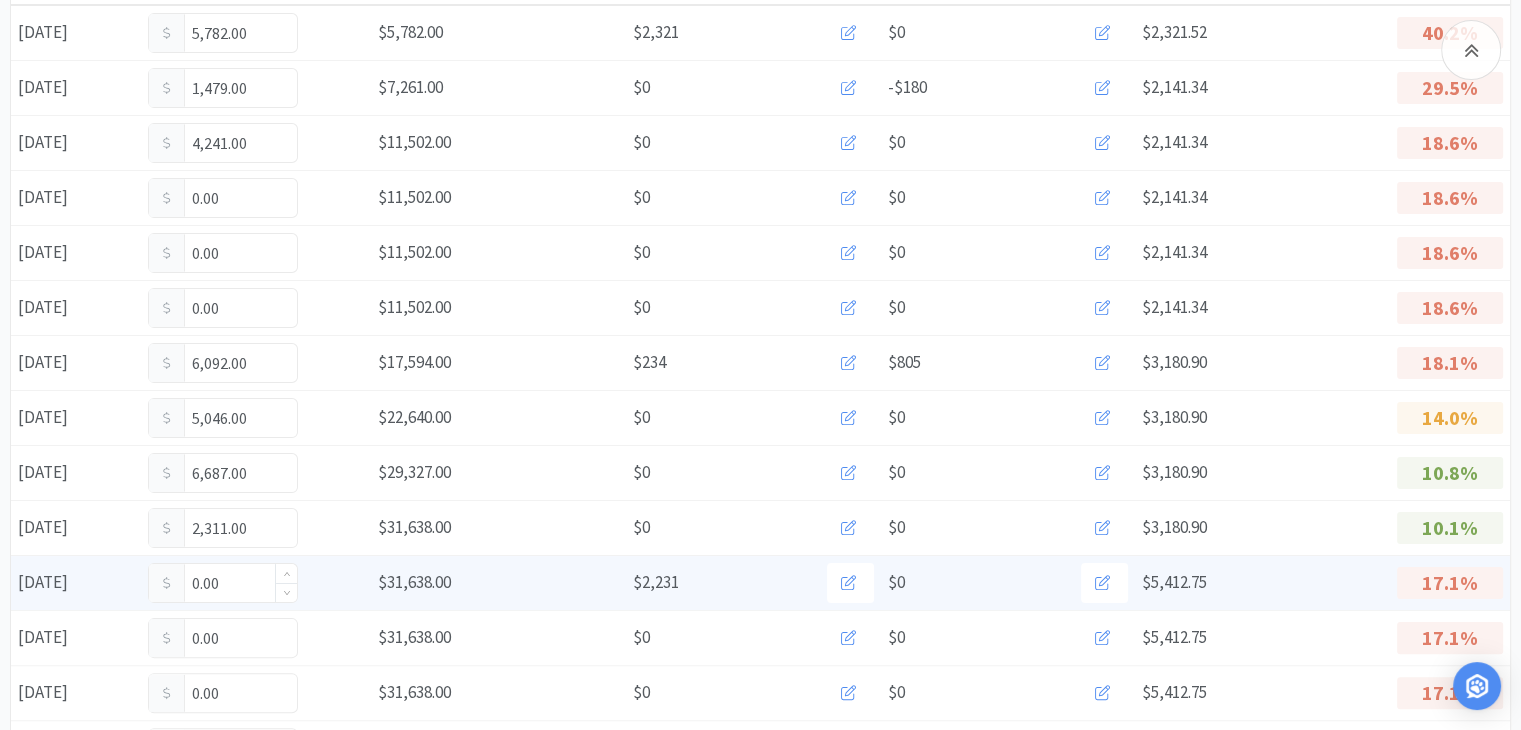 click on "0.00" at bounding box center [223, 583] 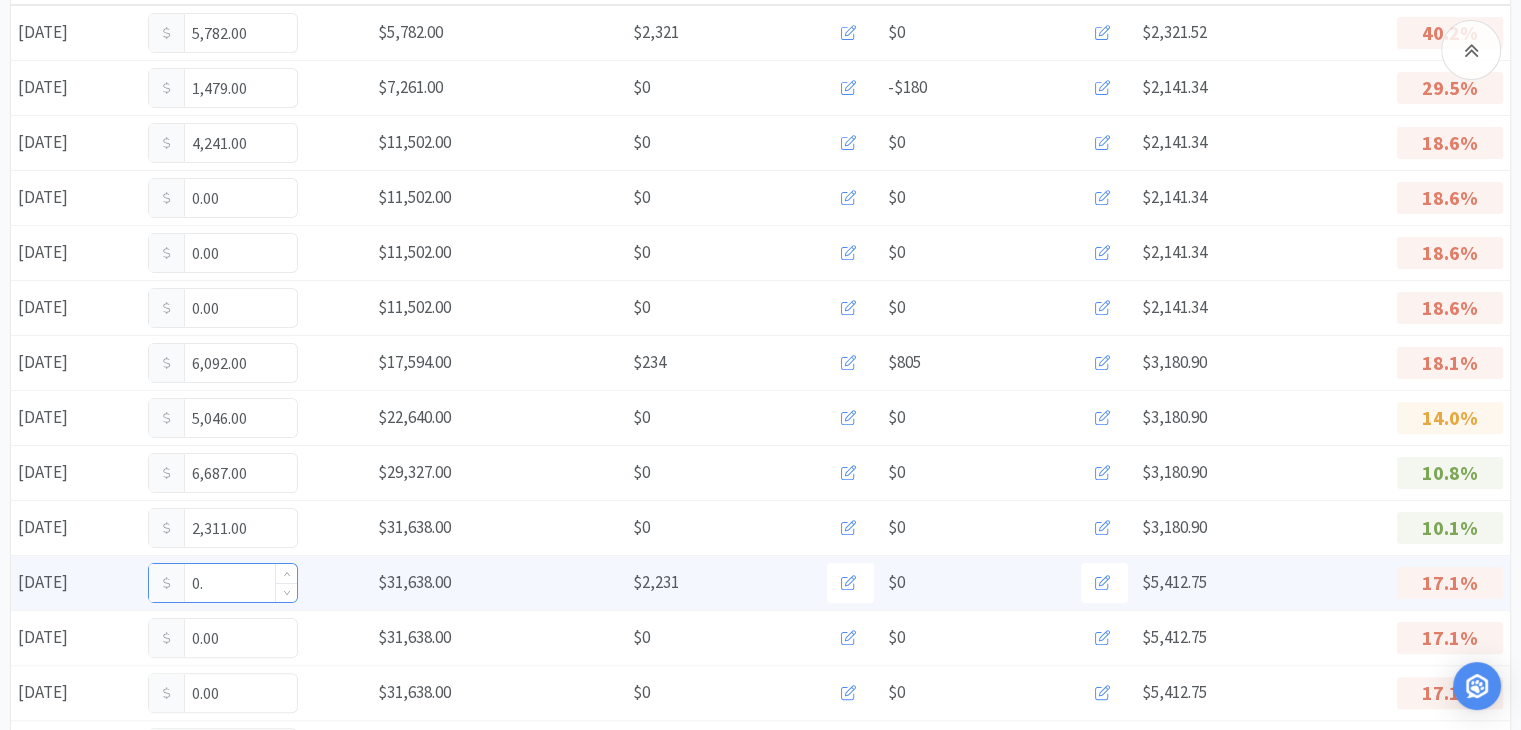 type on "0" 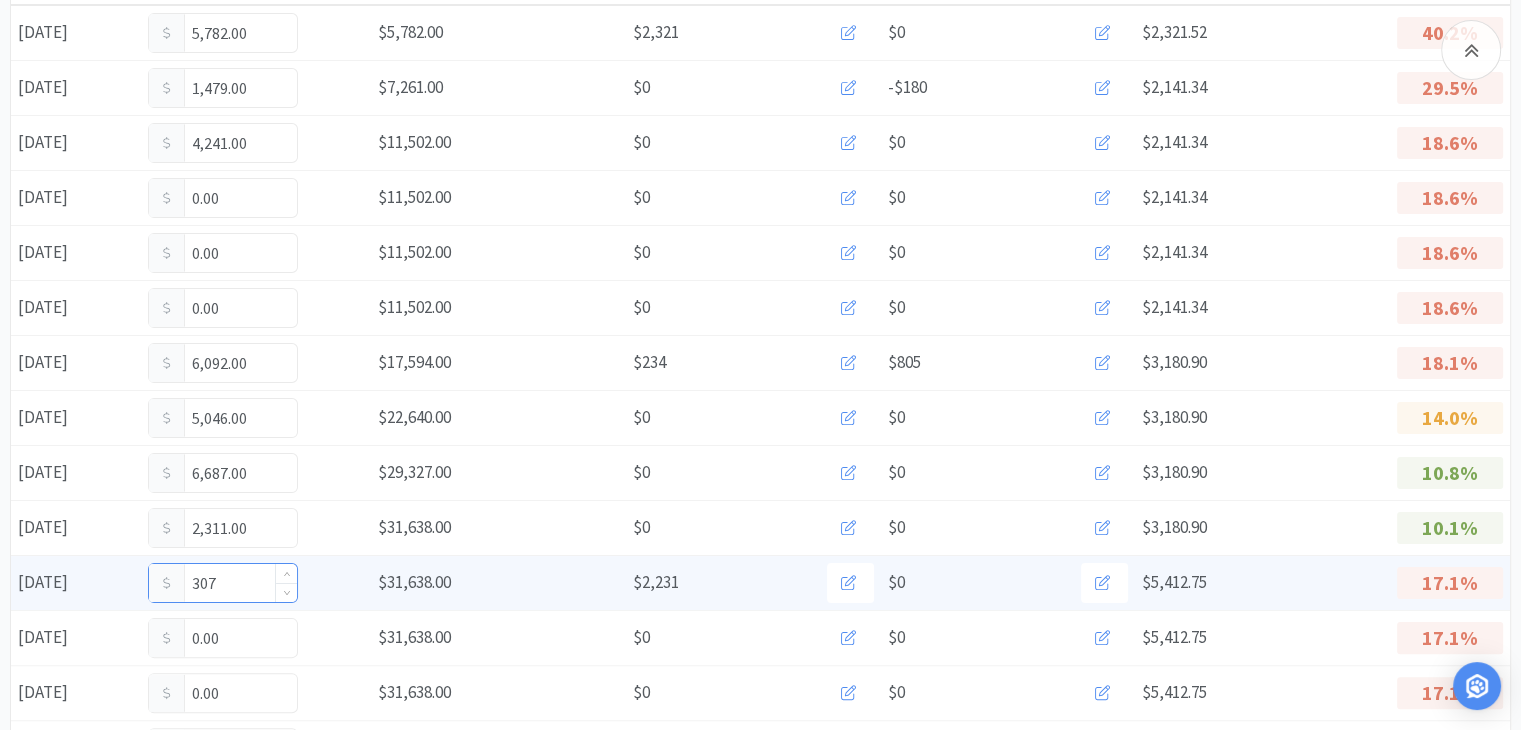 type on "3,070" 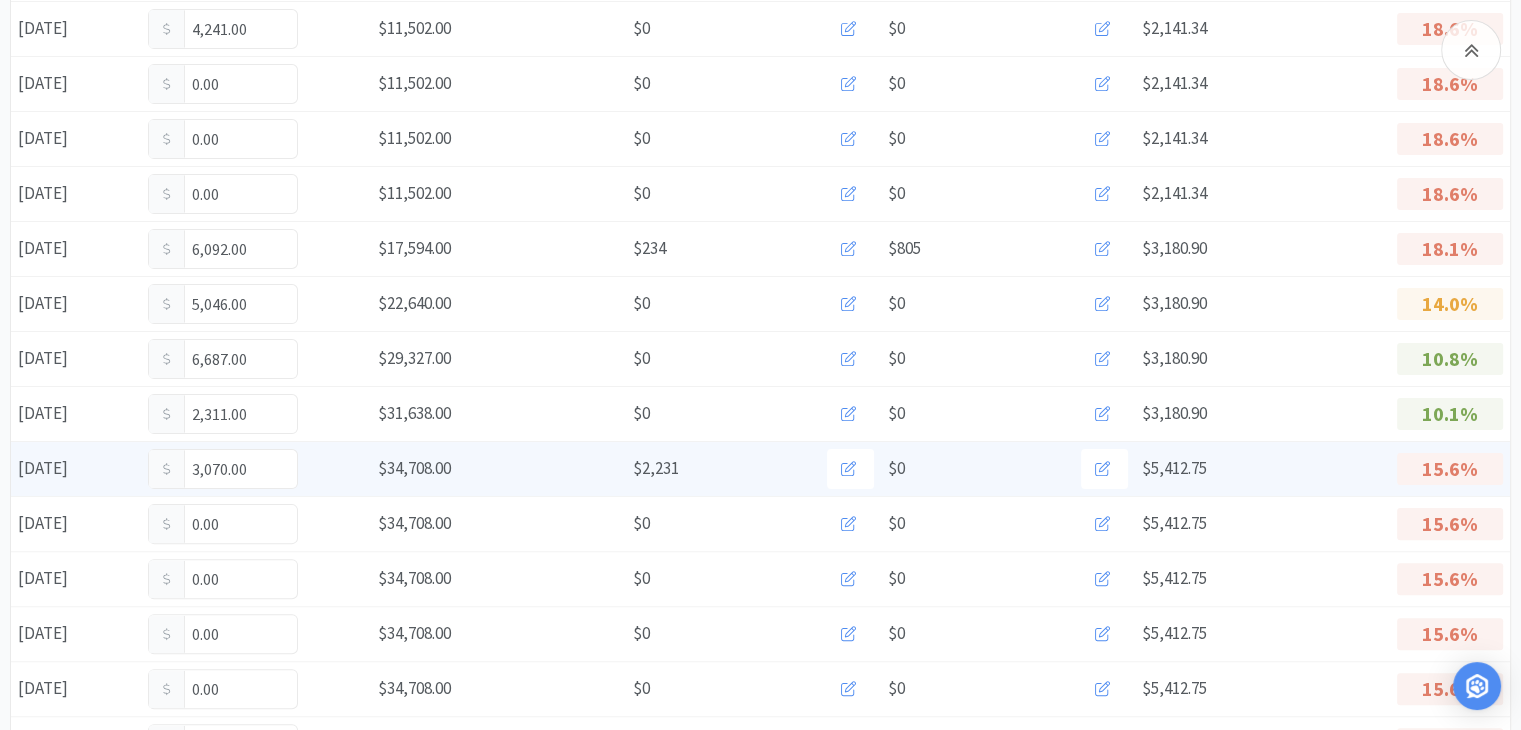 scroll, scrollTop: 0, scrollLeft: 0, axis: both 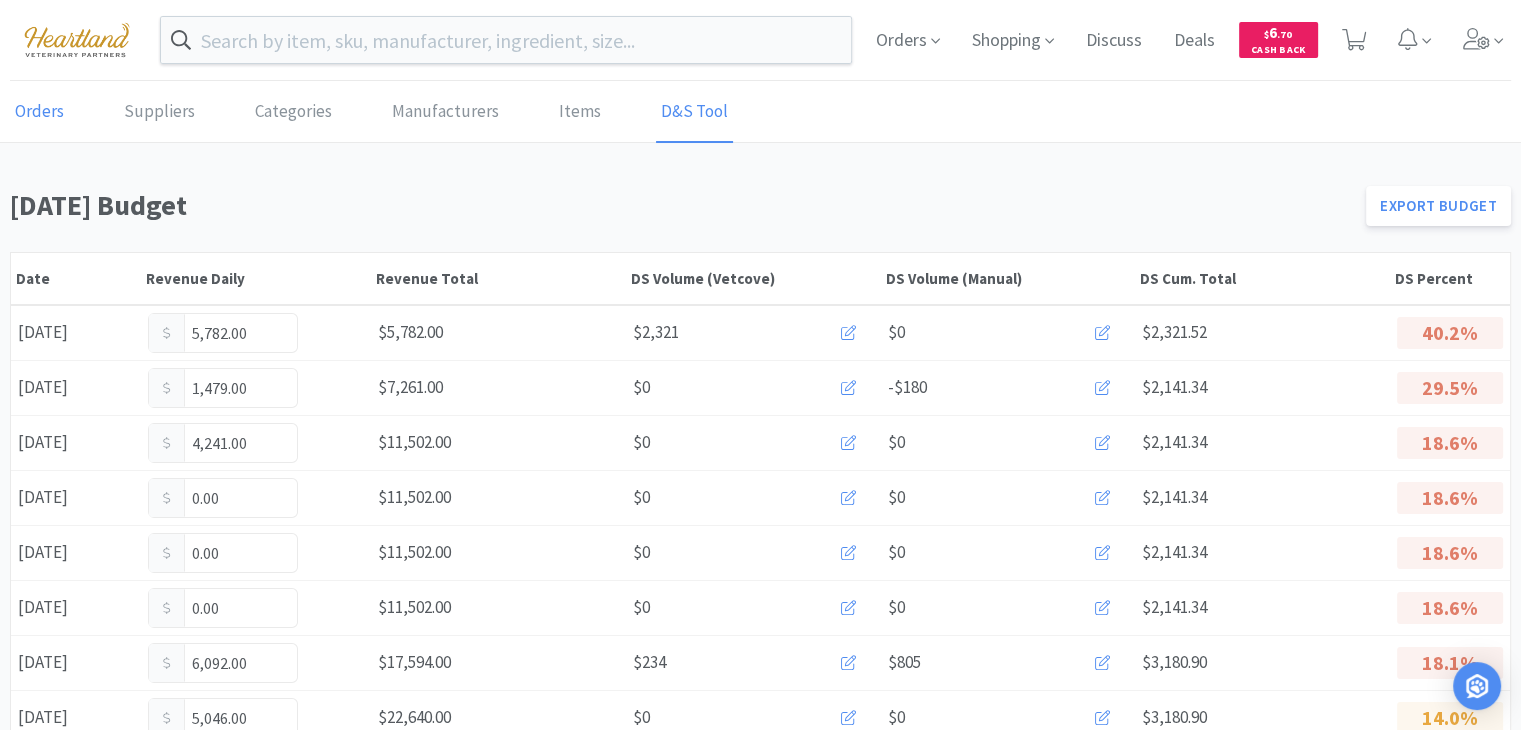 click on "Orders" at bounding box center [39, 112] 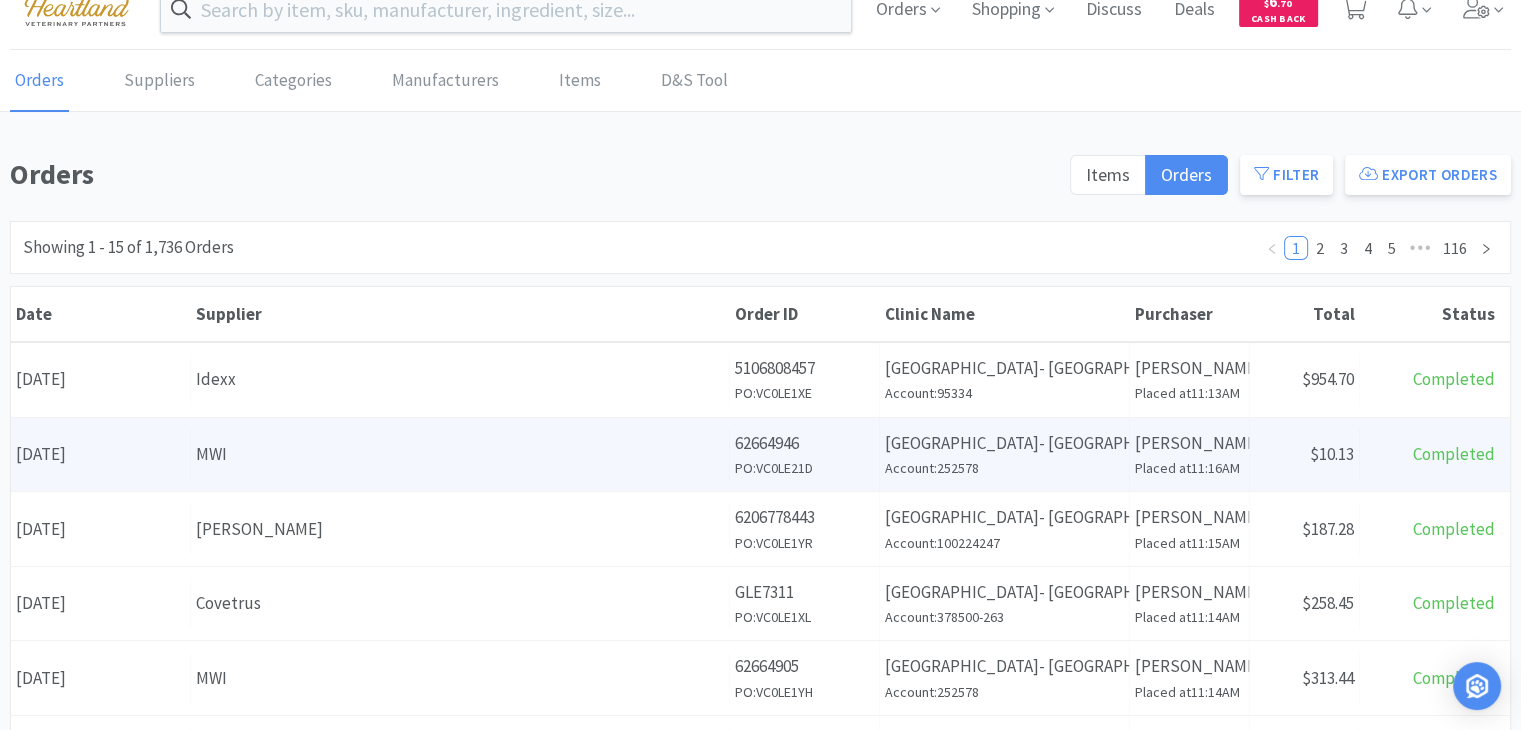 scroll, scrollTop: 0, scrollLeft: 0, axis: both 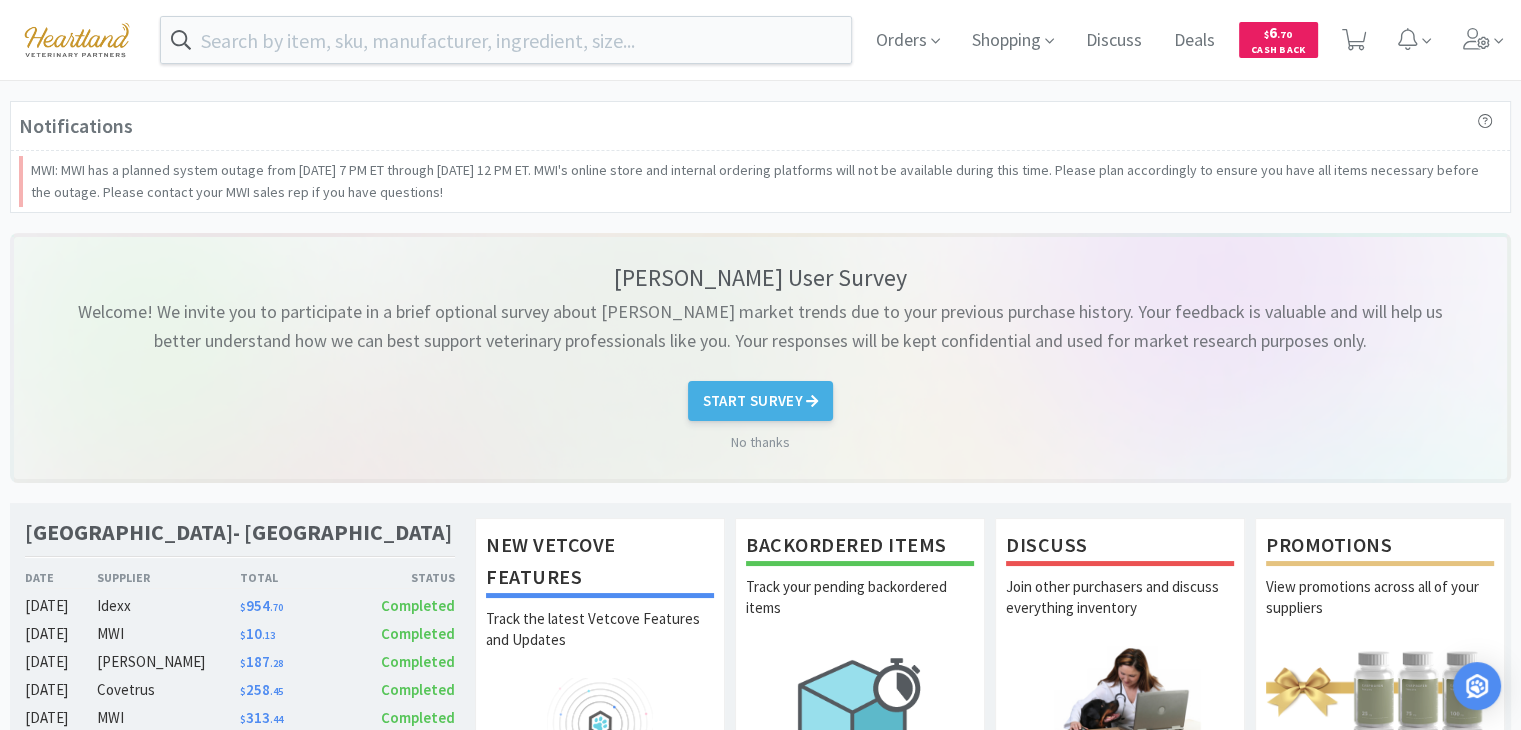 click on "Start Survey" at bounding box center (760, 401) 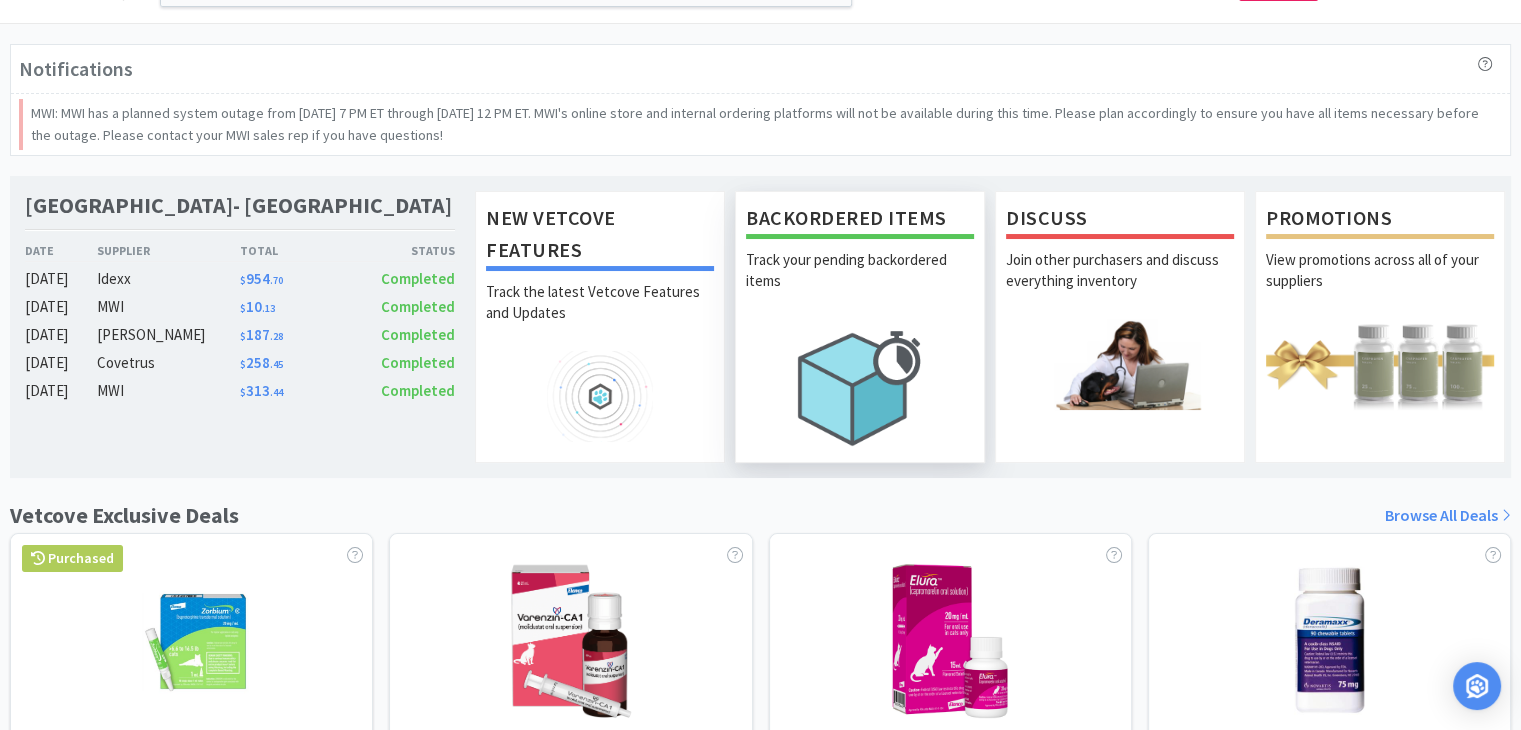 scroll, scrollTop: 0, scrollLeft: 0, axis: both 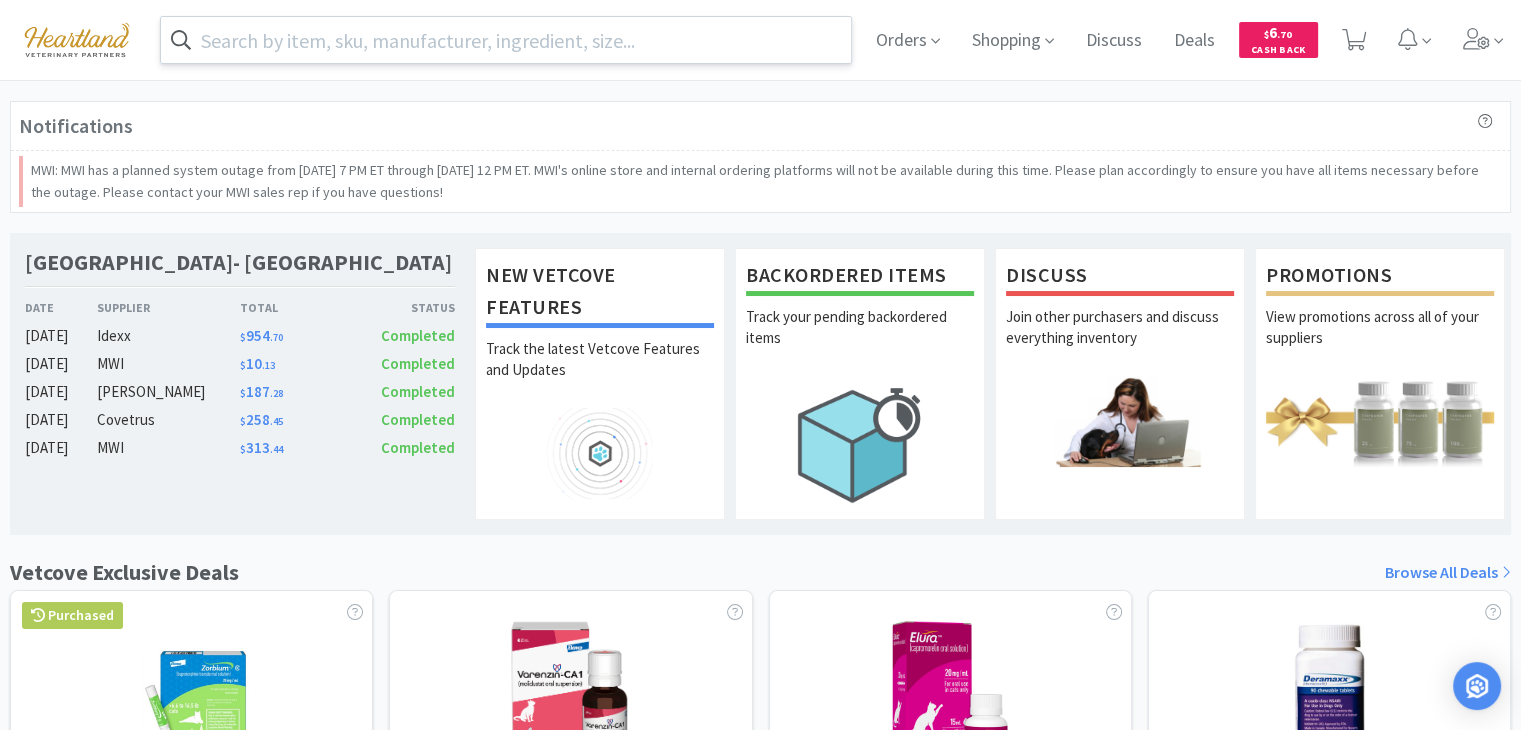 click at bounding box center [506, 40] 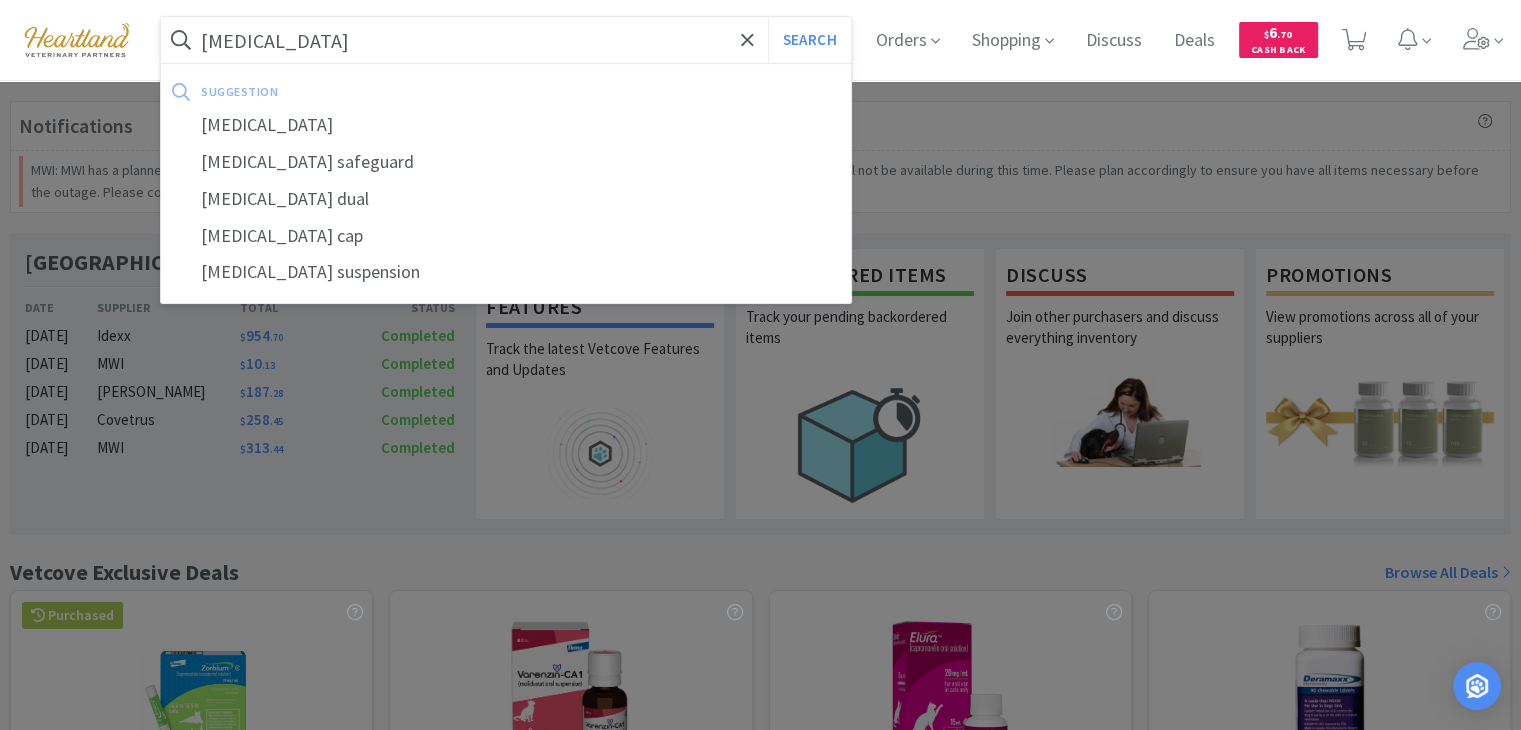 type on "[MEDICAL_DATA]" 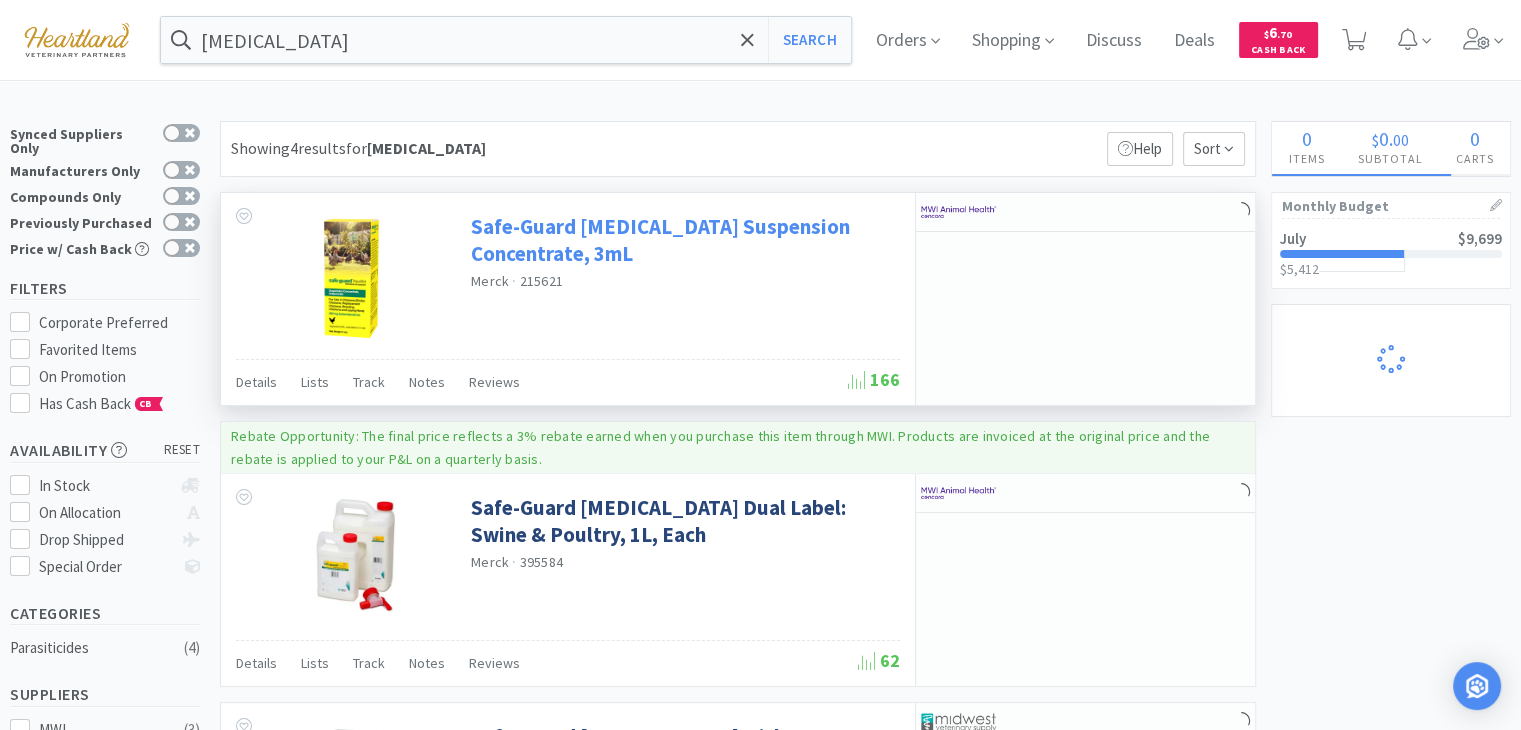 click on "Safe-Guard [MEDICAL_DATA] Suspension Concentrate, 3mL" at bounding box center (683, 240) 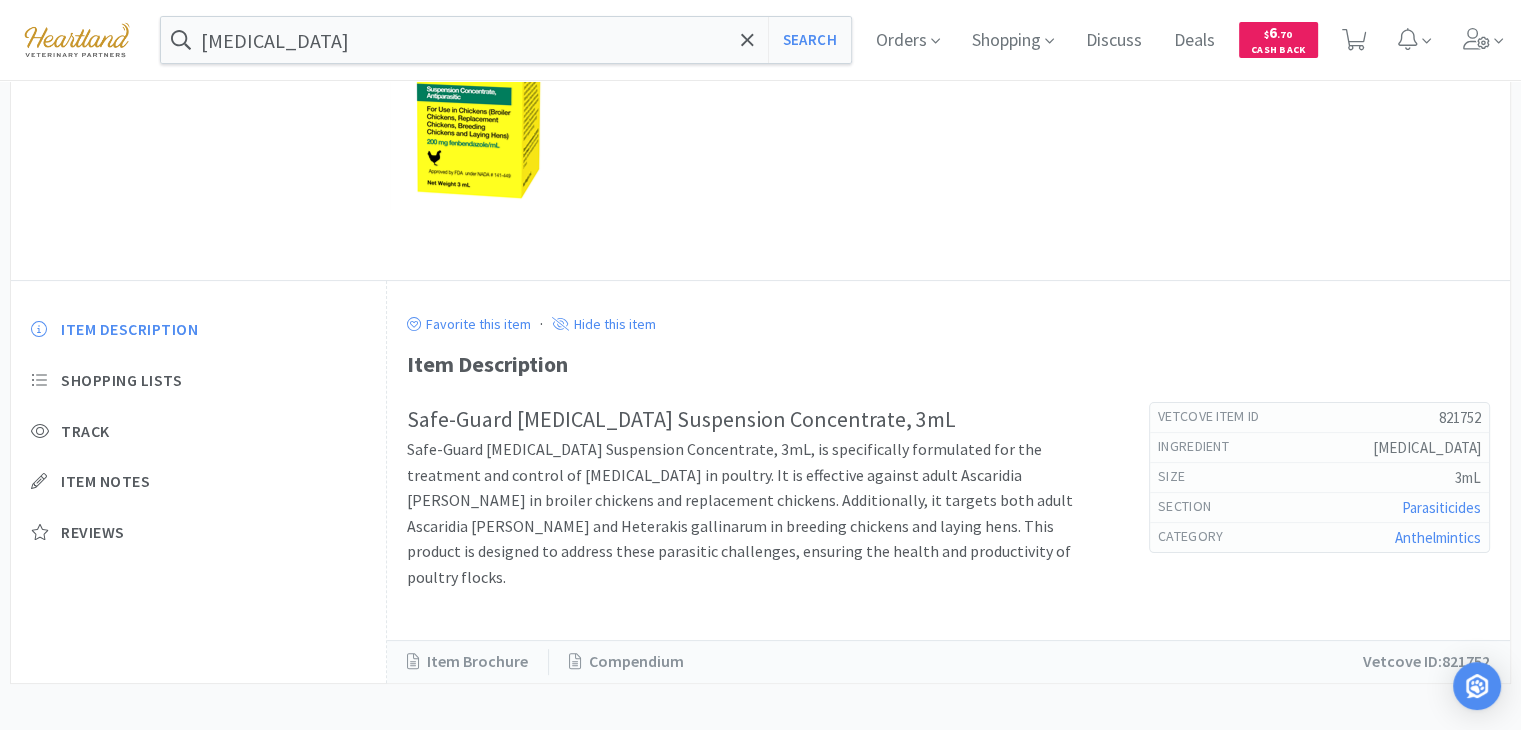 scroll, scrollTop: 352, scrollLeft: 0, axis: vertical 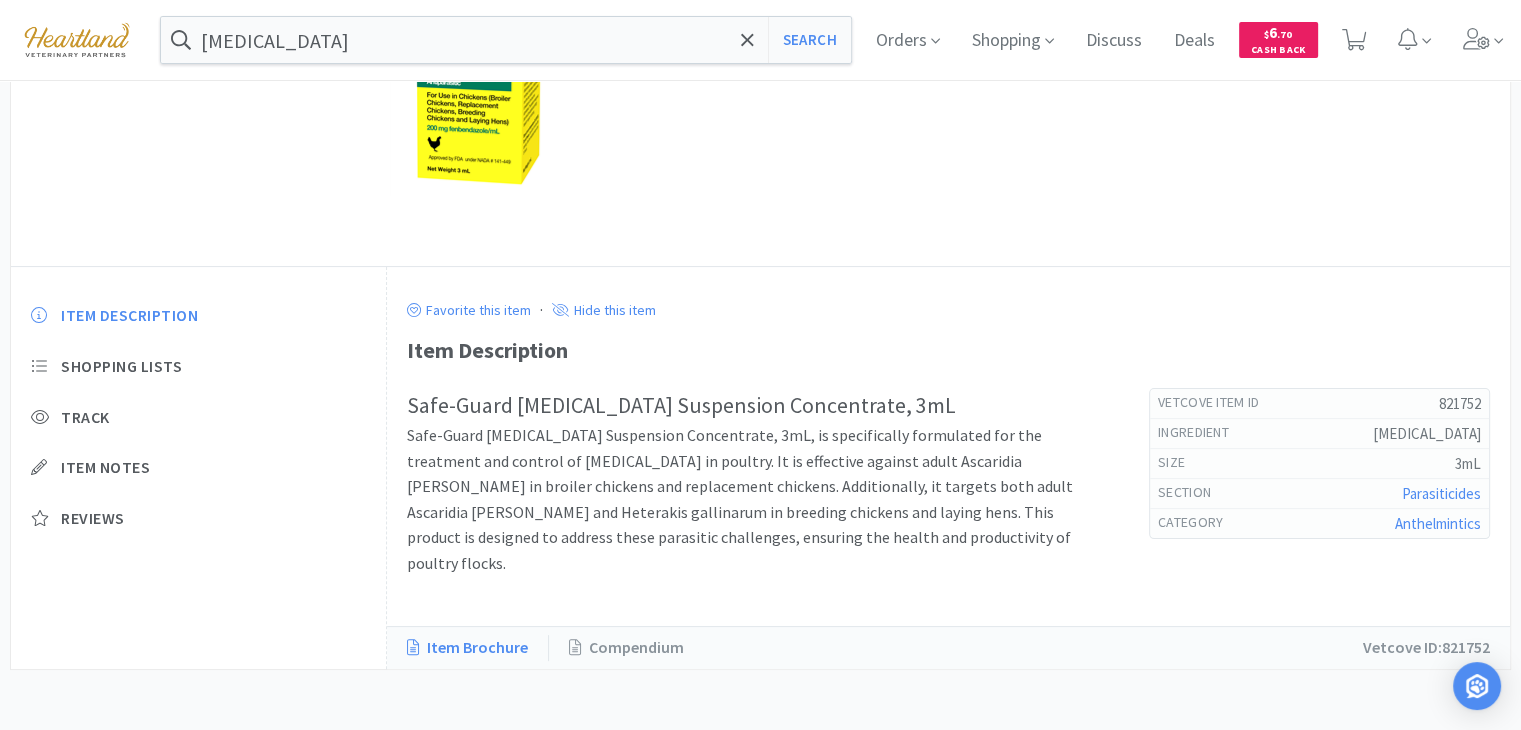 click on "Item Brochure" at bounding box center (478, 648) 